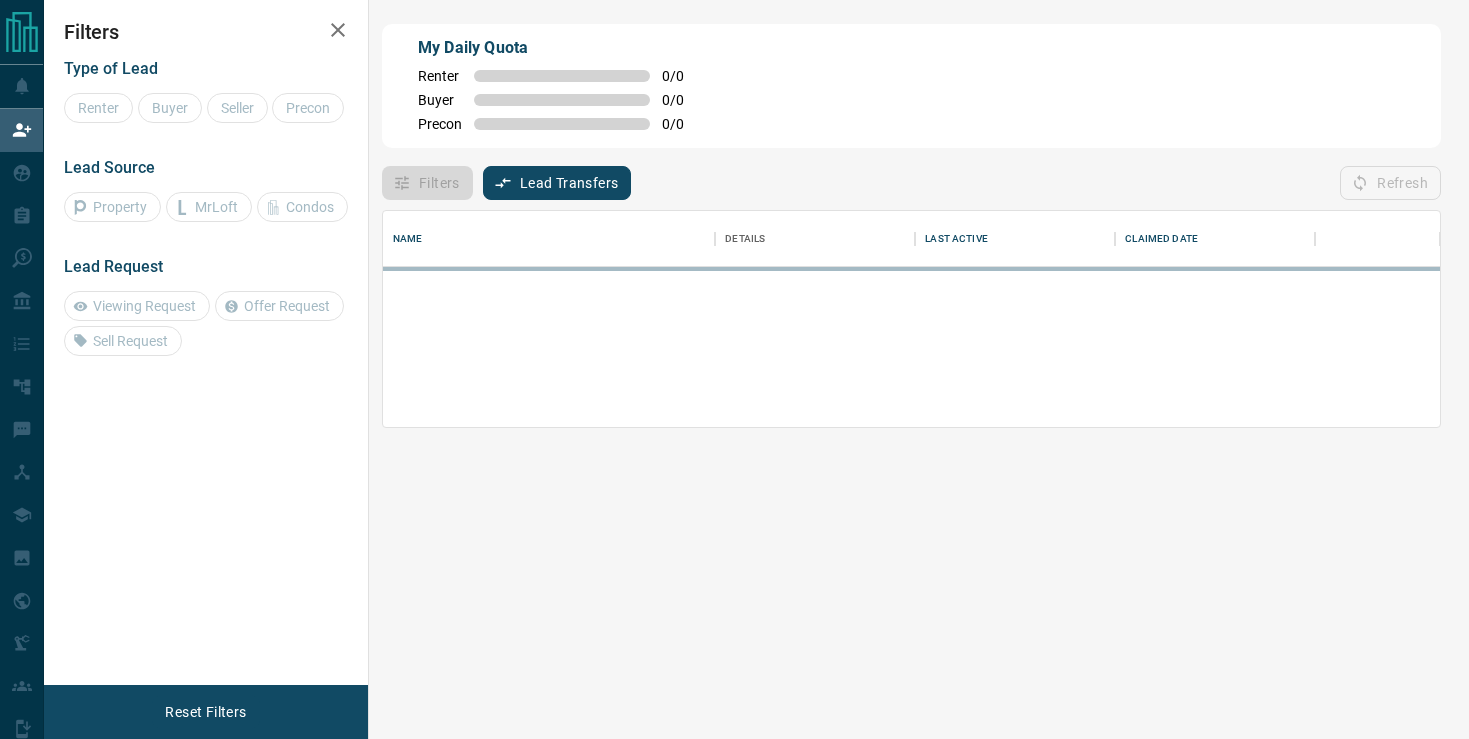 scroll, scrollTop: 0, scrollLeft: 0, axis: both 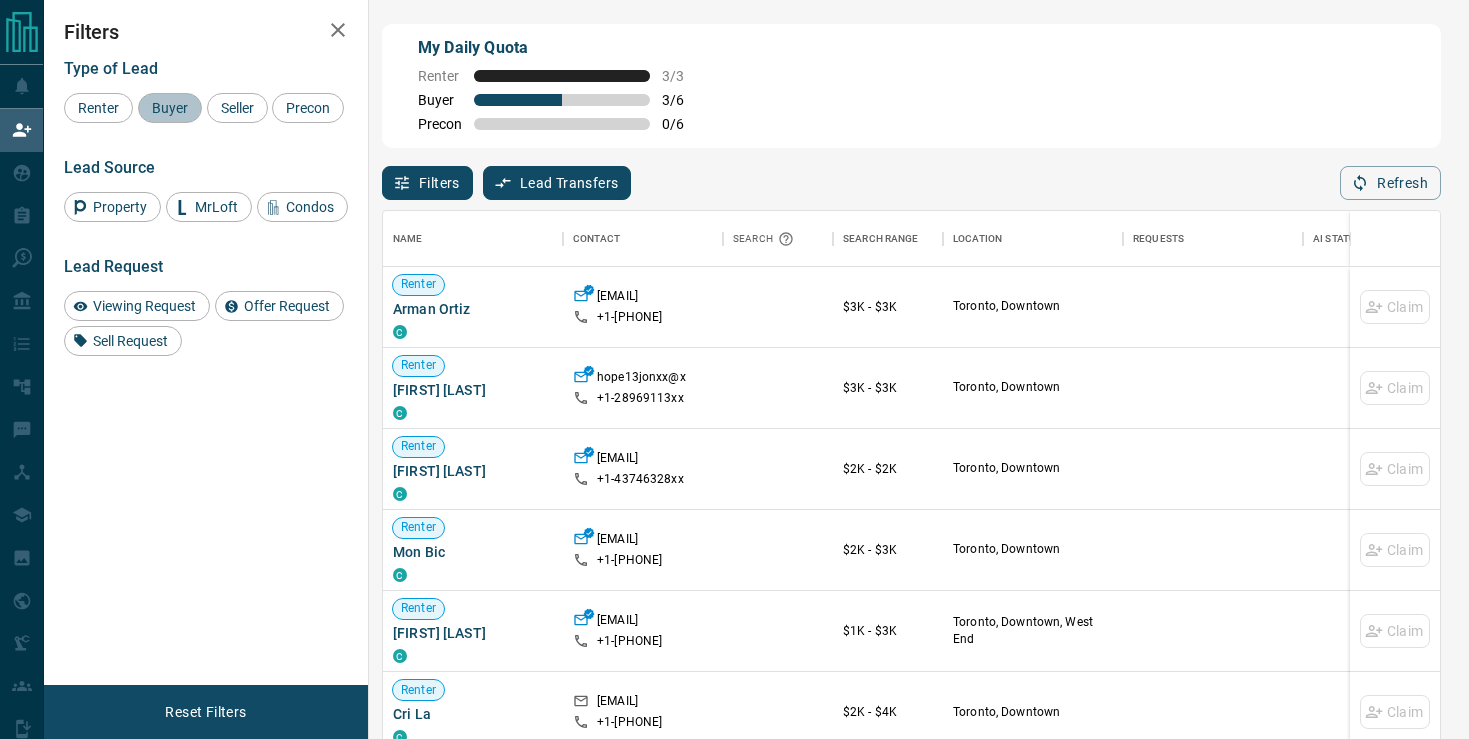 click on "Buyer" at bounding box center (170, 108) 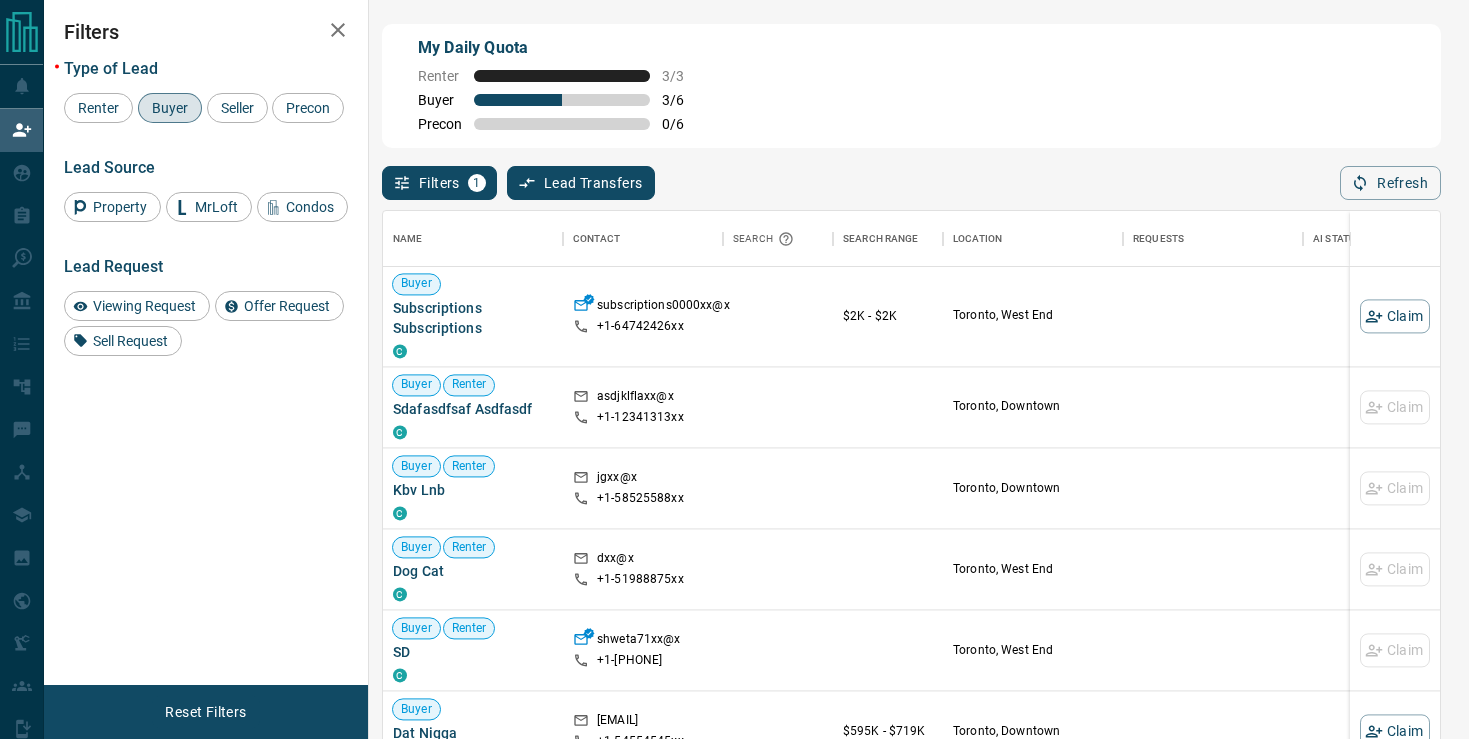 scroll, scrollTop: 2668, scrollLeft: 0, axis: vertical 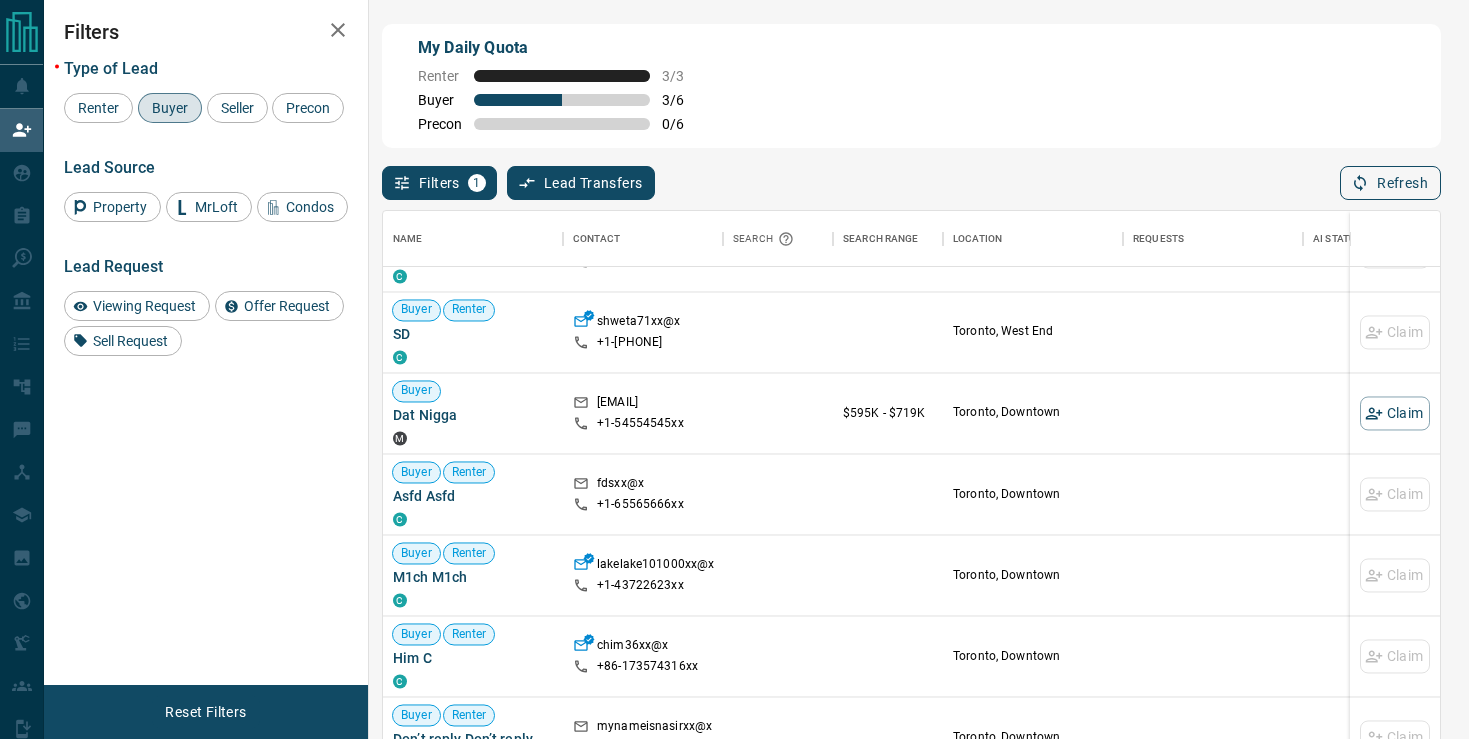 click on "Refresh" at bounding box center [1390, 183] 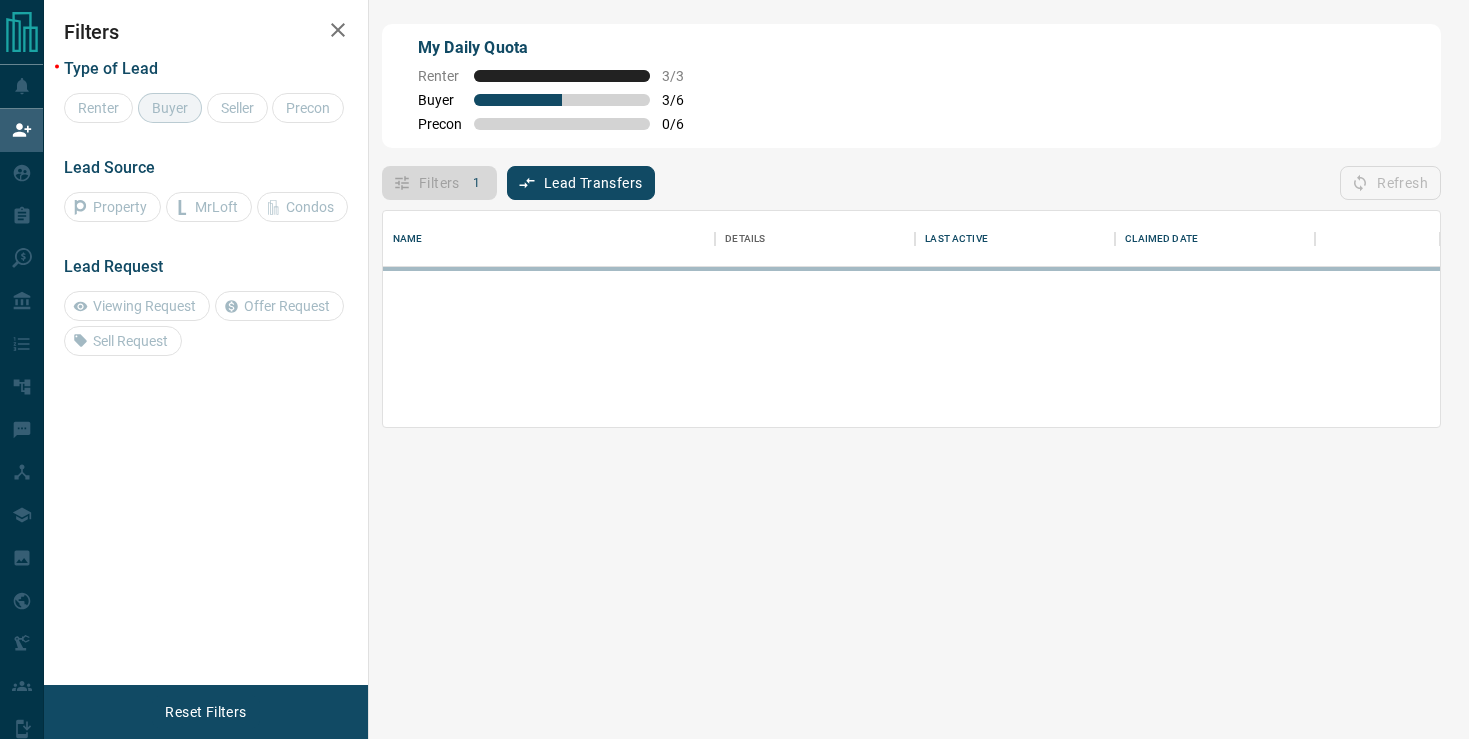 scroll, scrollTop: 0, scrollLeft: 0, axis: both 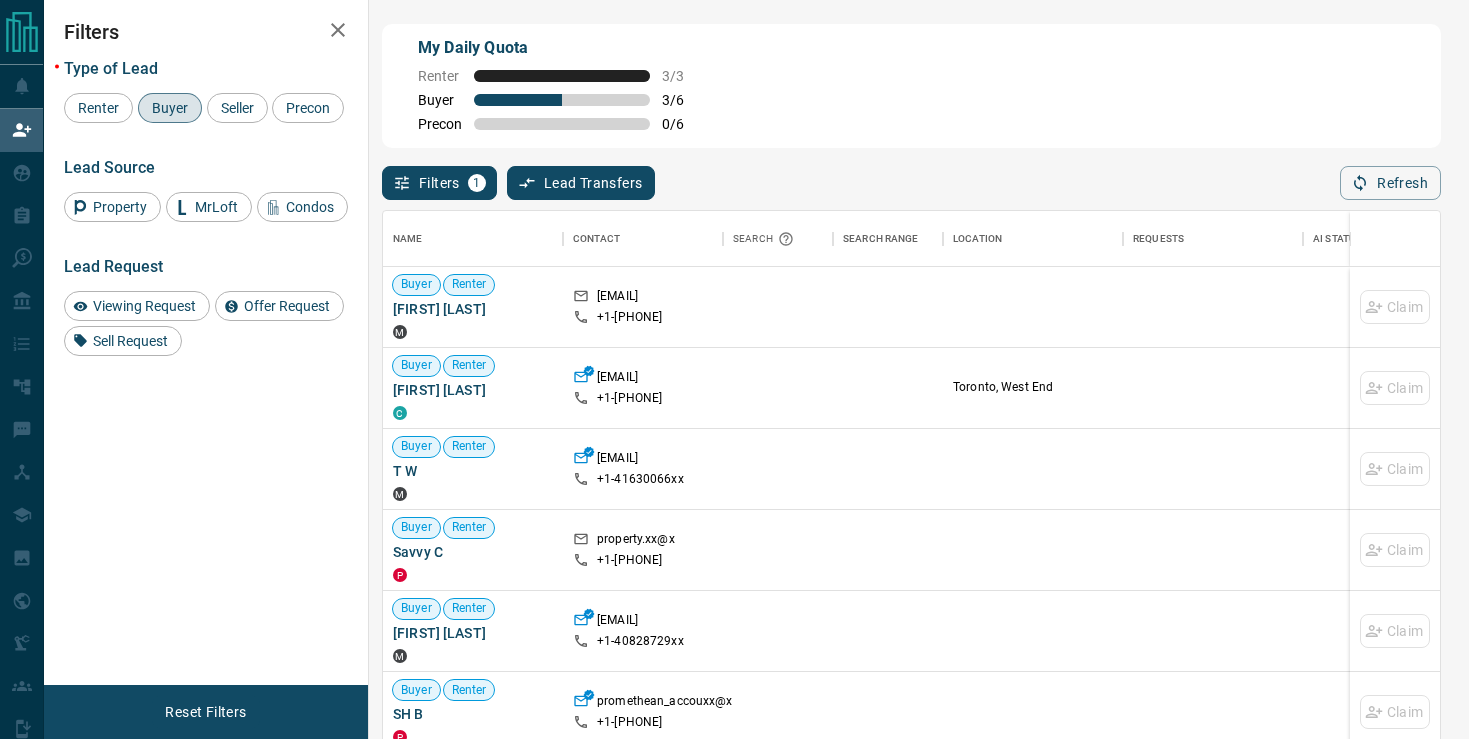 click on "Buyer" at bounding box center [170, 108] 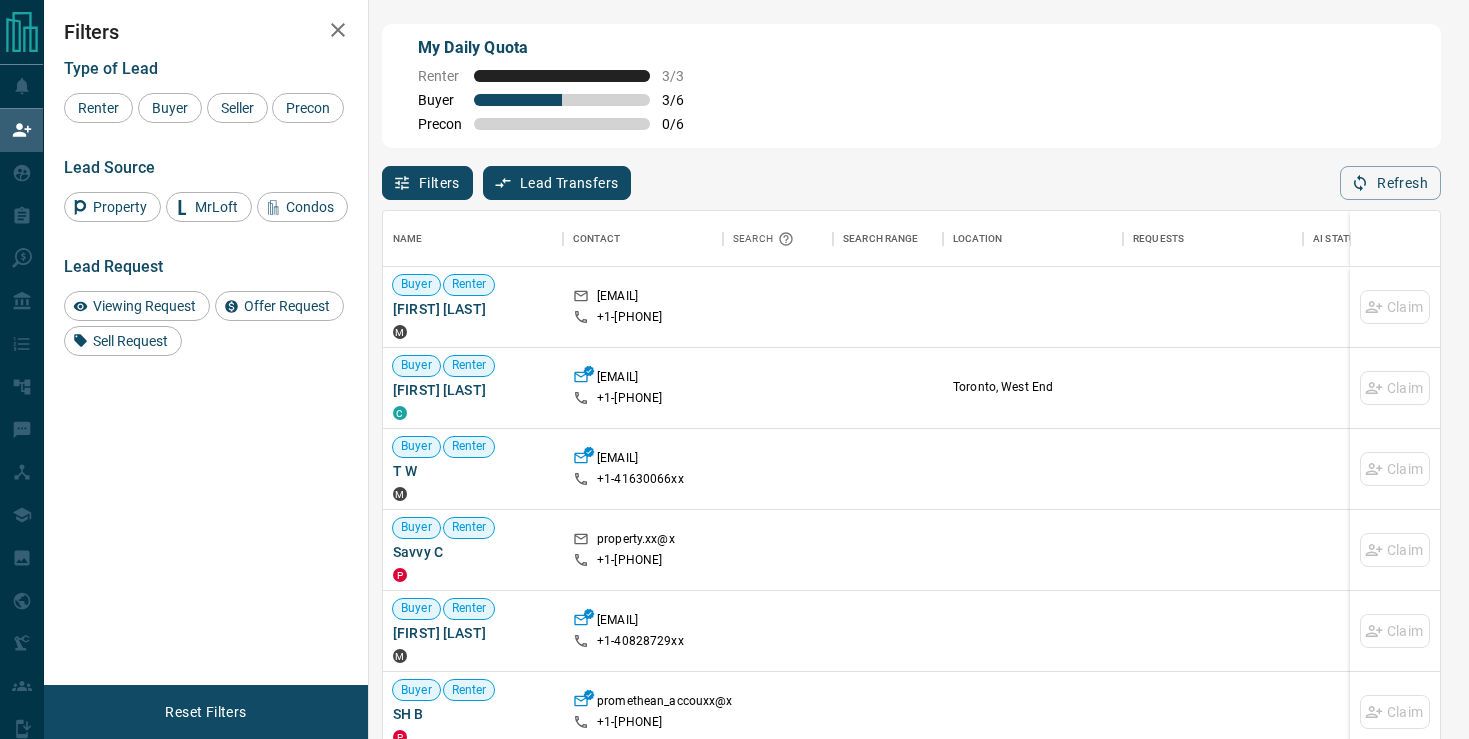 click 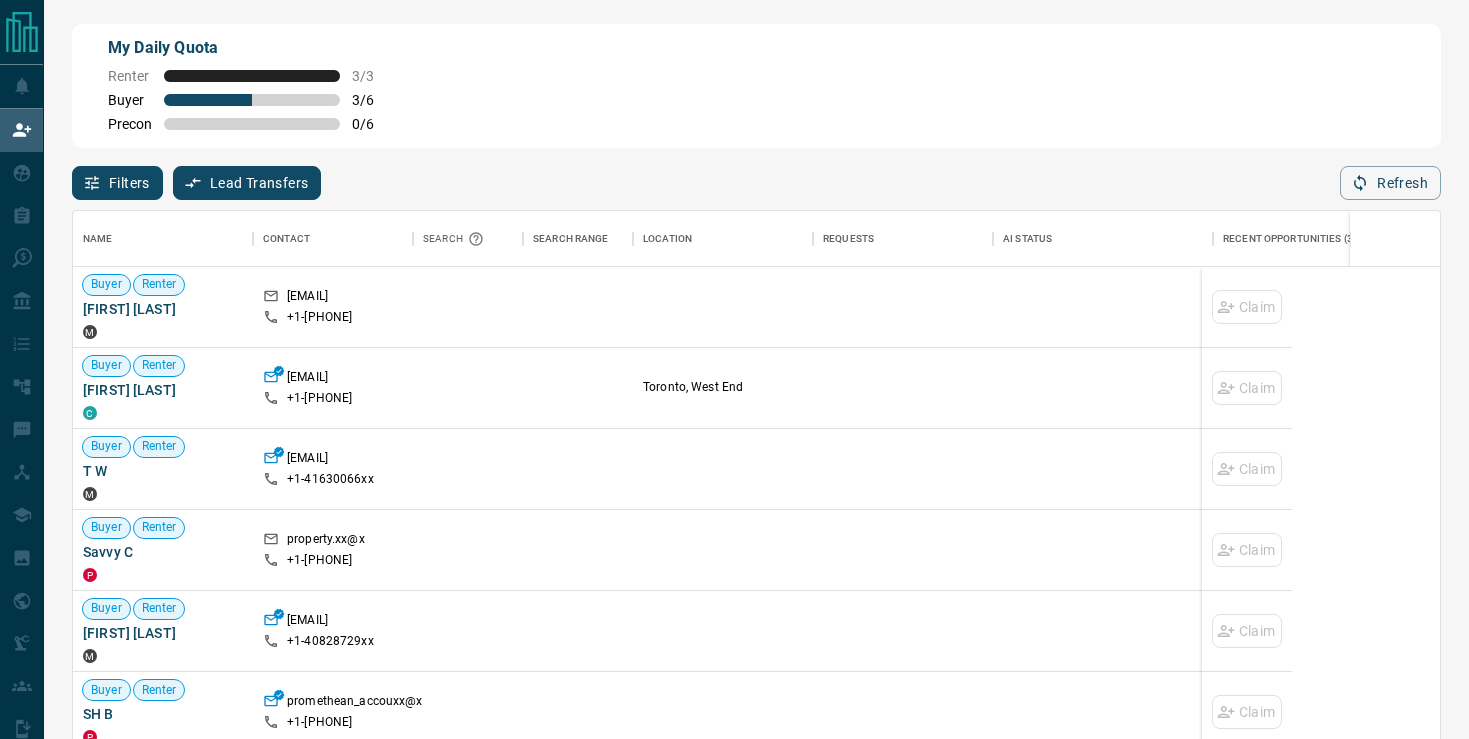 scroll, scrollTop: 1, scrollLeft: 1, axis: both 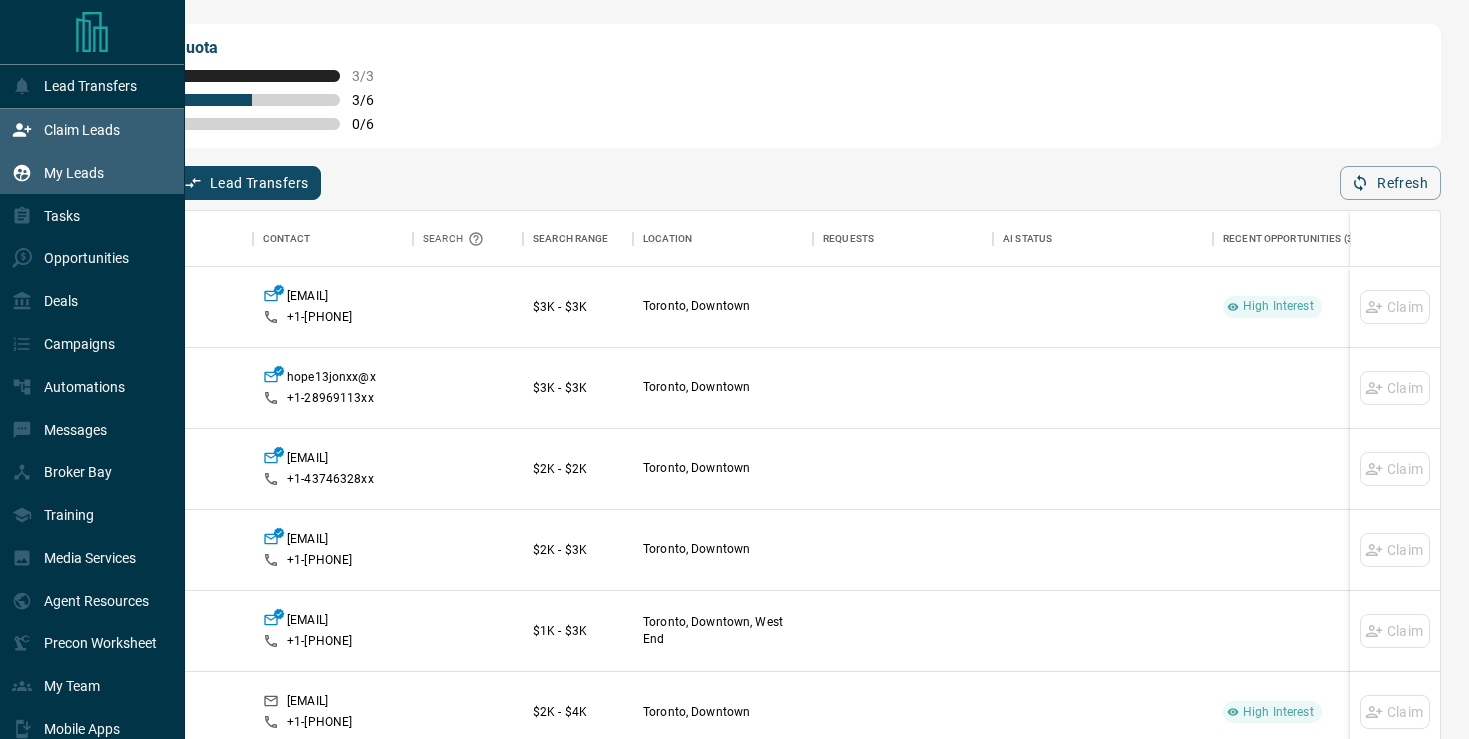 click on "My Leads" at bounding box center (58, 173) 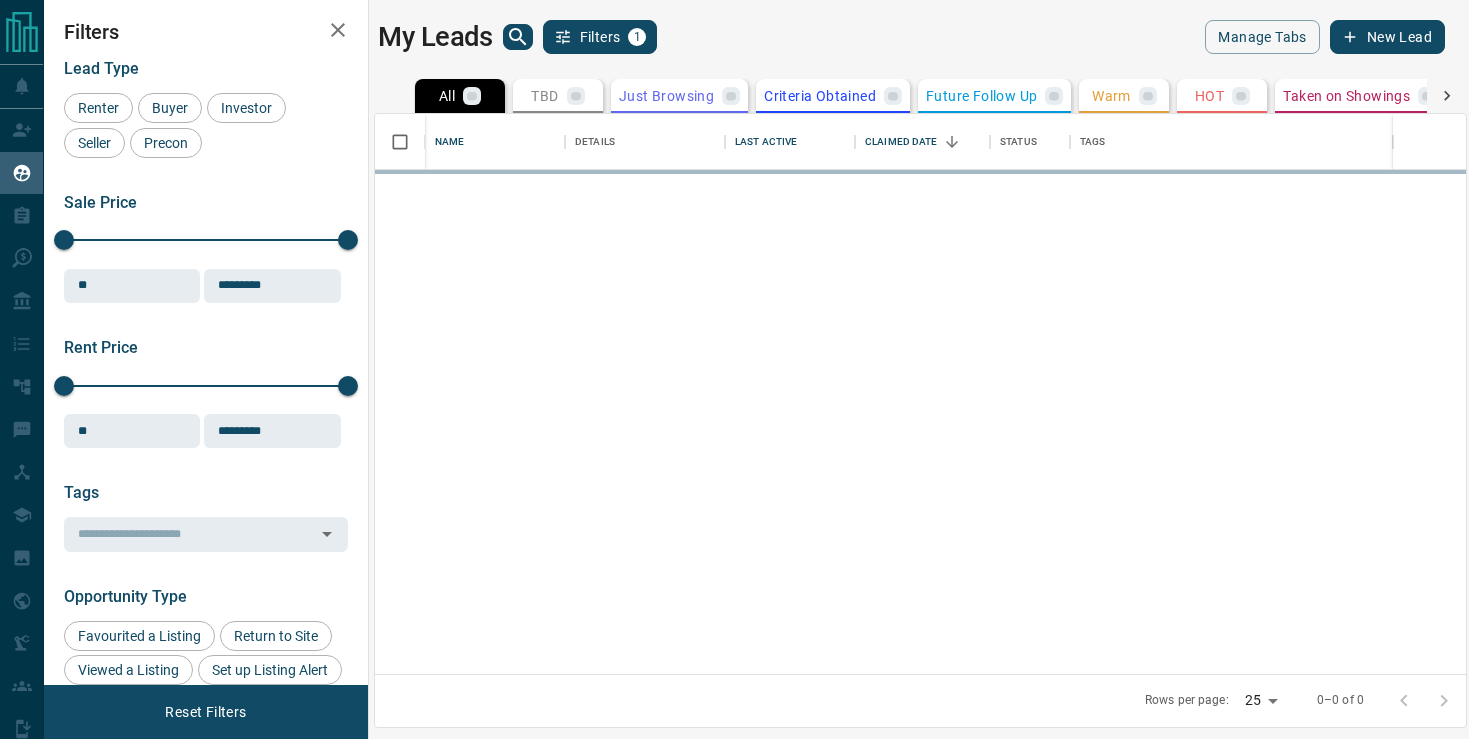 scroll, scrollTop: 1, scrollLeft: 1, axis: both 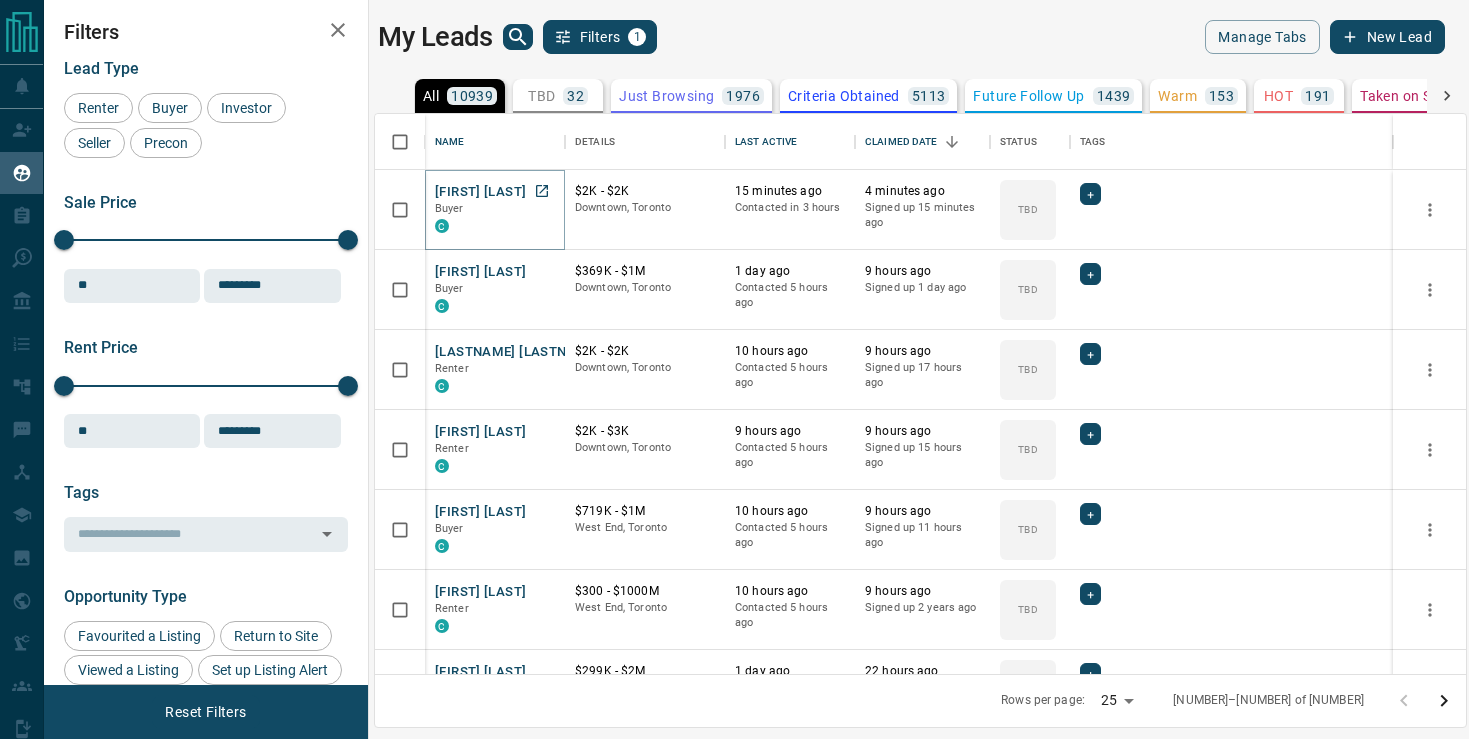 click on "[FIRST] [LAST]" at bounding box center [480, 192] 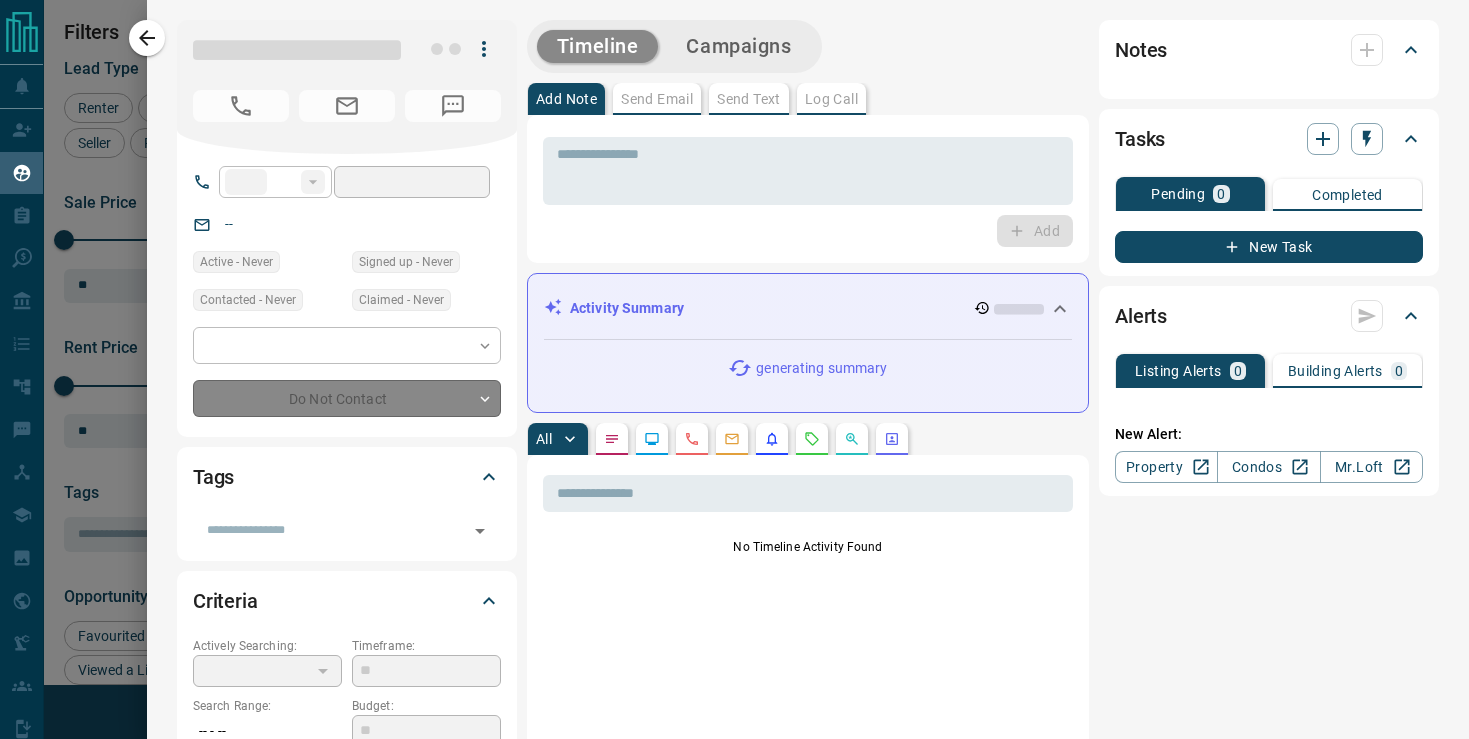 type on "**" 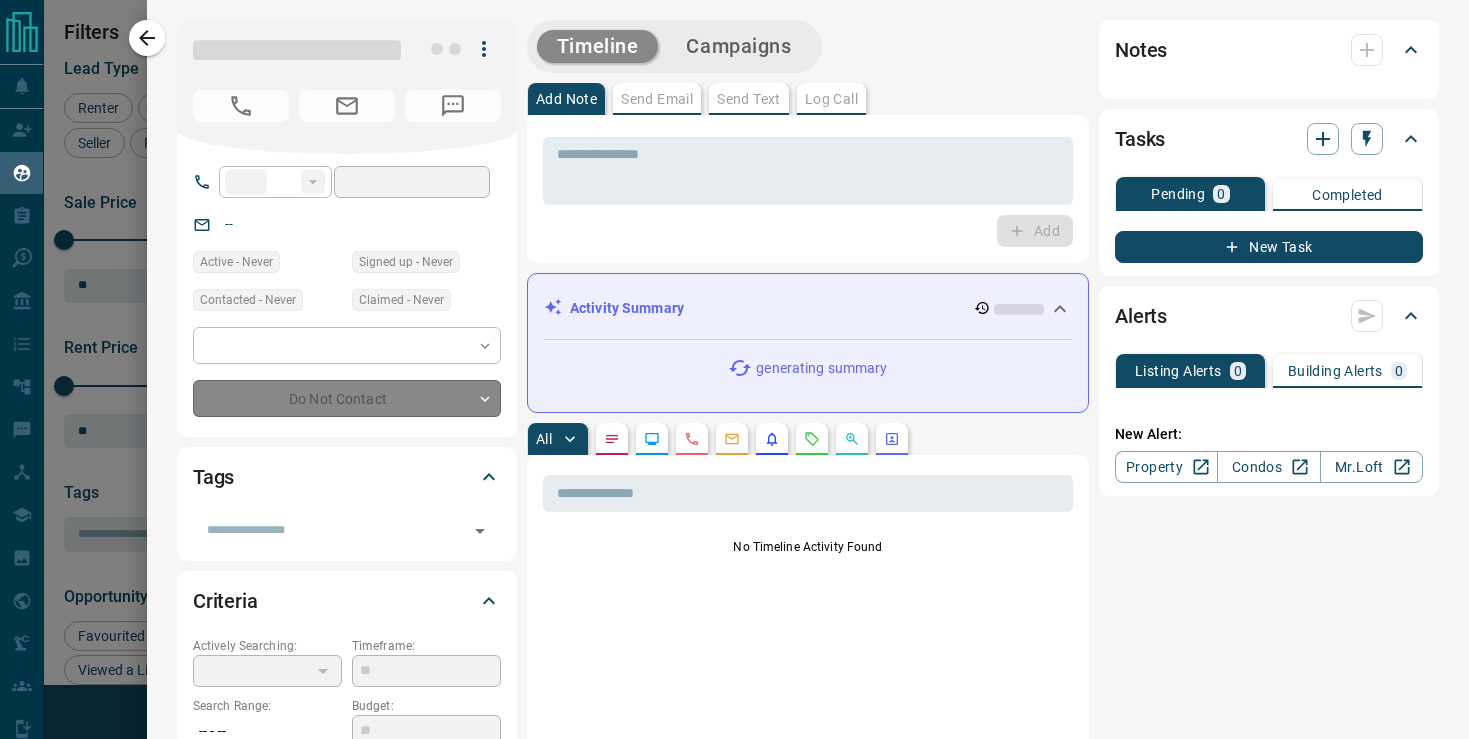 type on "**********" 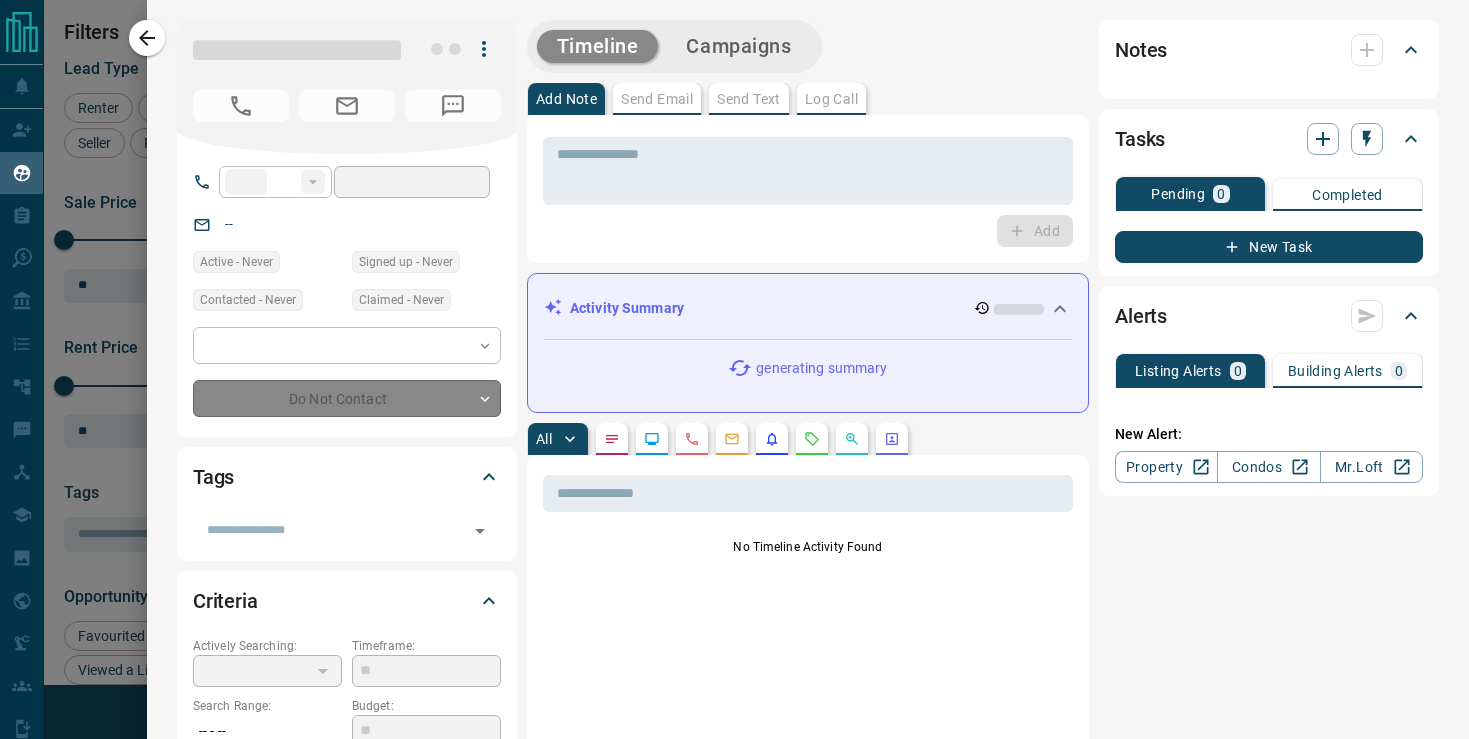 type on "**********" 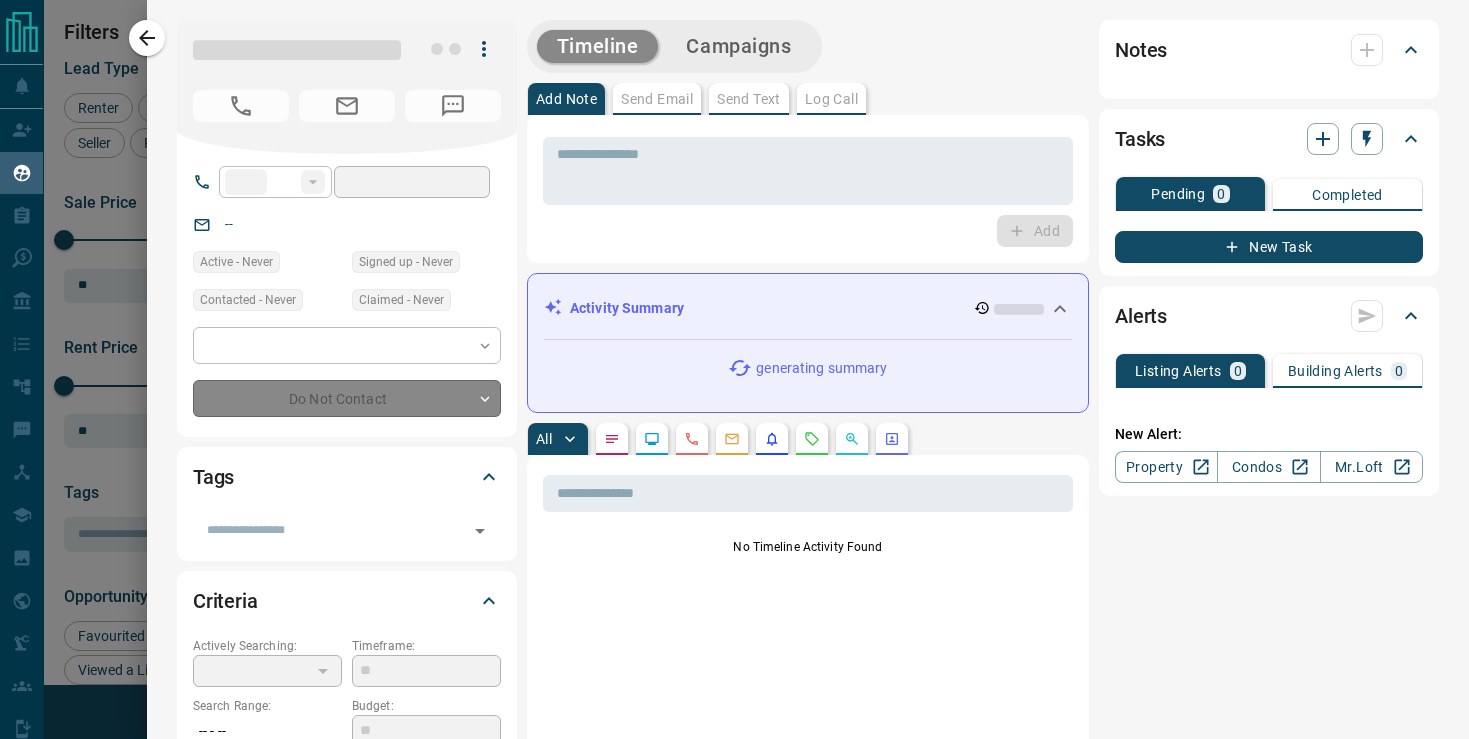 type on "**" 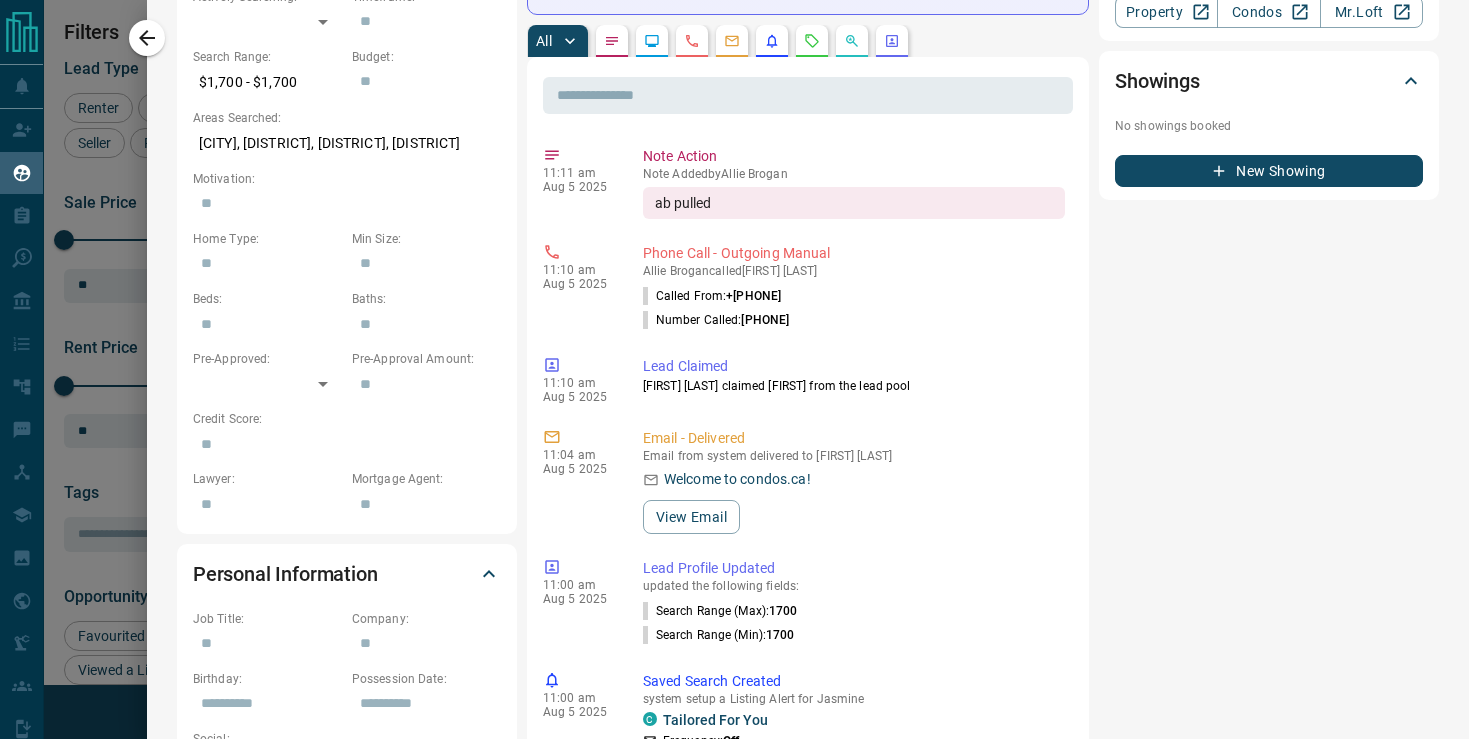 scroll, scrollTop: 732, scrollLeft: 0, axis: vertical 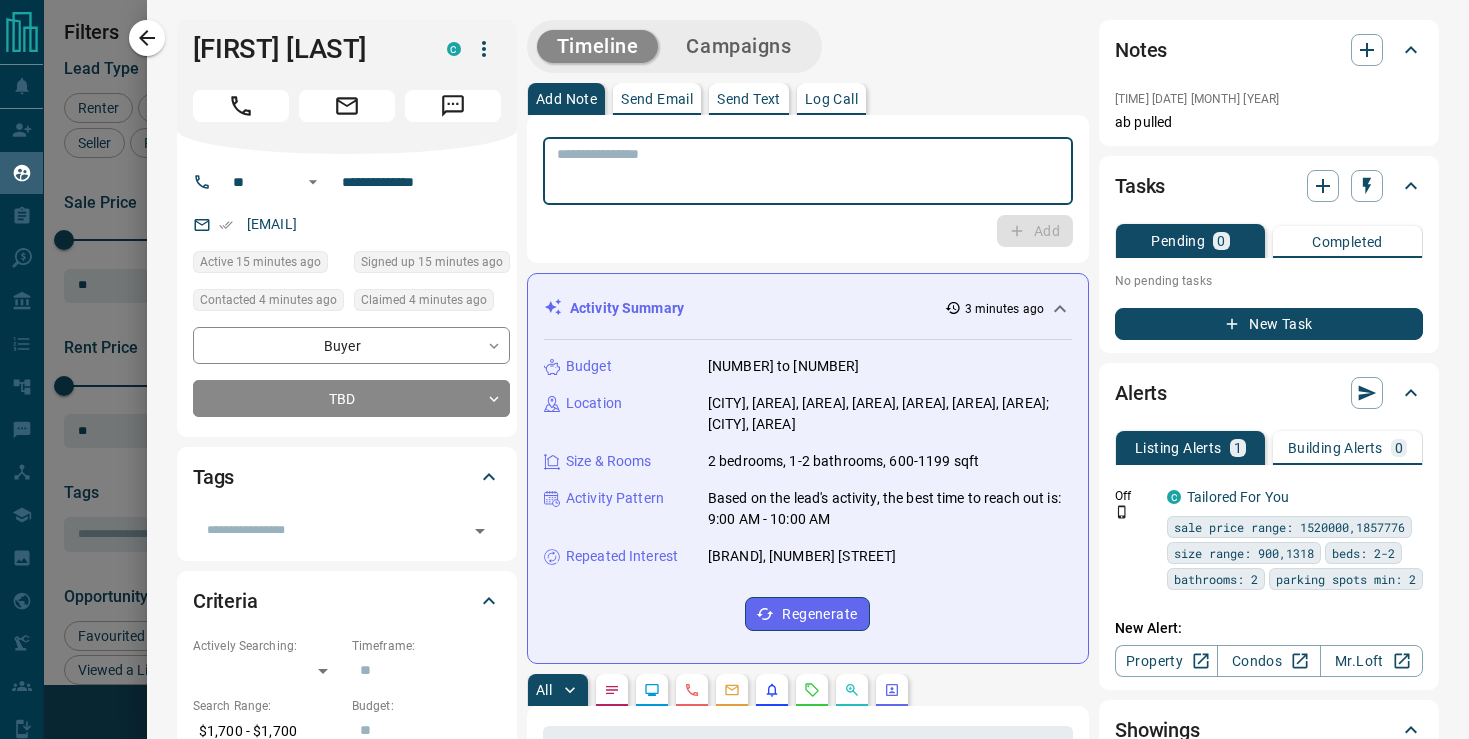 click at bounding box center (808, 171) 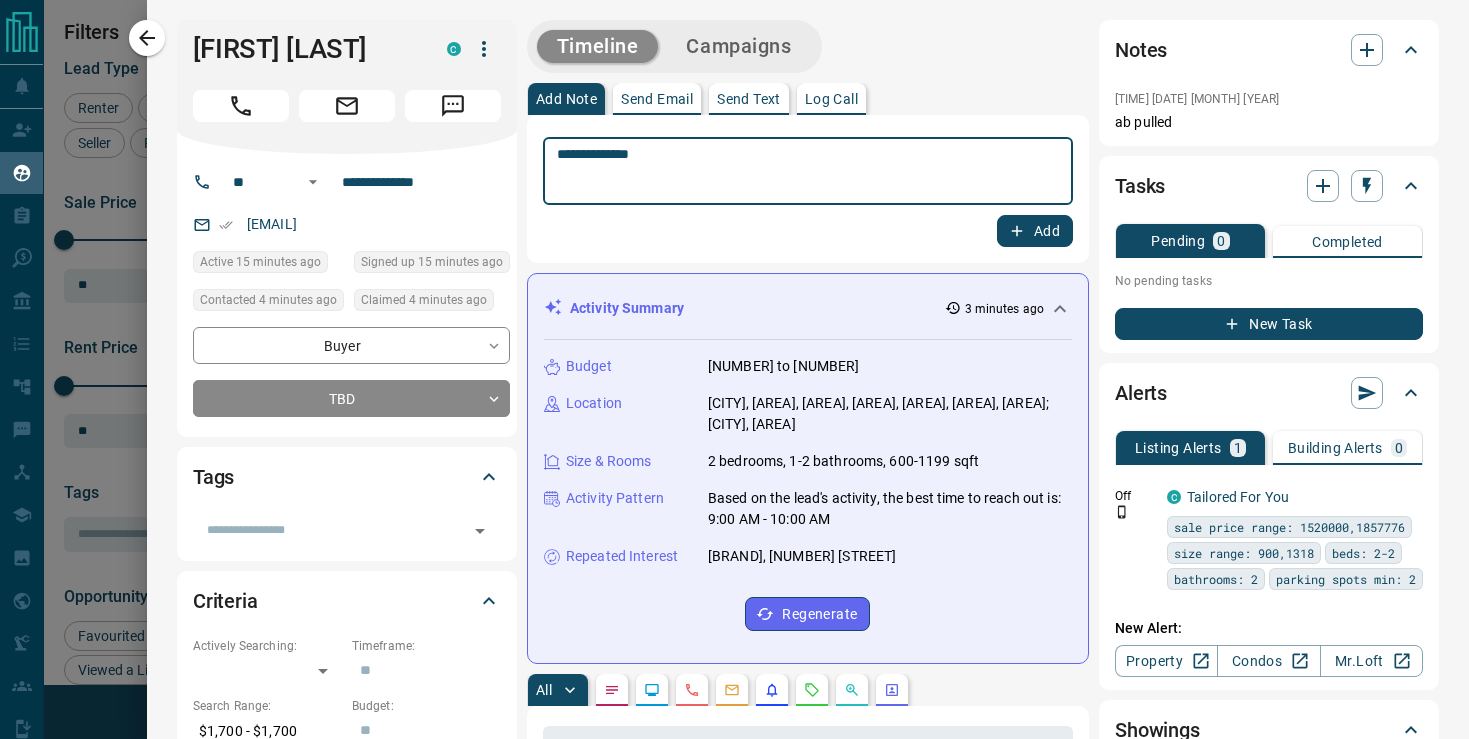 type on "**********" 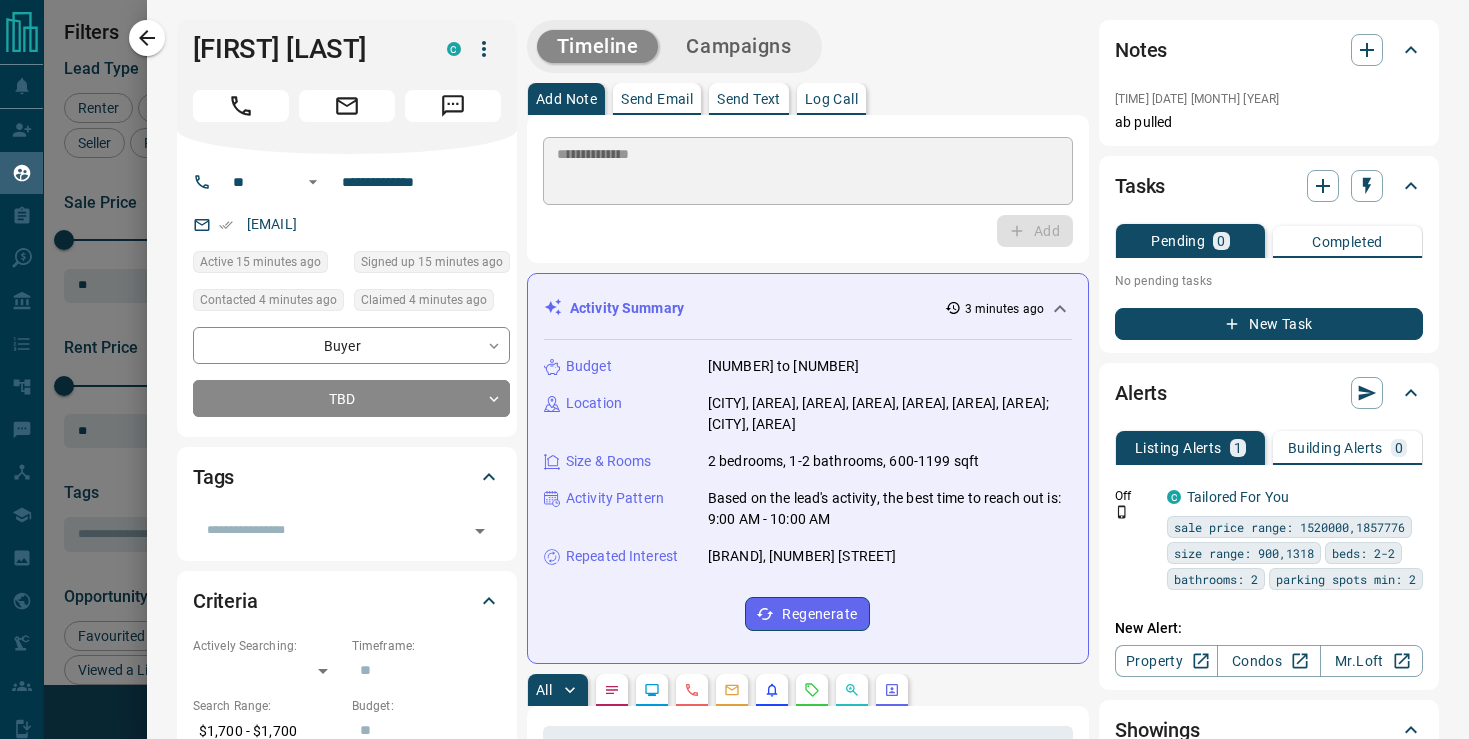 type 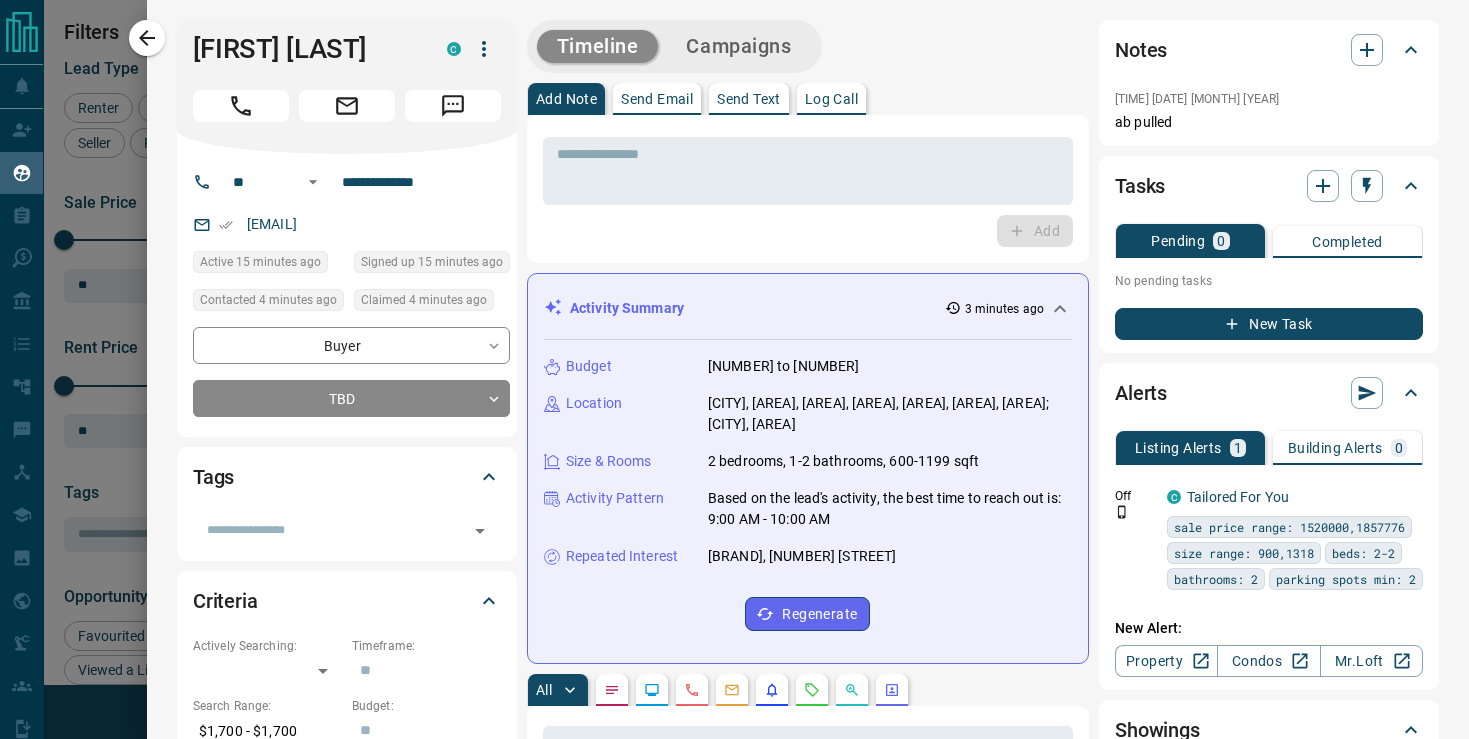 click 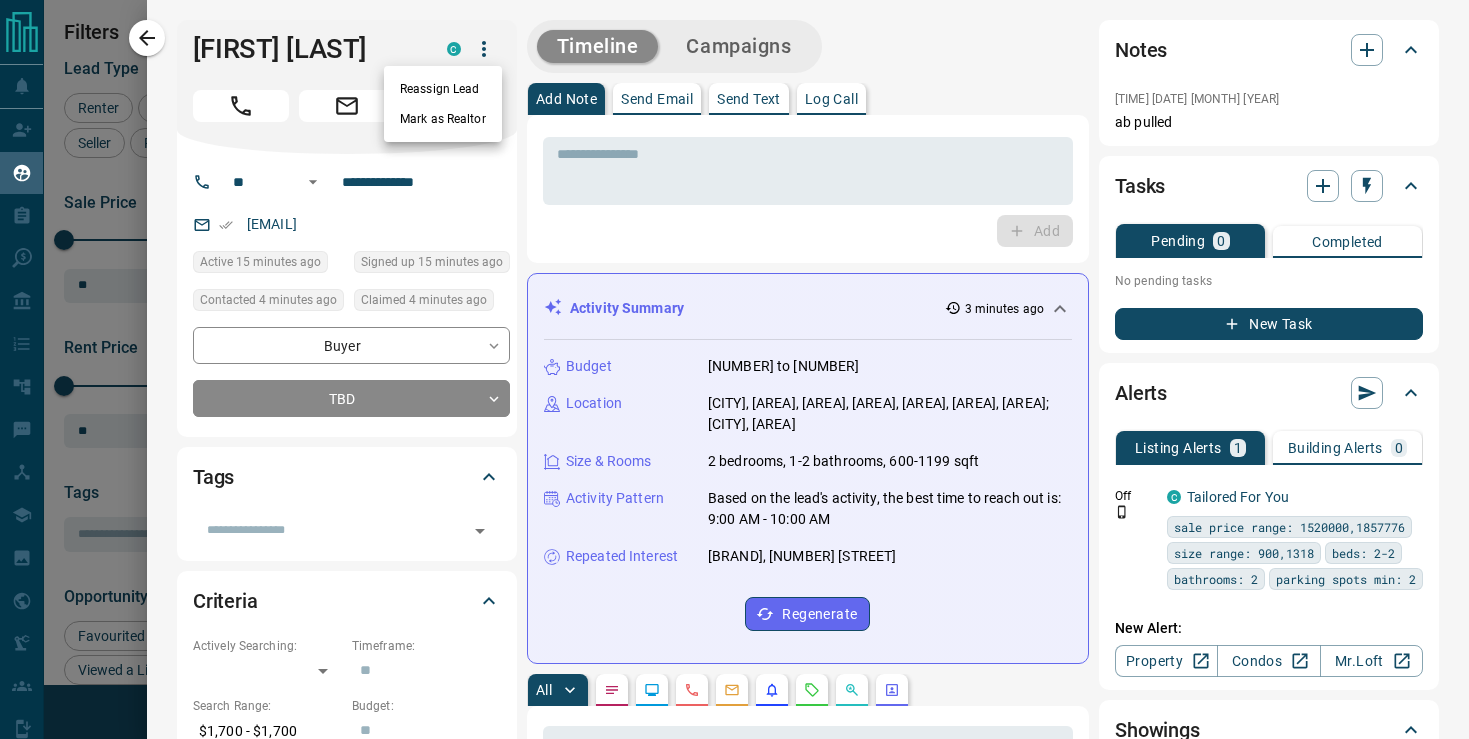 click on "Reassign Lead" at bounding box center (443, 89) 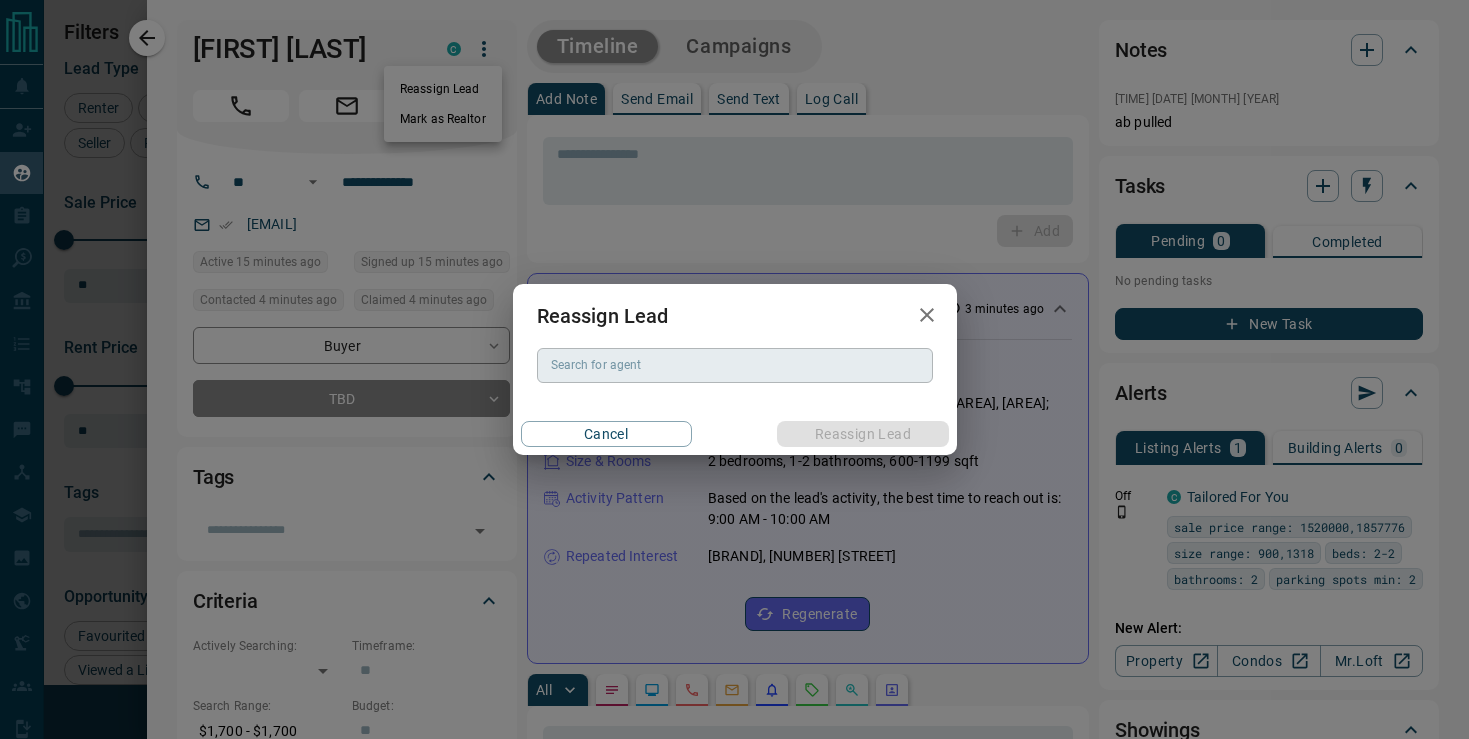 click on "Search for agent" at bounding box center [733, 365] 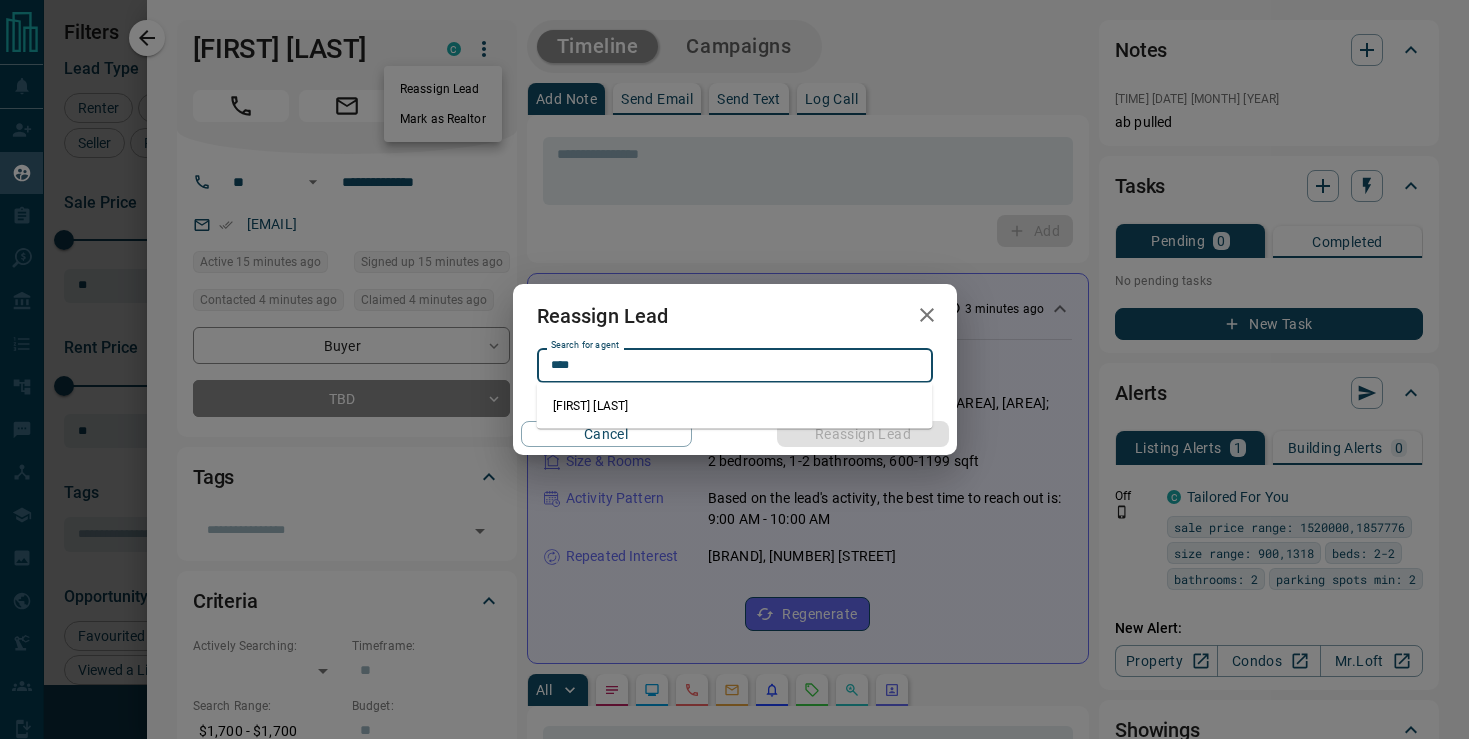 click on "[FIRST] [LAST]" at bounding box center (735, 406) 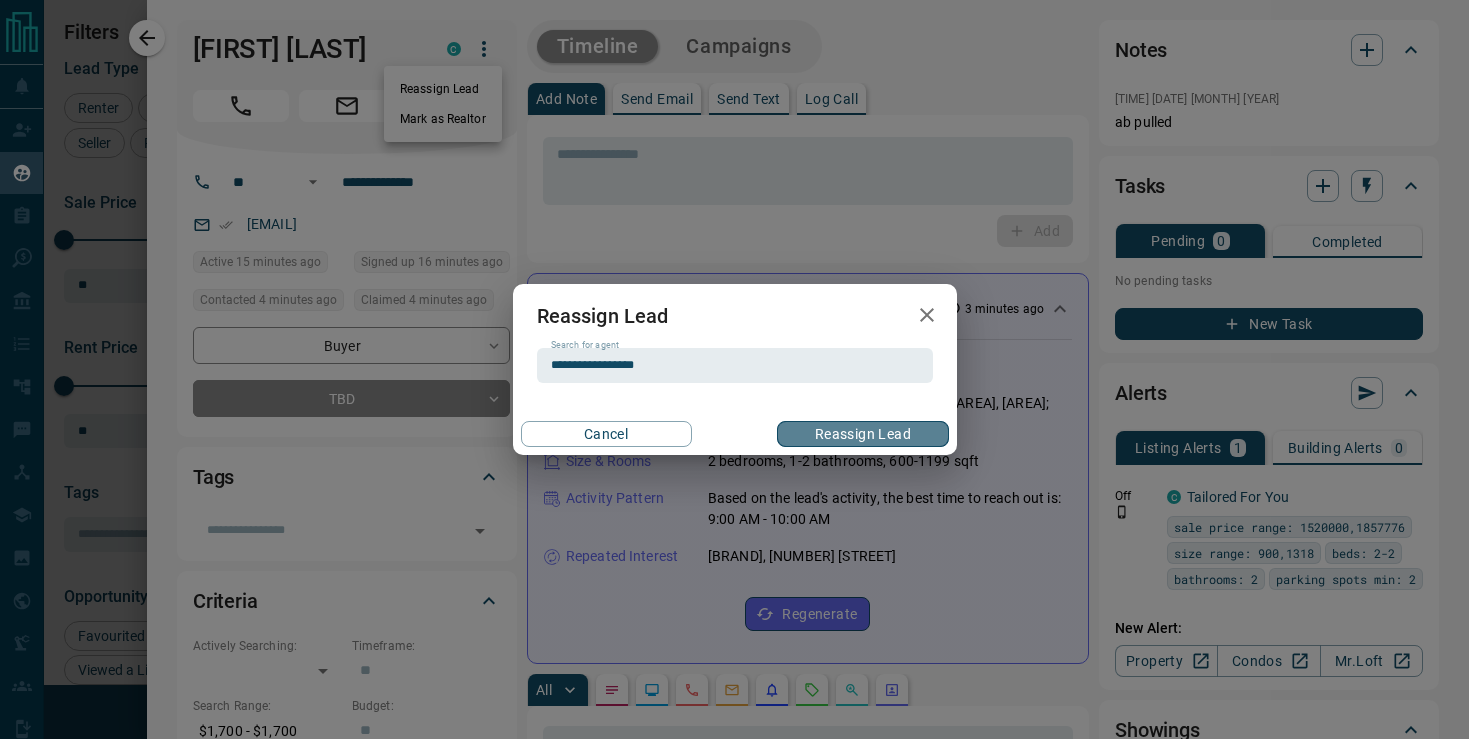 click on "Reassign Lead" at bounding box center (862, 434) 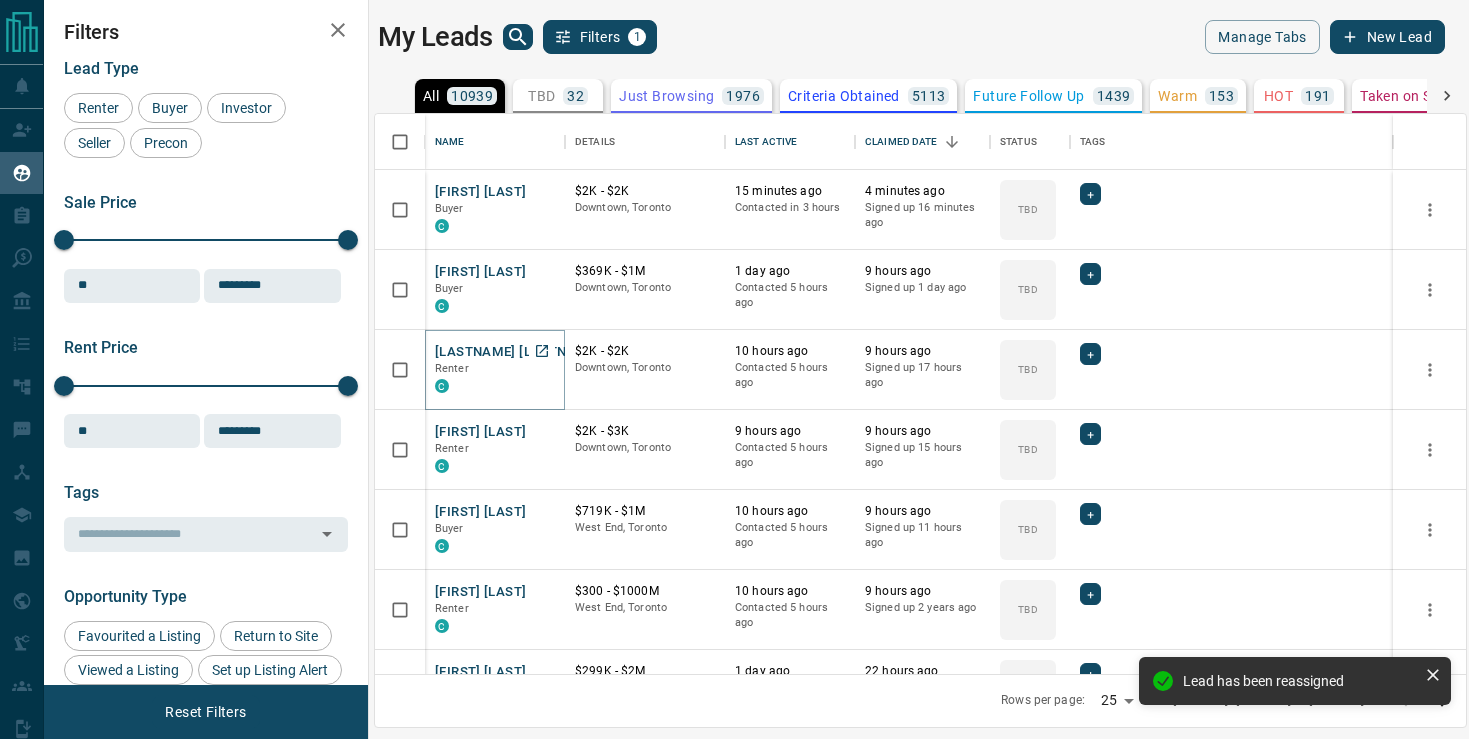 click on "[LASTNAME] [LASTNAME]" at bounding box center [517, 352] 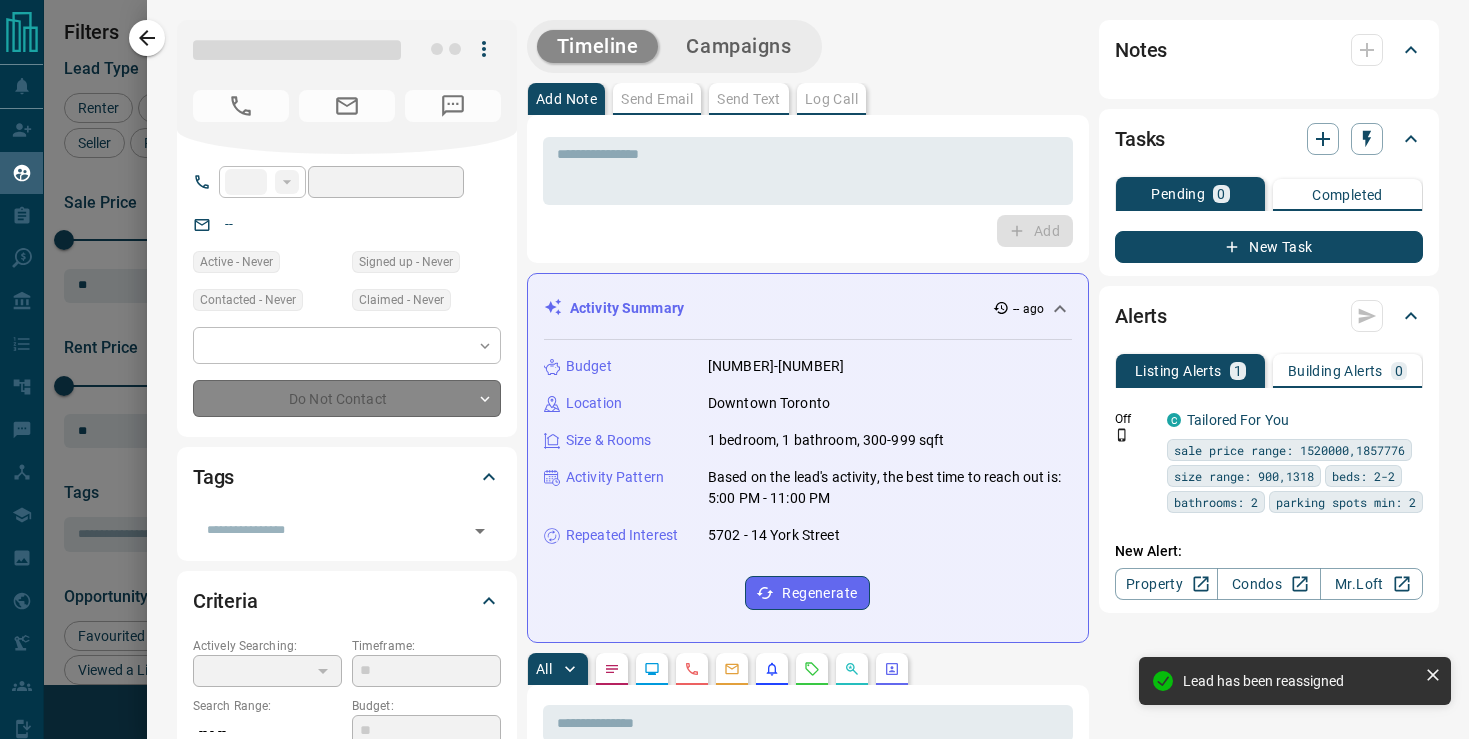 type on "**" 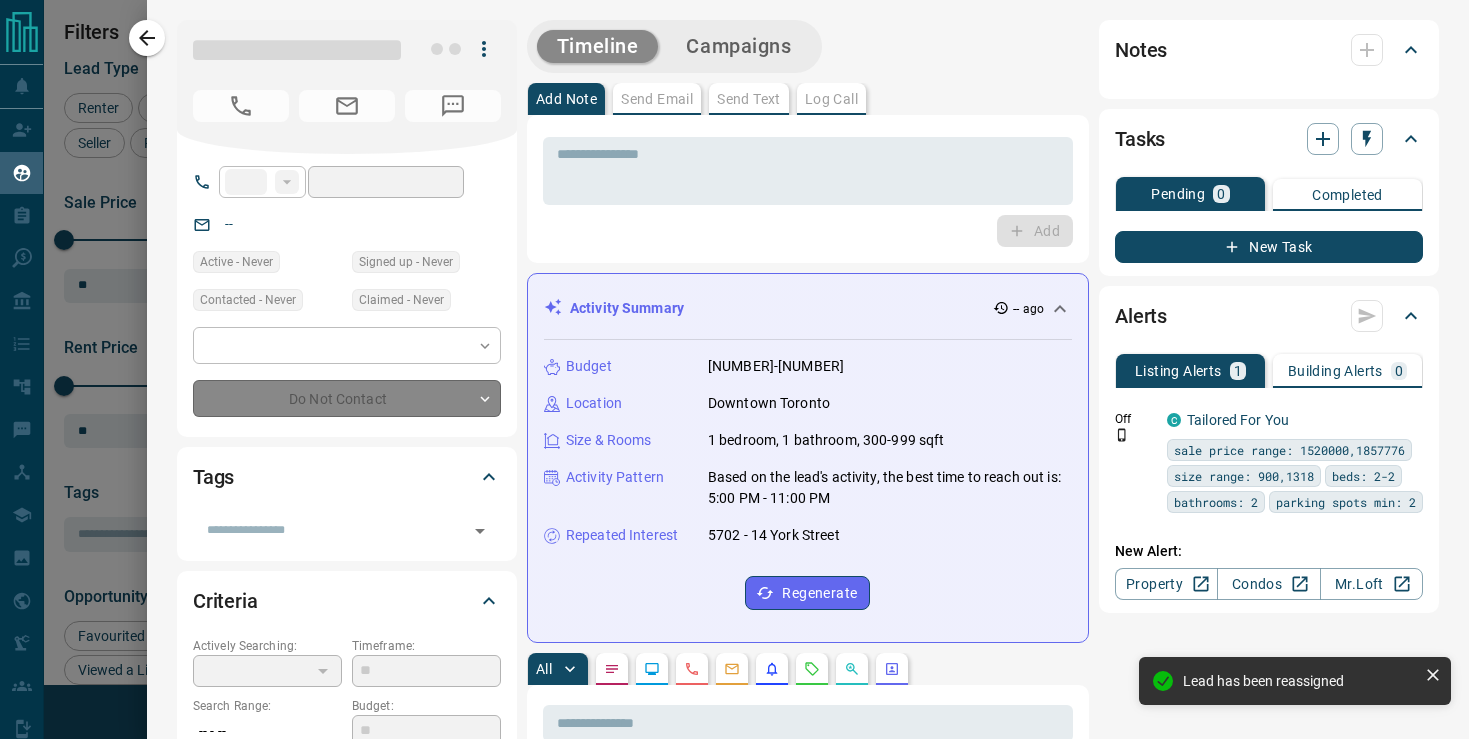 type on "**********" 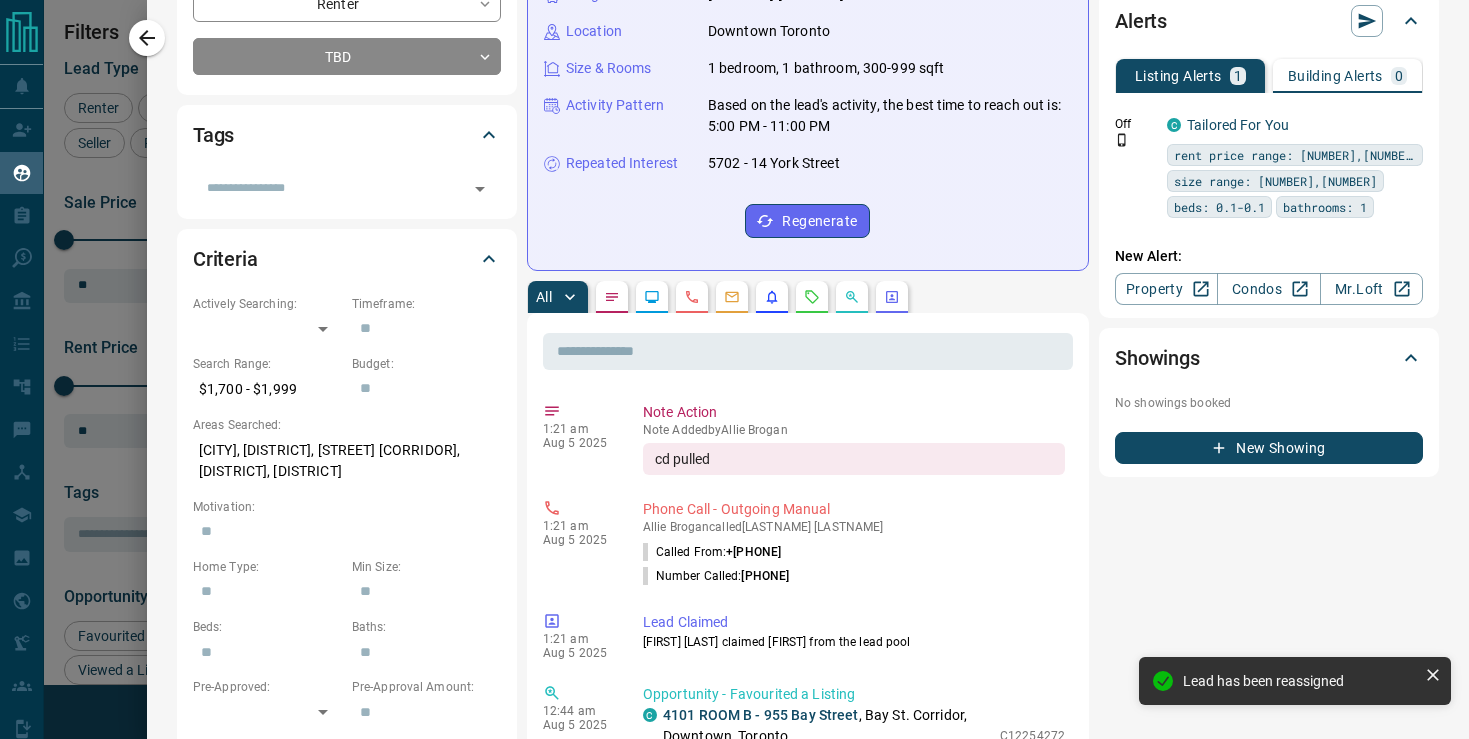 scroll, scrollTop: 374, scrollLeft: 0, axis: vertical 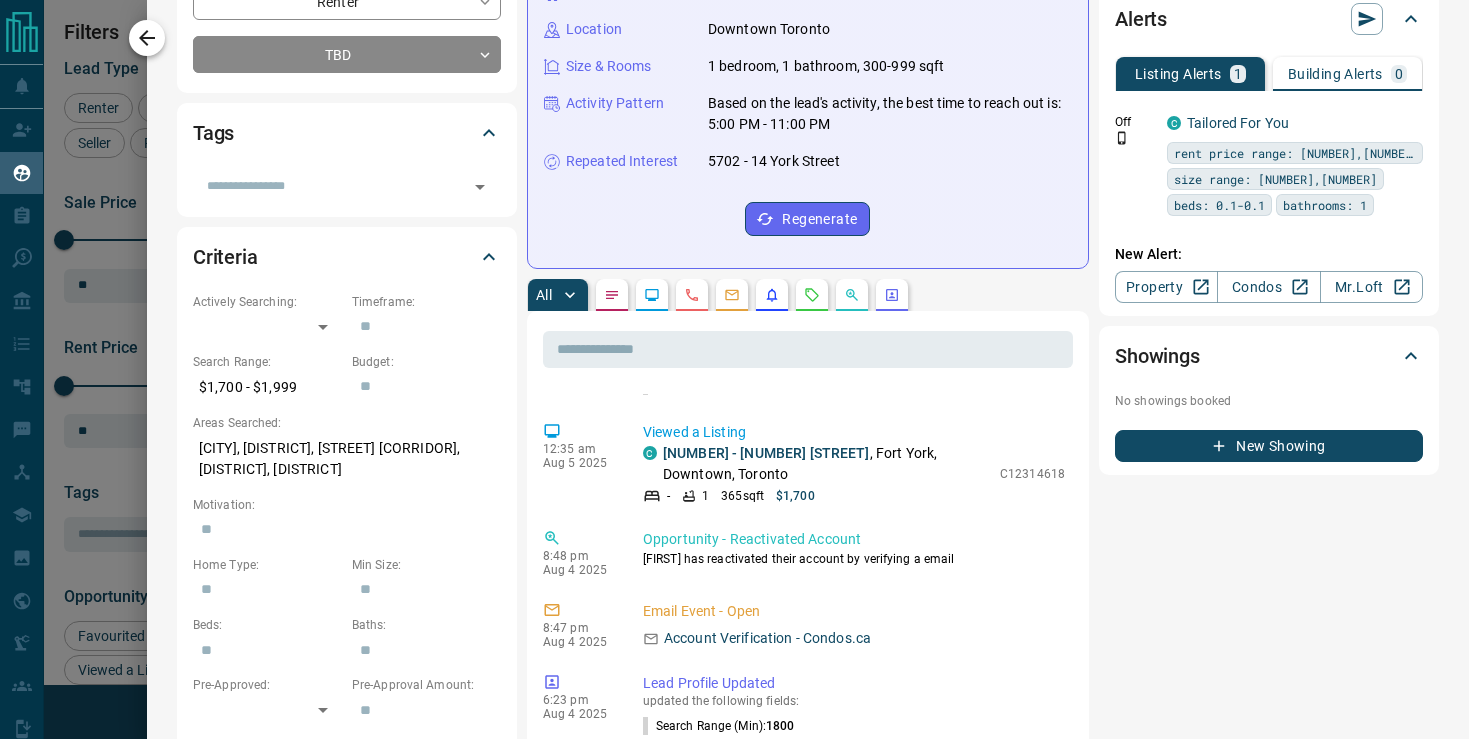 click 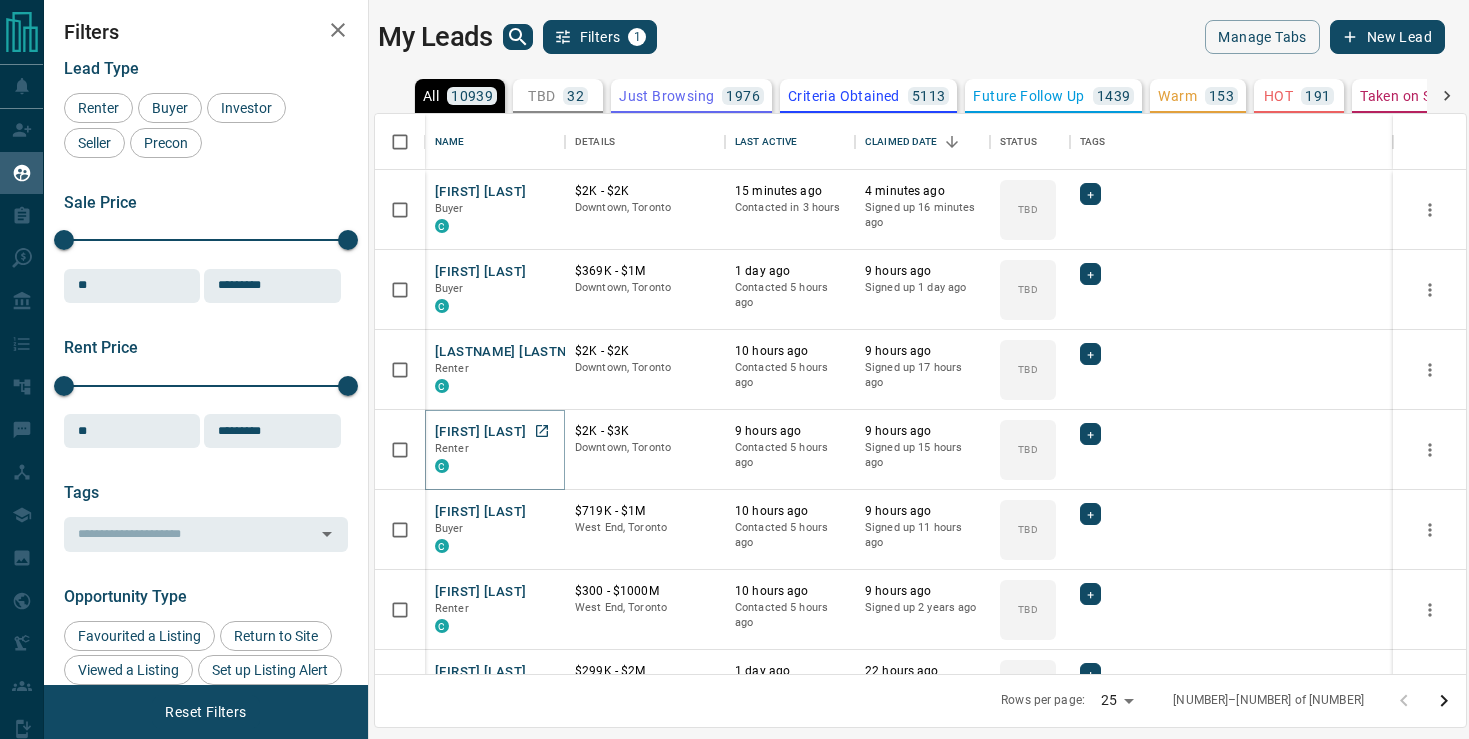 click on "[FIRST] [LAST]" at bounding box center [480, 432] 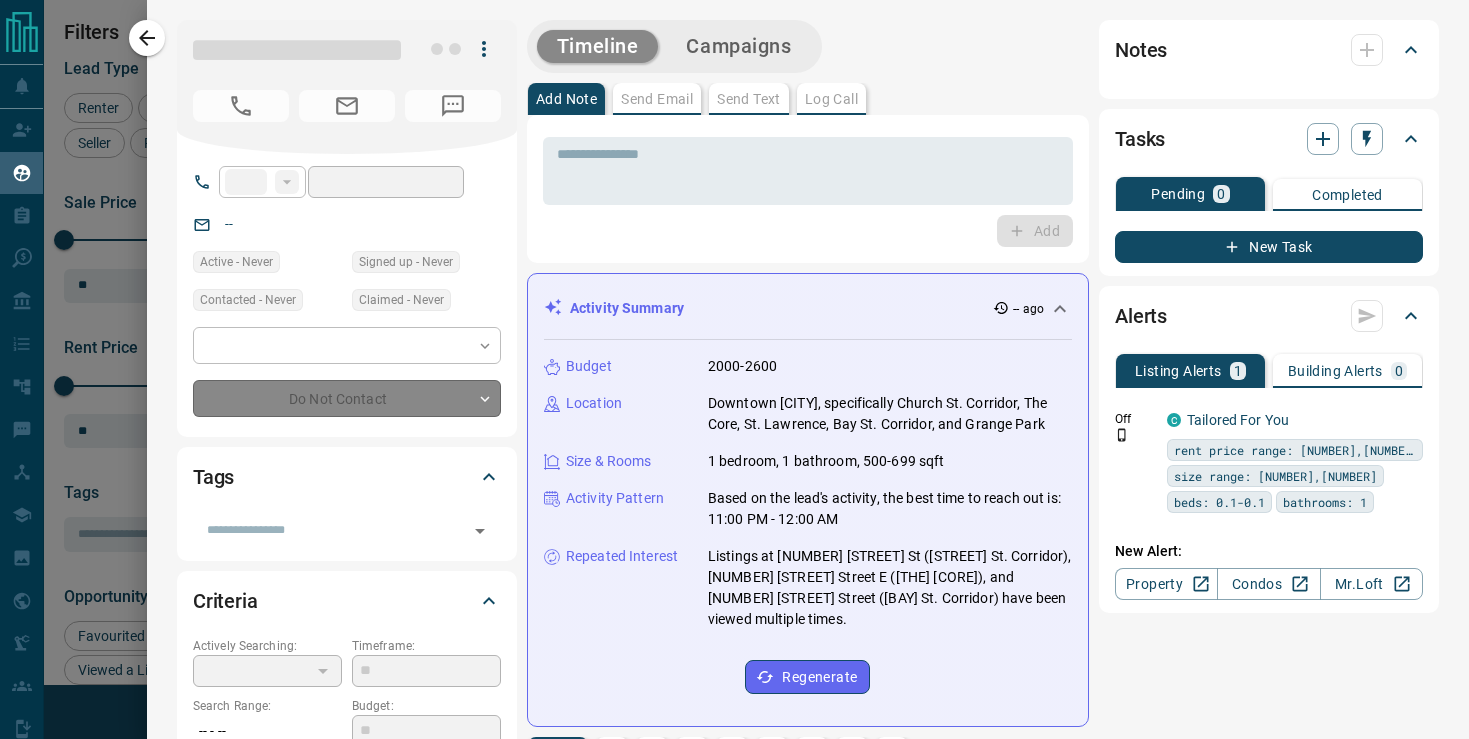 type on "**" 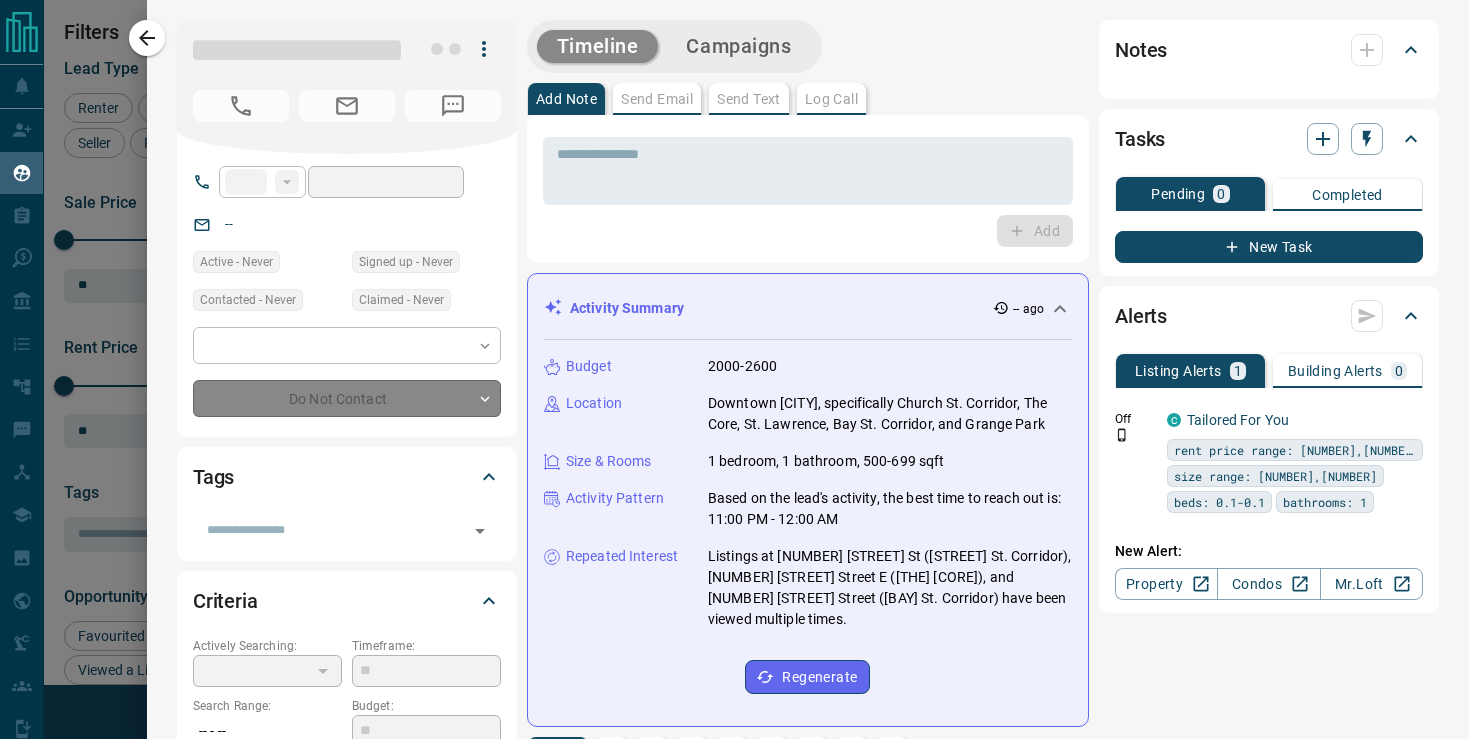 type on "**********" 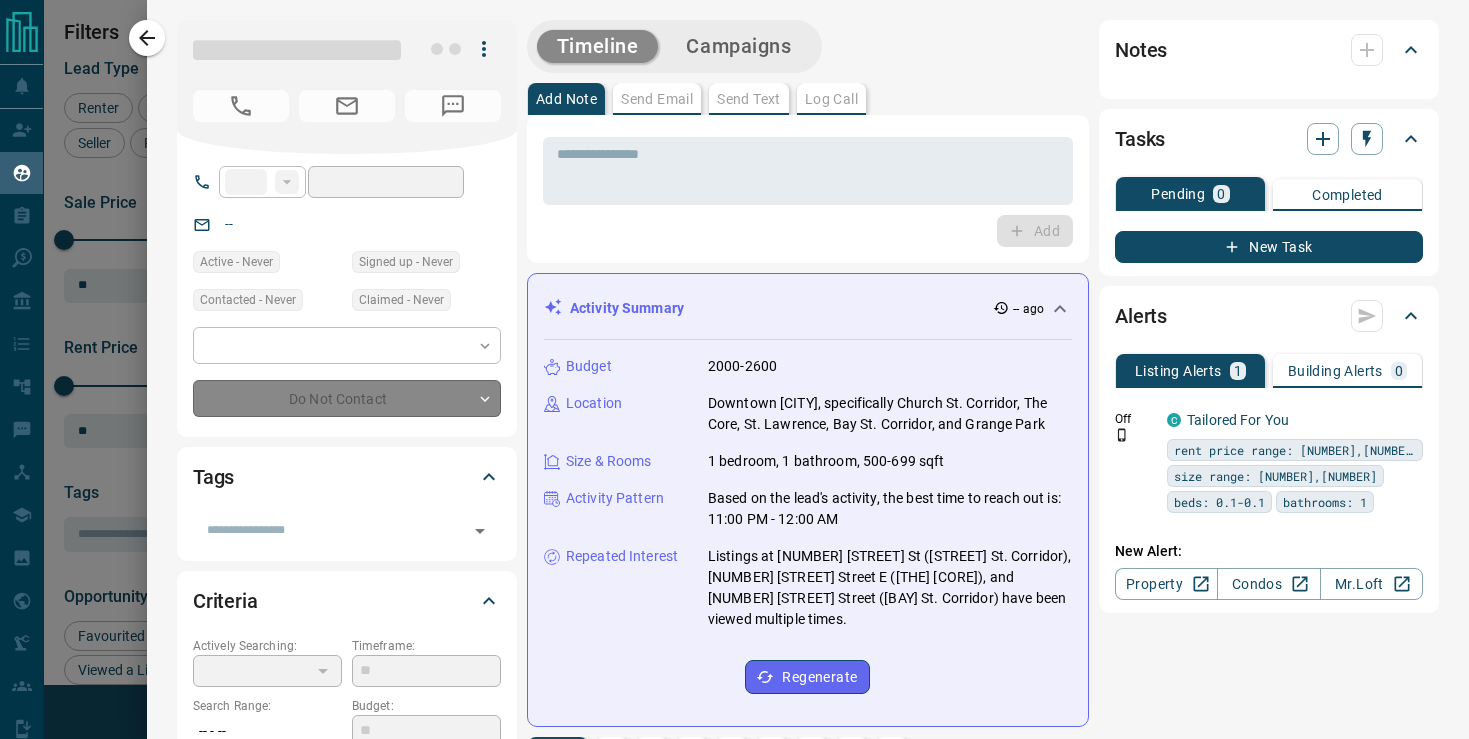 type on "**********" 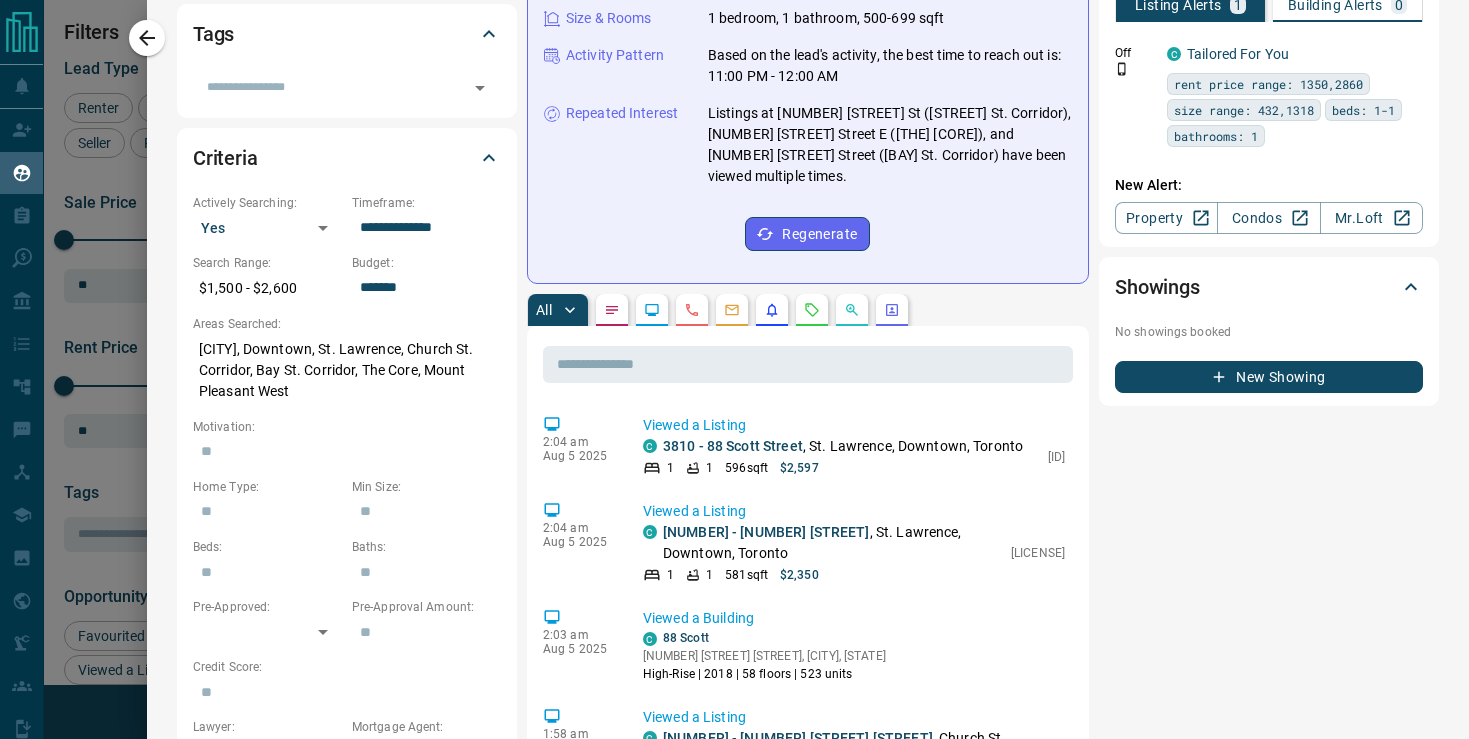 scroll, scrollTop: 0, scrollLeft: 0, axis: both 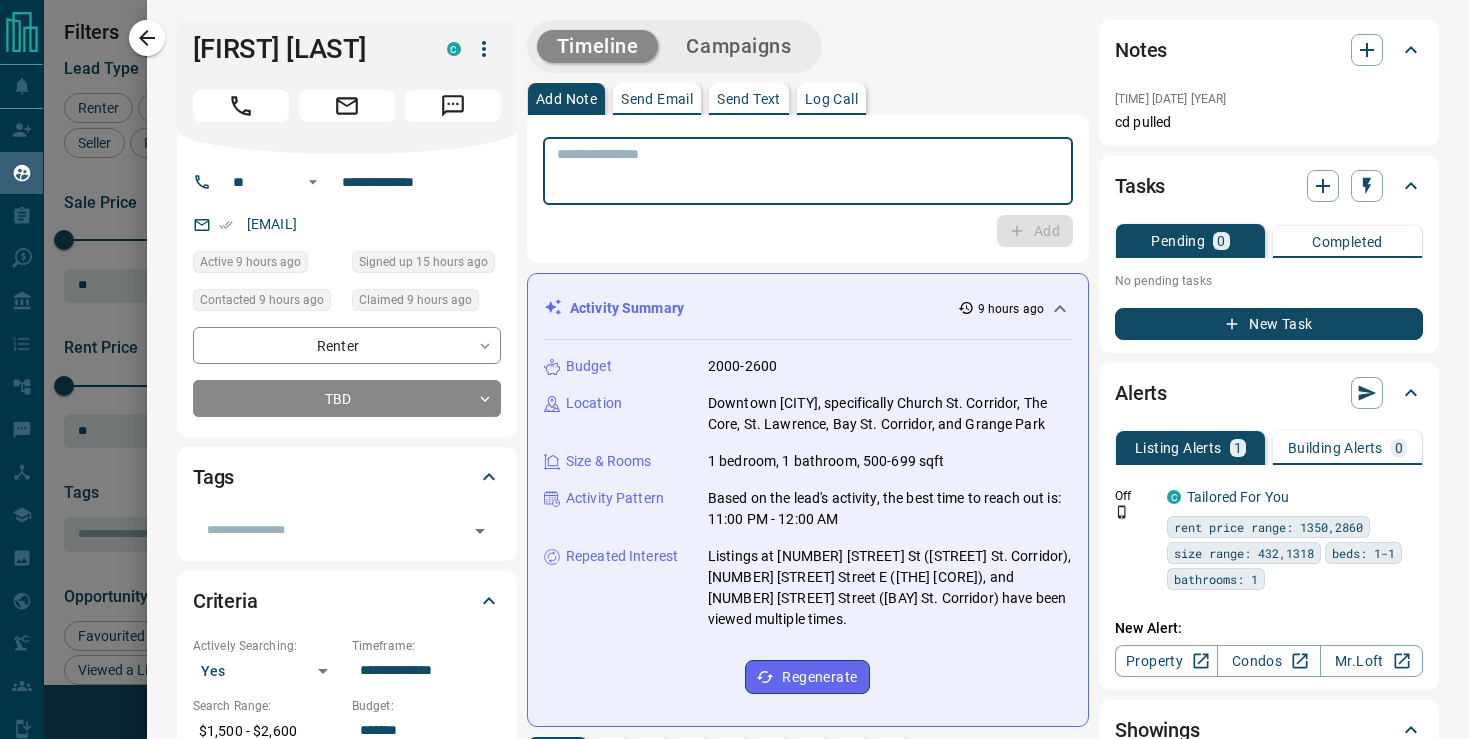 click at bounding box center (808, 171) 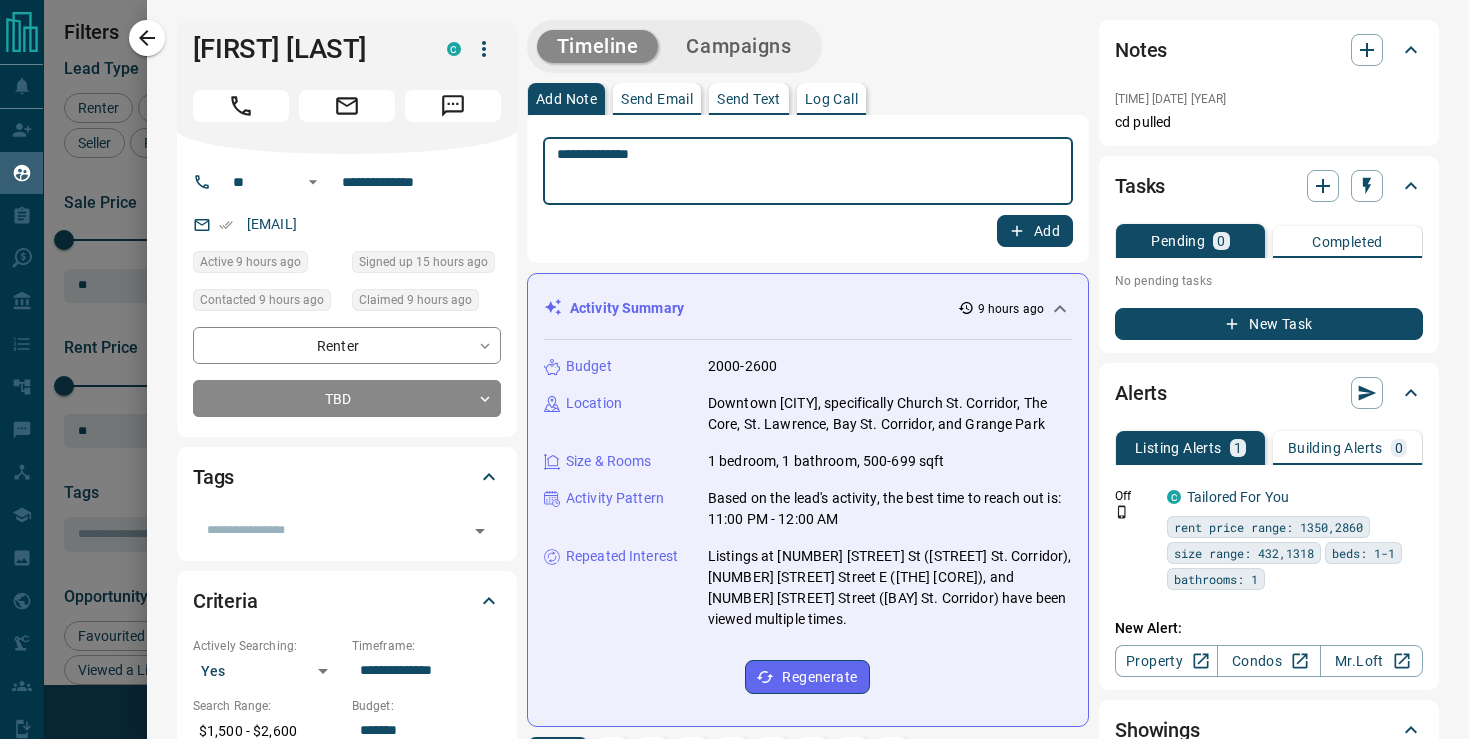 type on "**********" 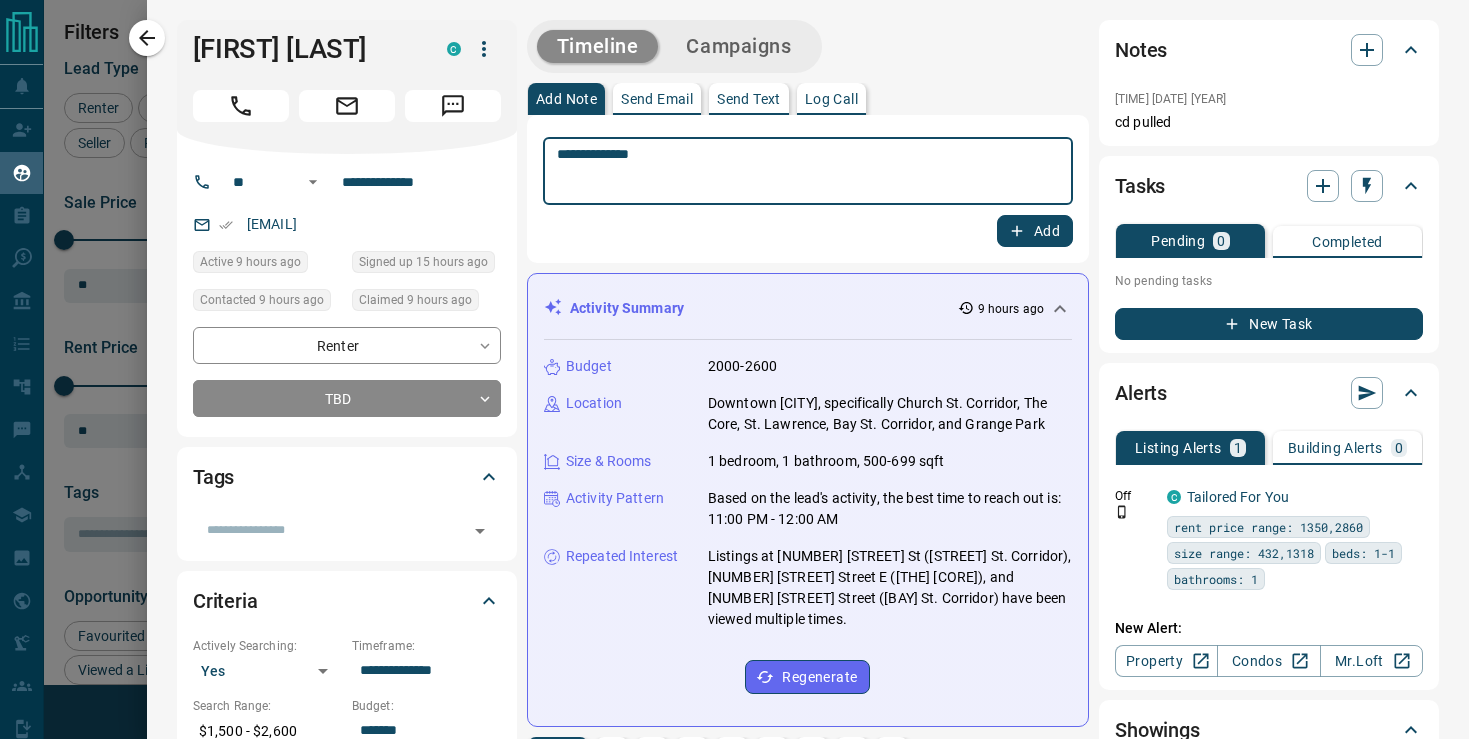 click on "Add" at bounding box center (1035, 231) 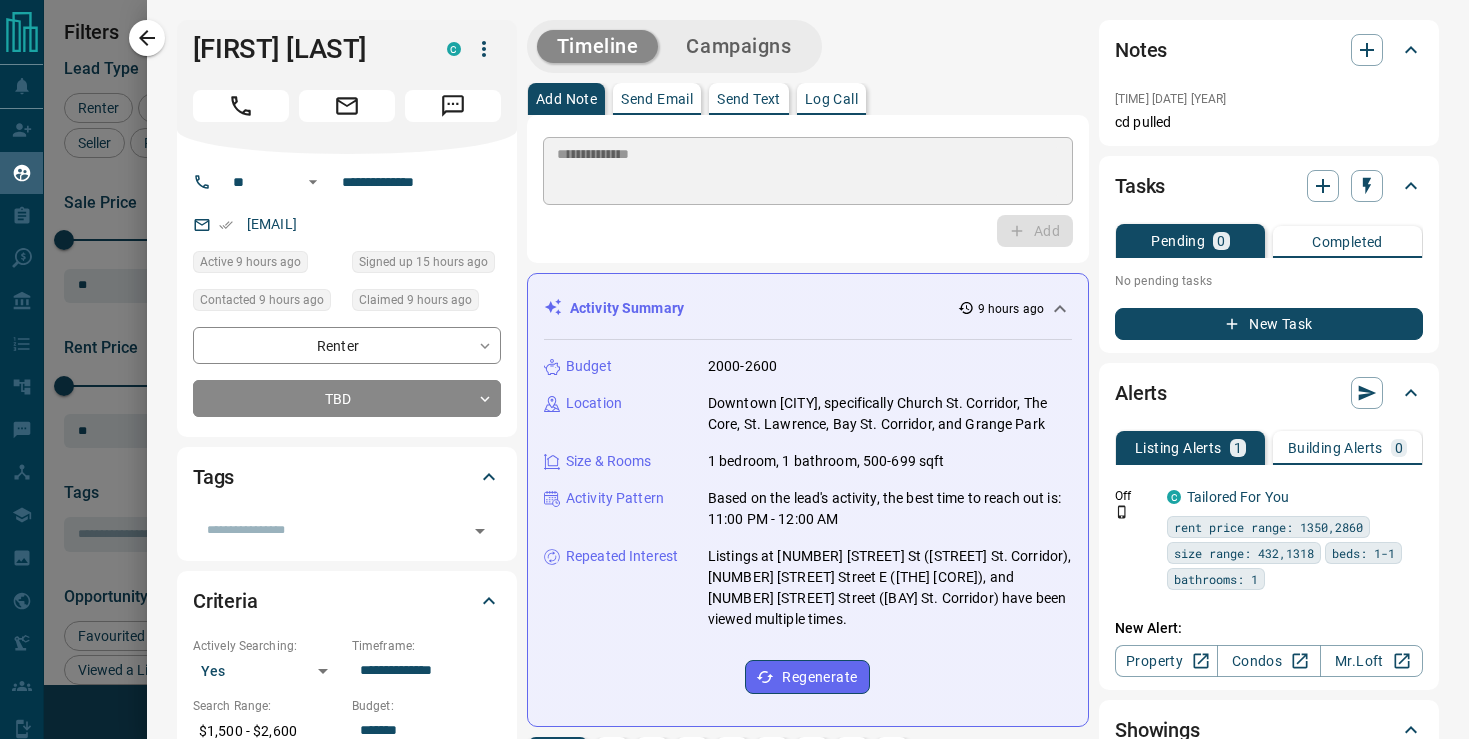 type 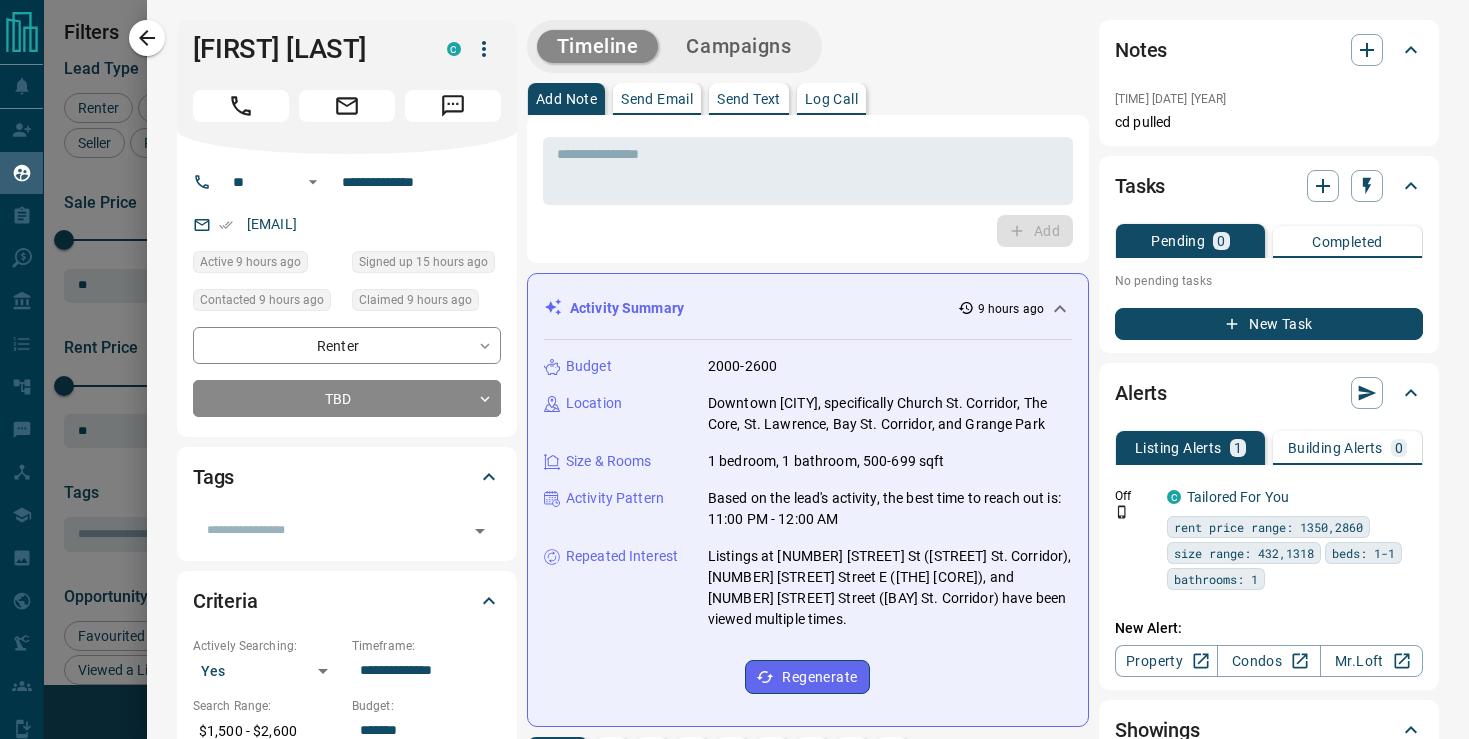 click 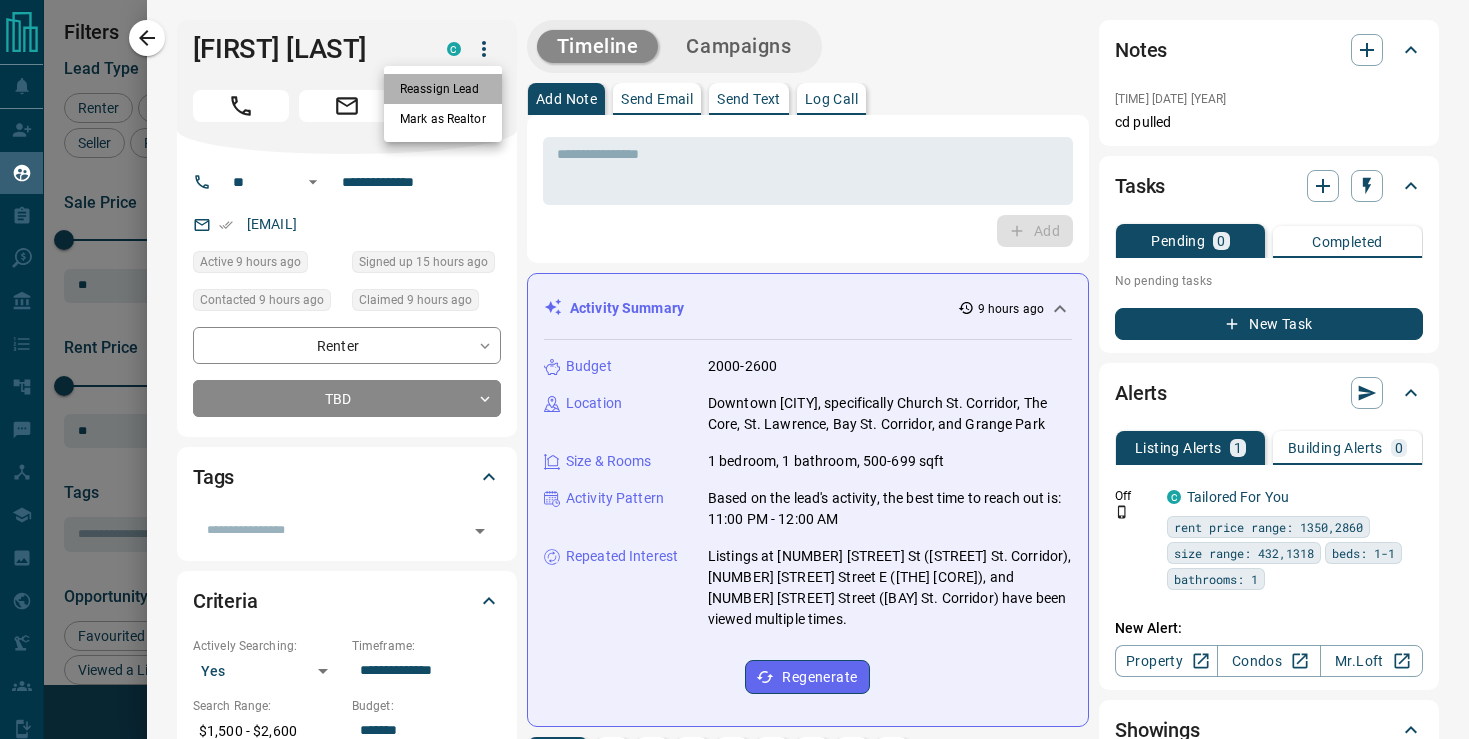 click on "Reassign Lead" at bounding box center [443, 89] 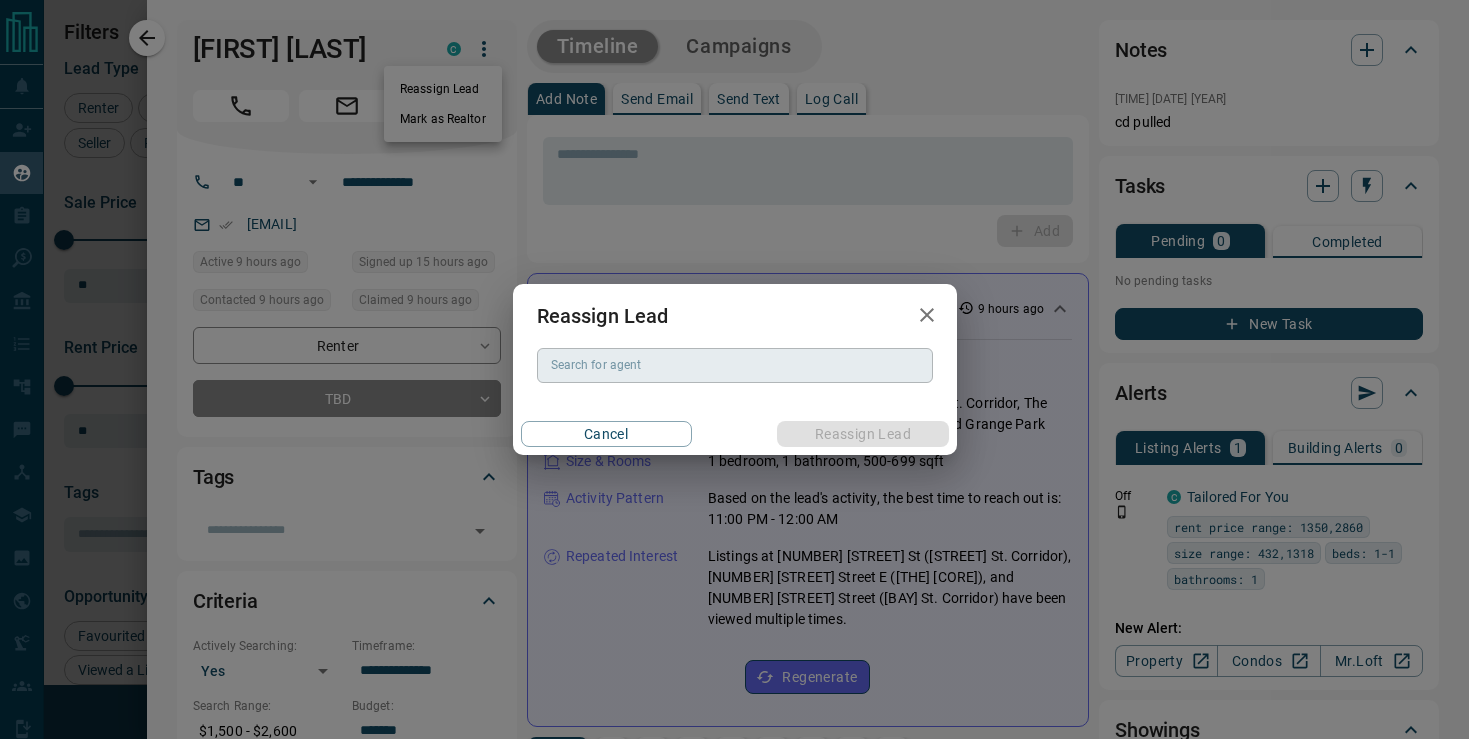 click on "Search for agent" at bounding box center (735, 365) 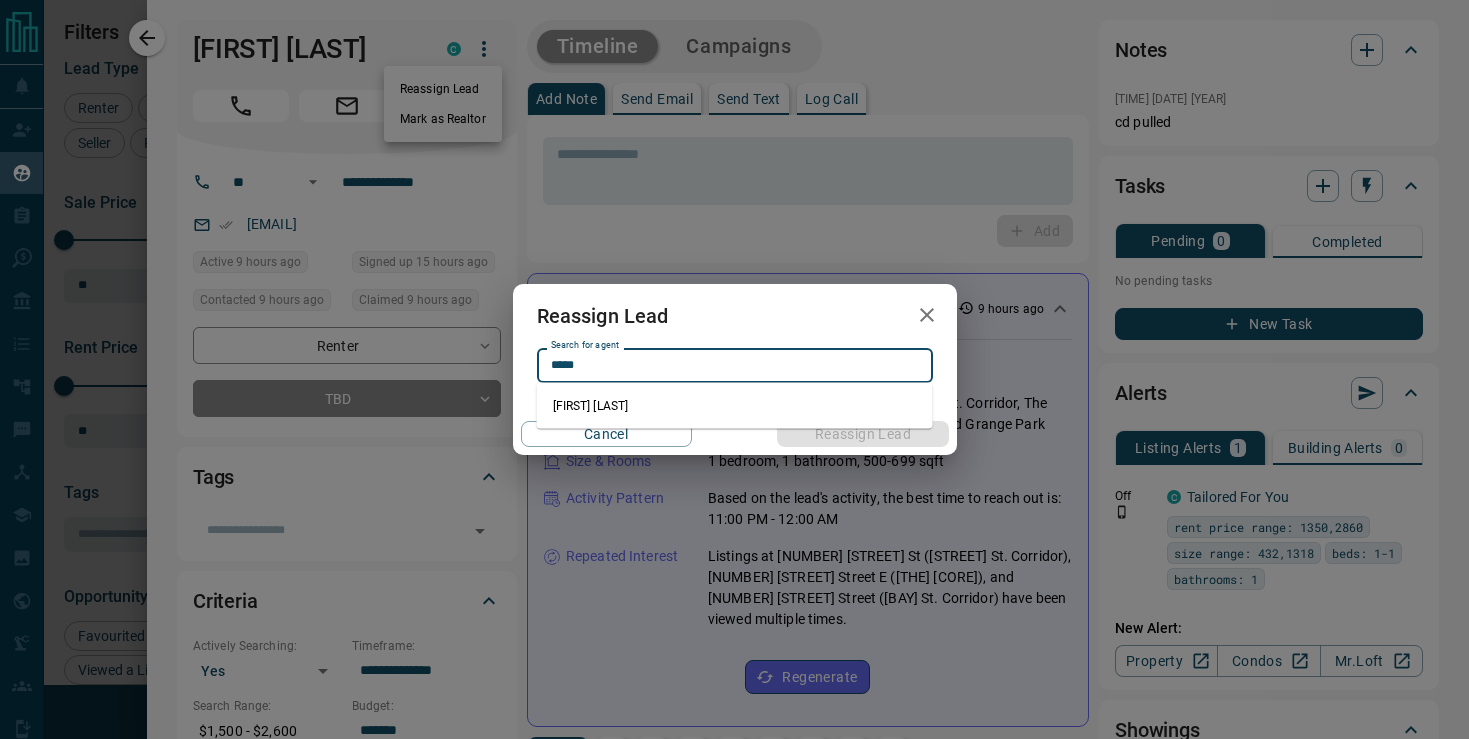 click on "[FIRST] [LAST]" at bounding box center [735, 406] 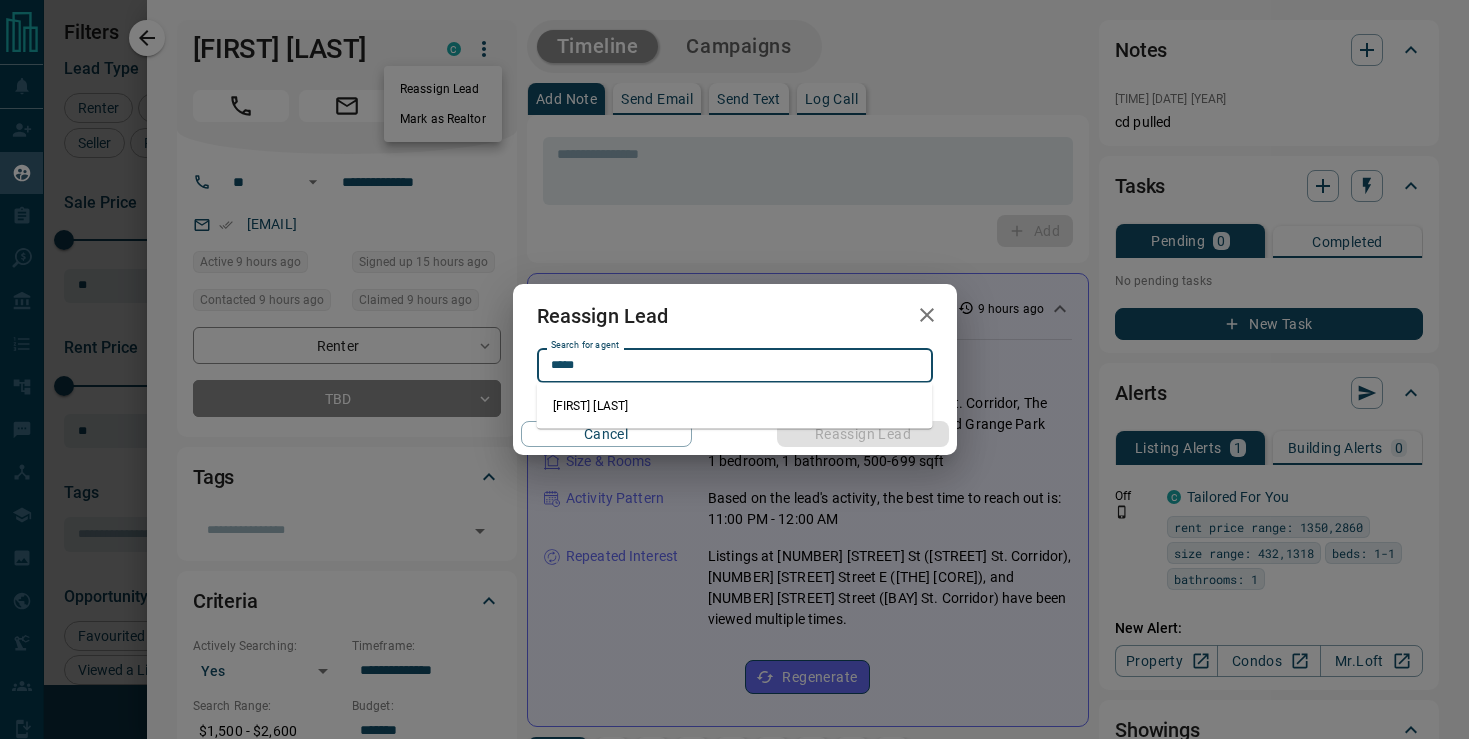 type on "**********" 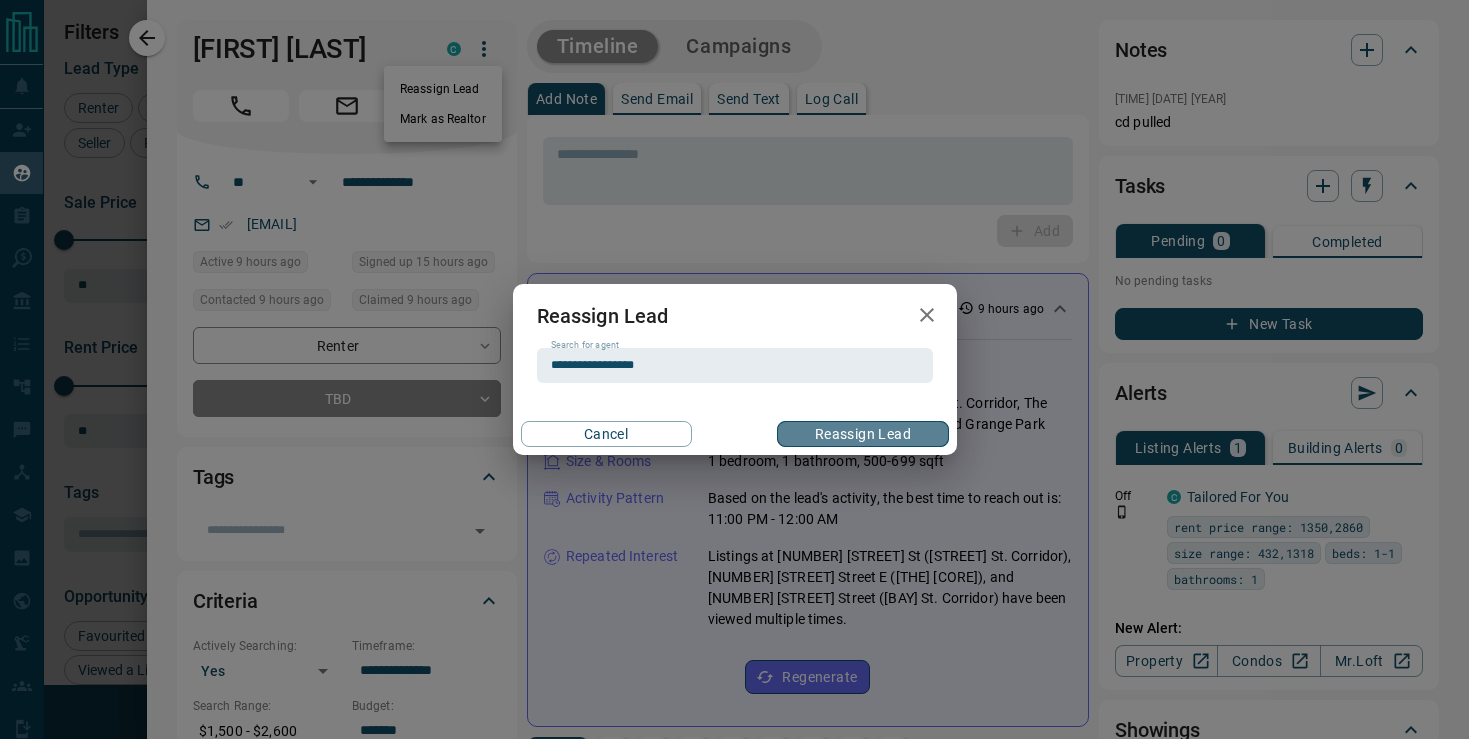 click on "Reassign Lead" at bounding box center (862, 434) 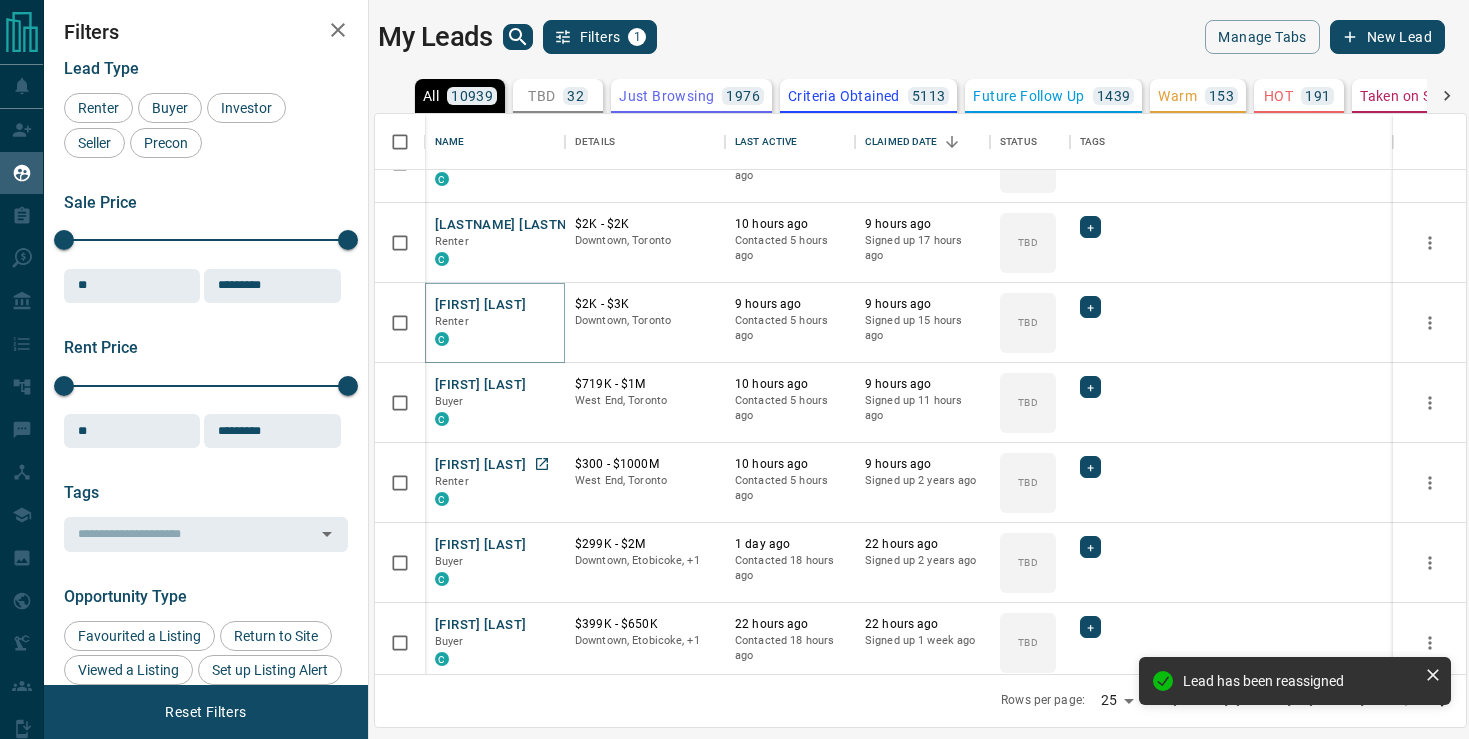 scroll, scrollTop: 135, scrollLeft: 0, axis: vertical 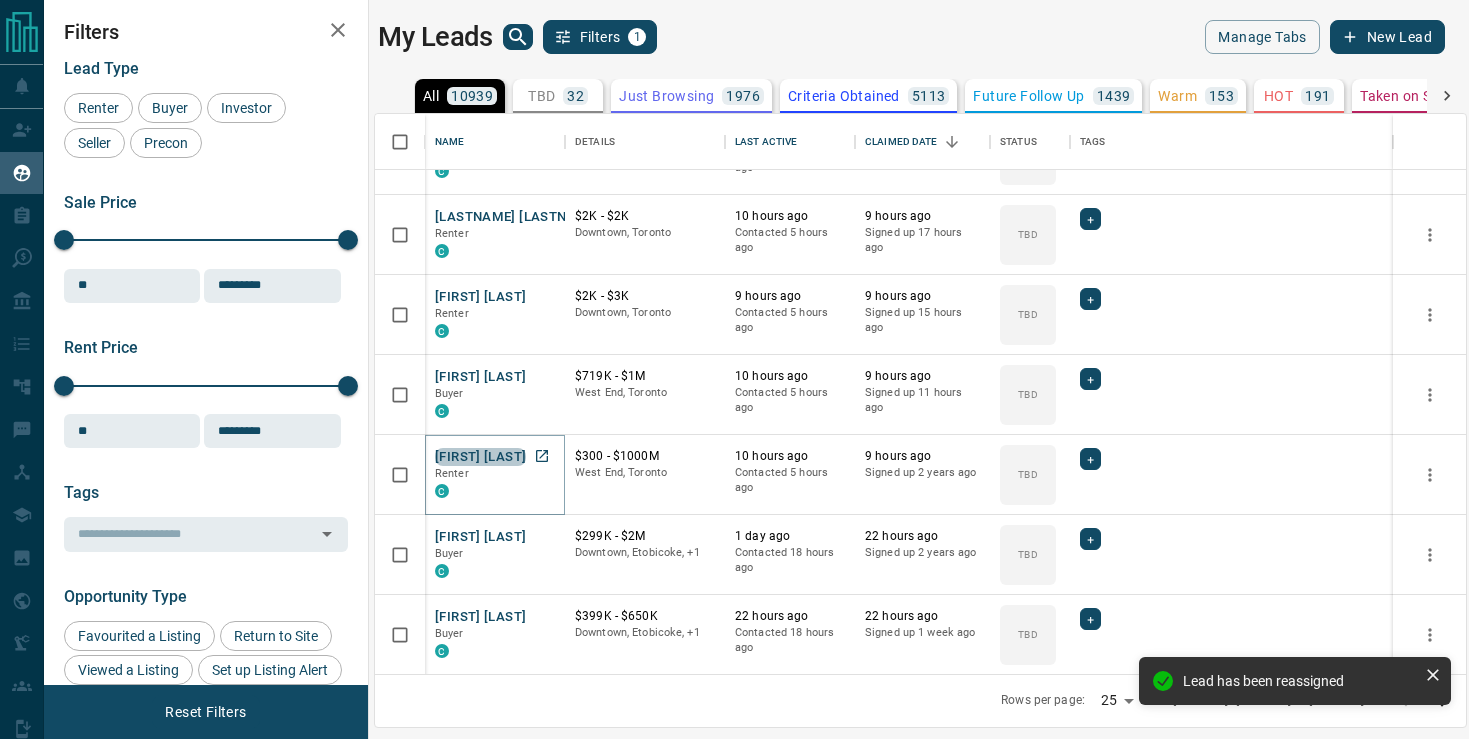 click on "[FIRST] [LAST]" at bounding box center (480, 457) 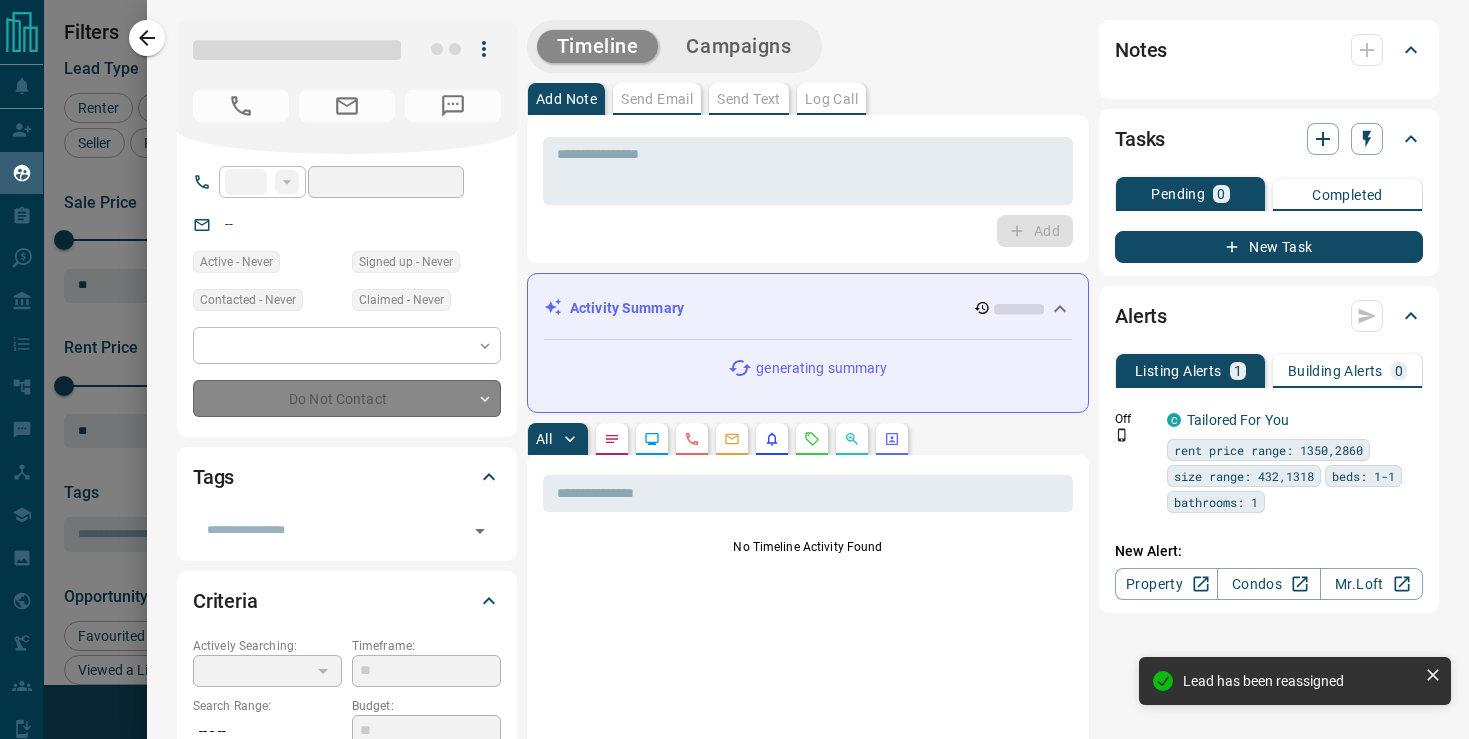 type on "**" 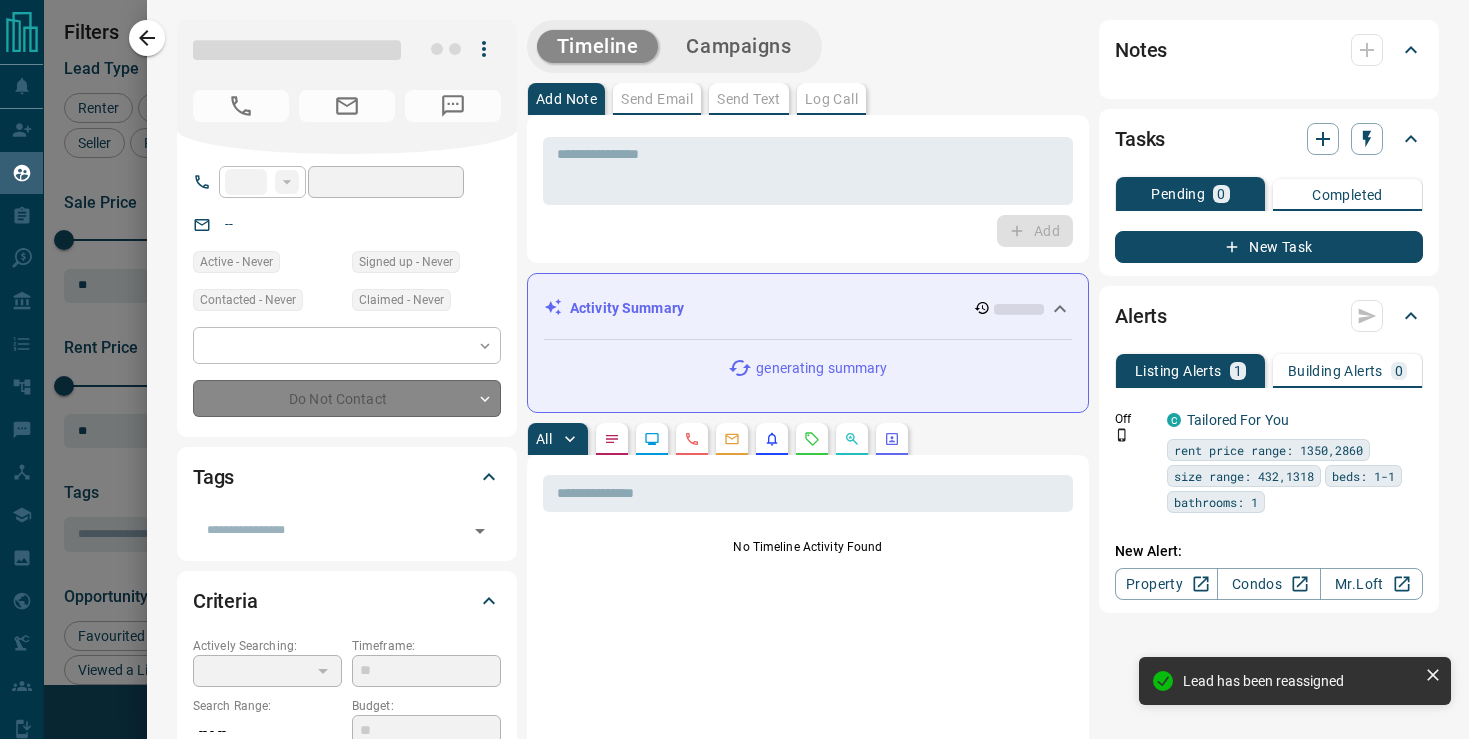 type on "**********" 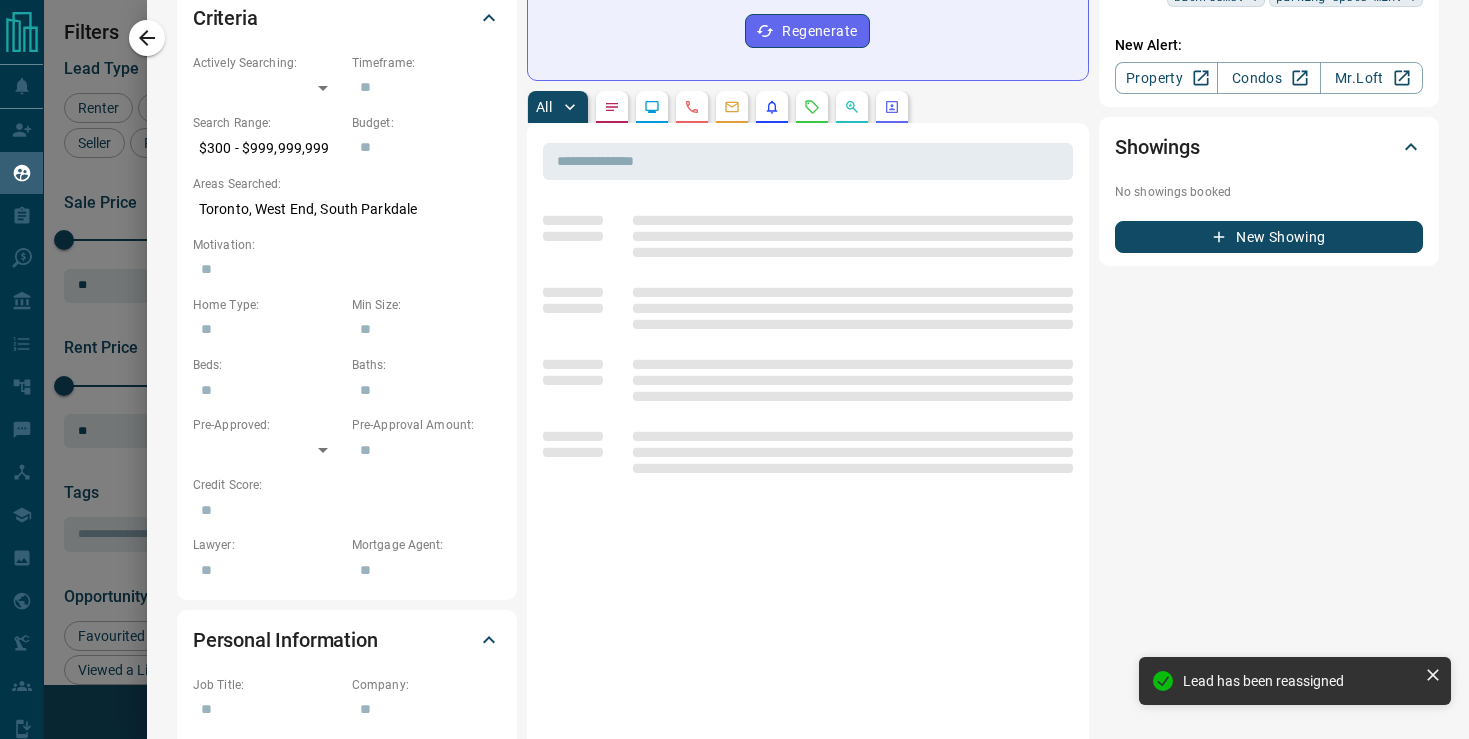 scroll, scrollTop: 650, scrollLeft: 0, axis: vertical 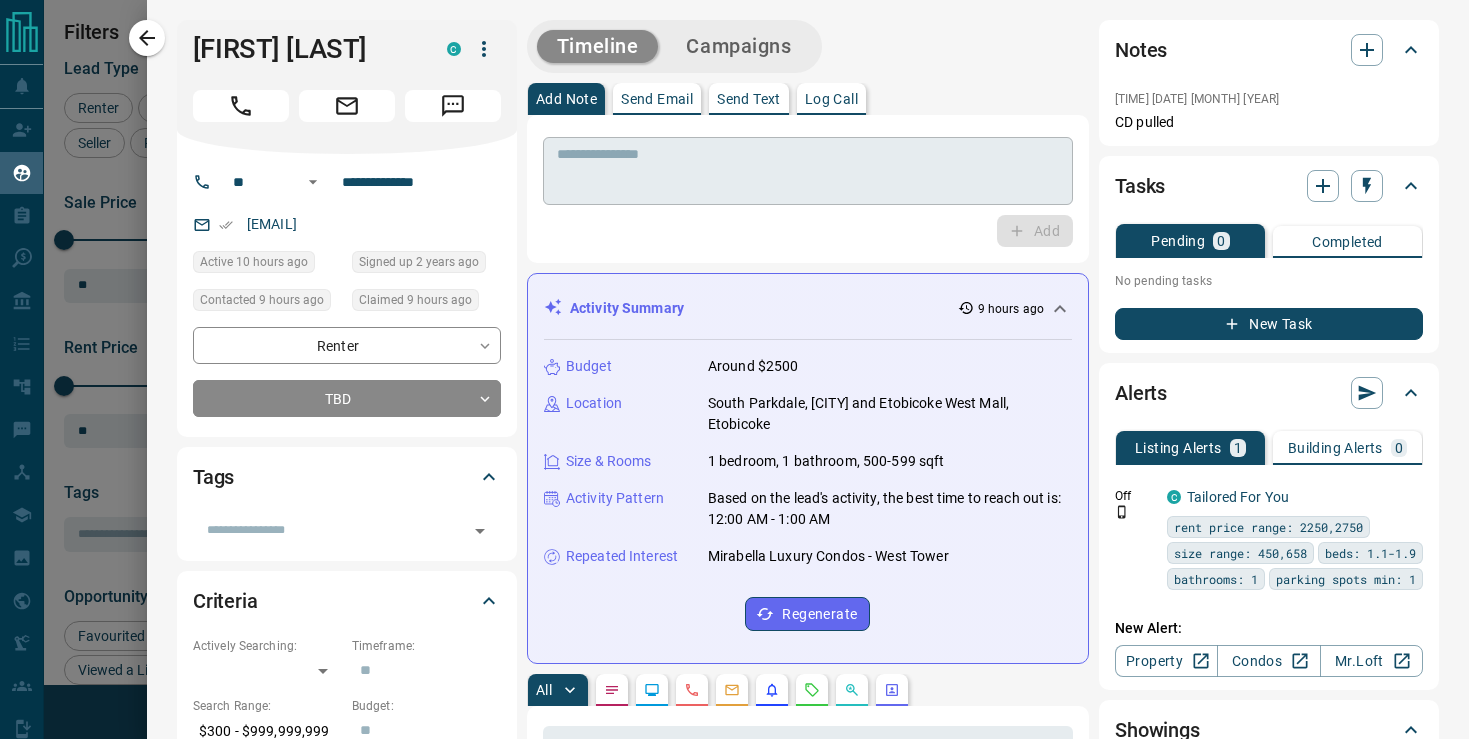 click at bounding box center [808, 171] 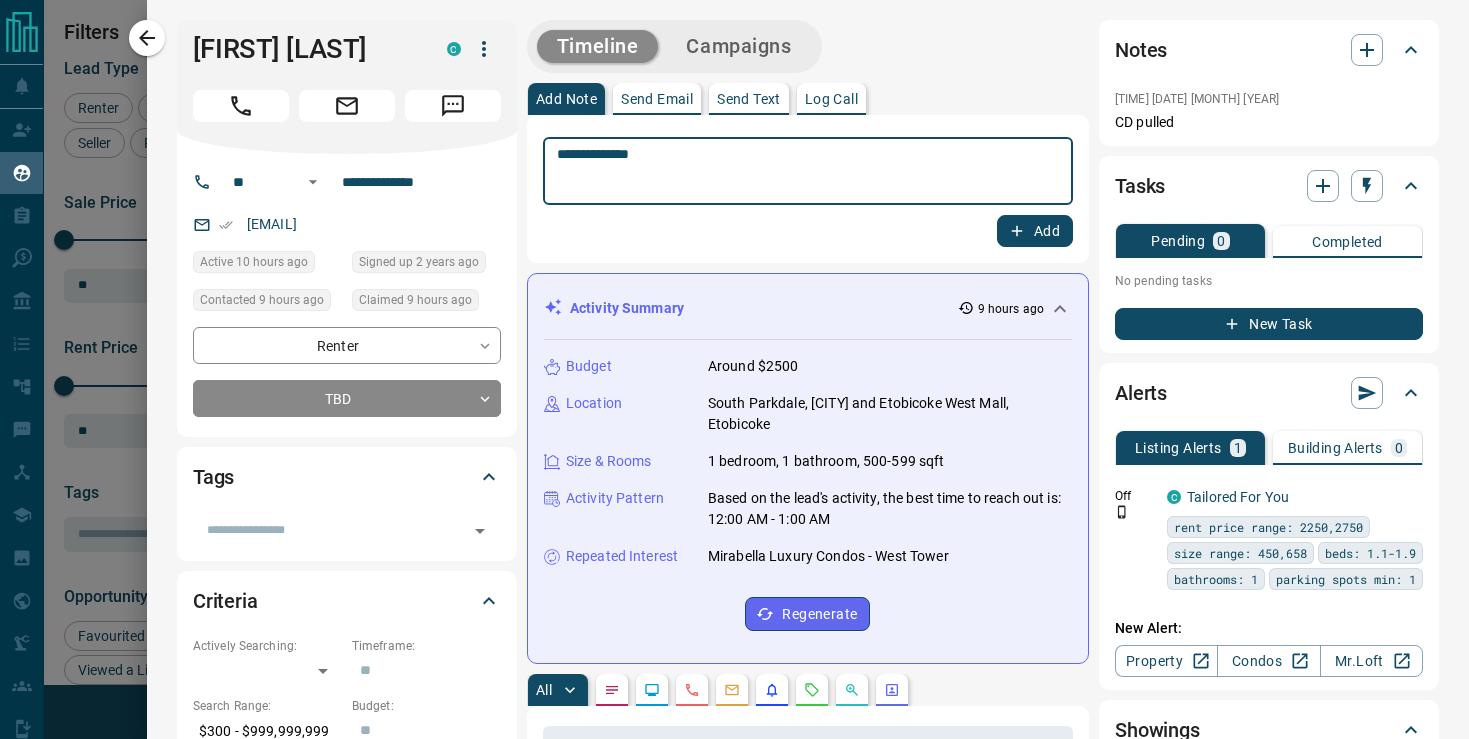 type on "**********" 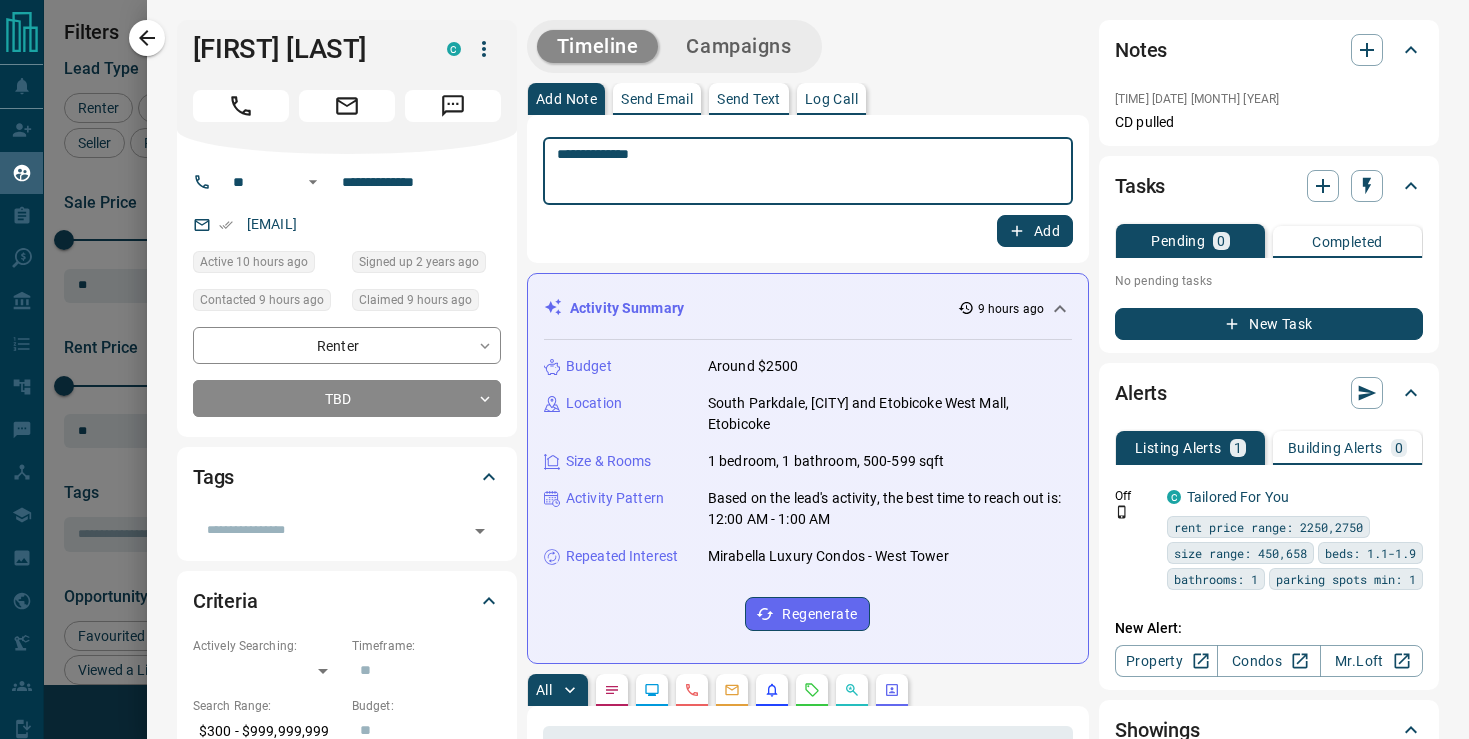 click on "Add" at bounding box center (1035, 231) 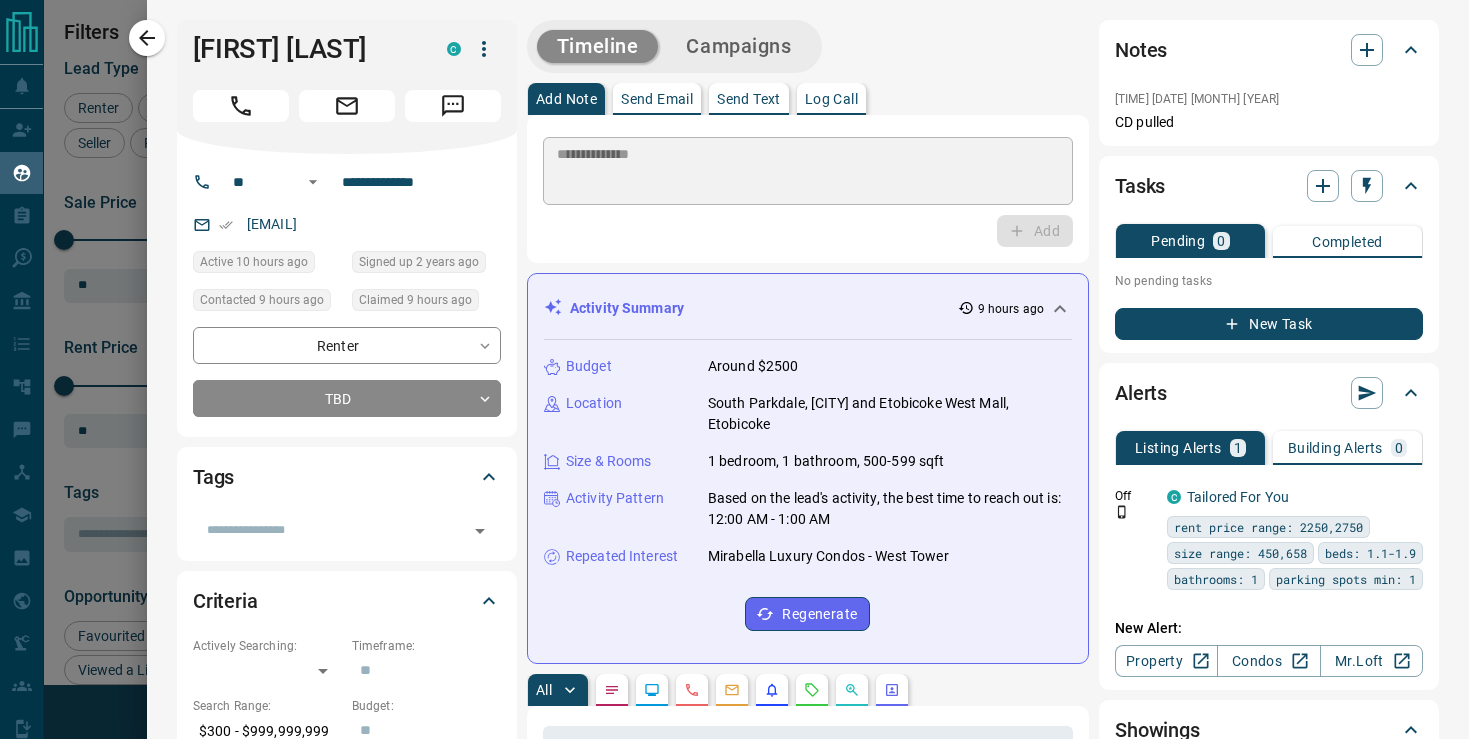 type 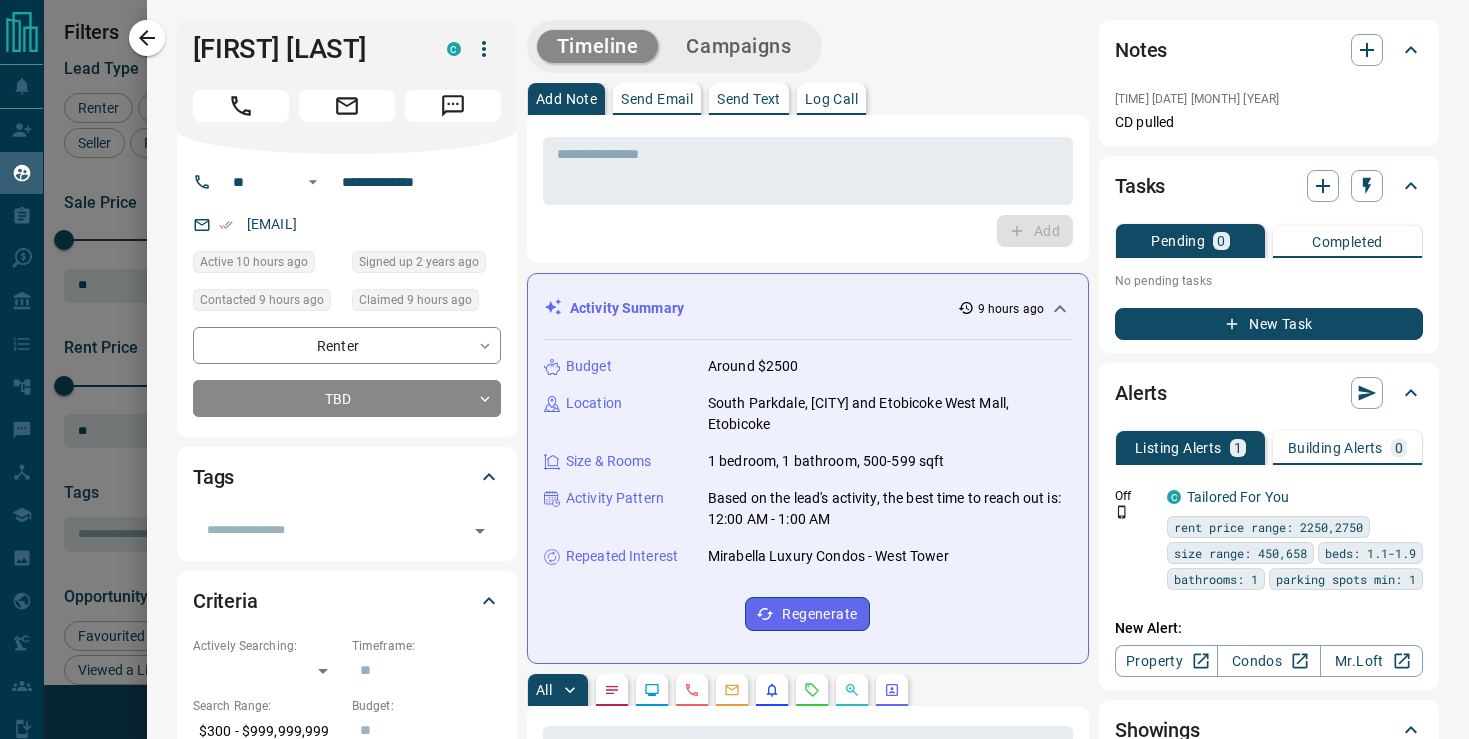 click 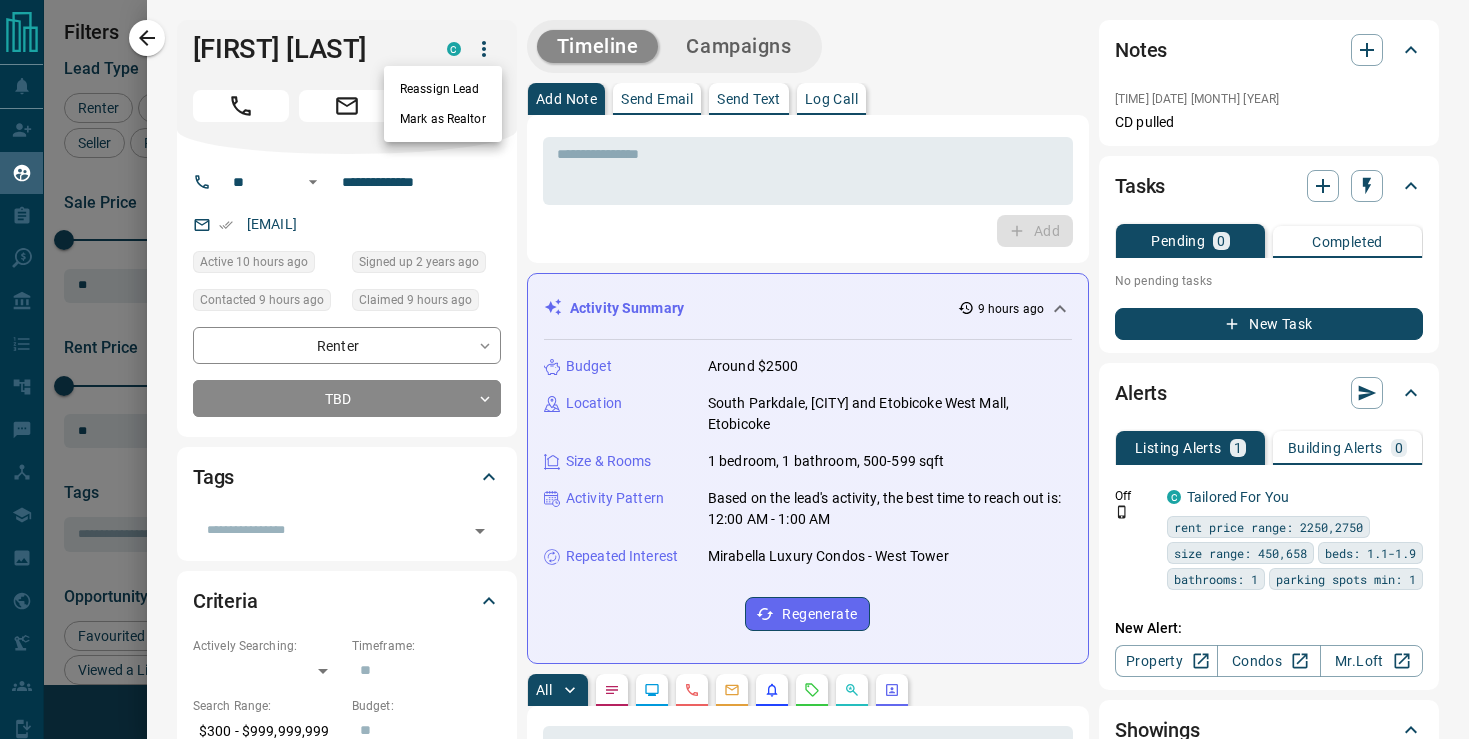 click on "Reassign Lead" at bounding box center [443, 89] 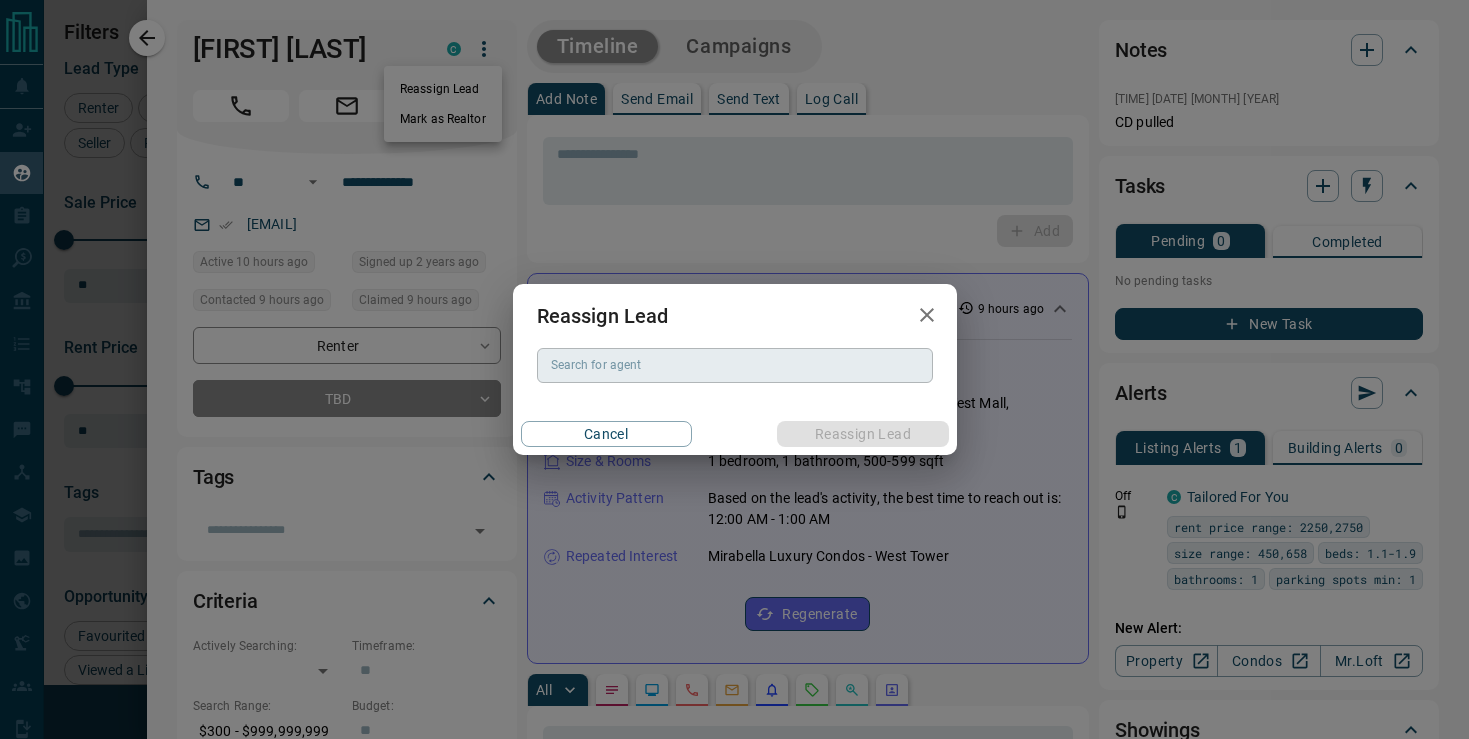 click on "Search for agent" at bounding box center [733, 365] 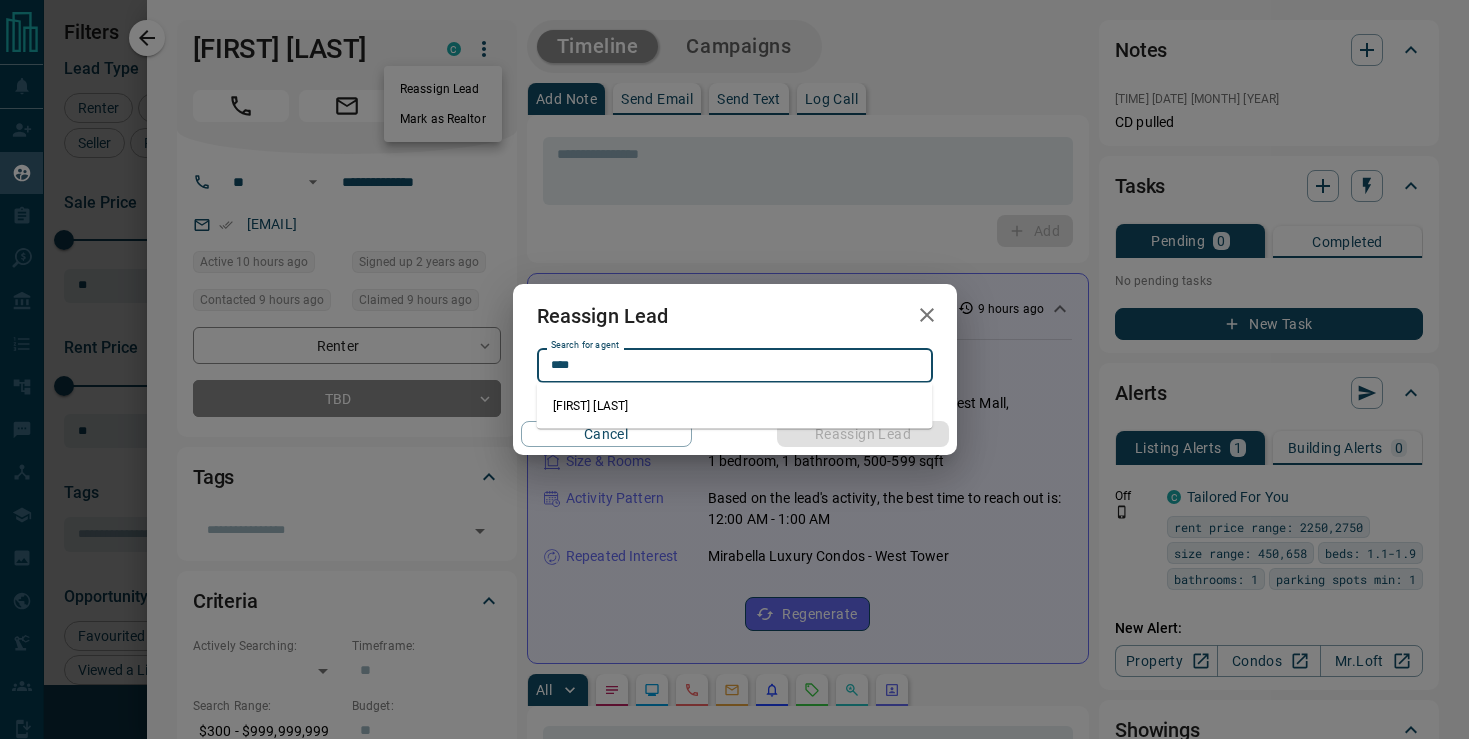 click on "[FIRST] [LAST]" at bounding box center (735, 406) 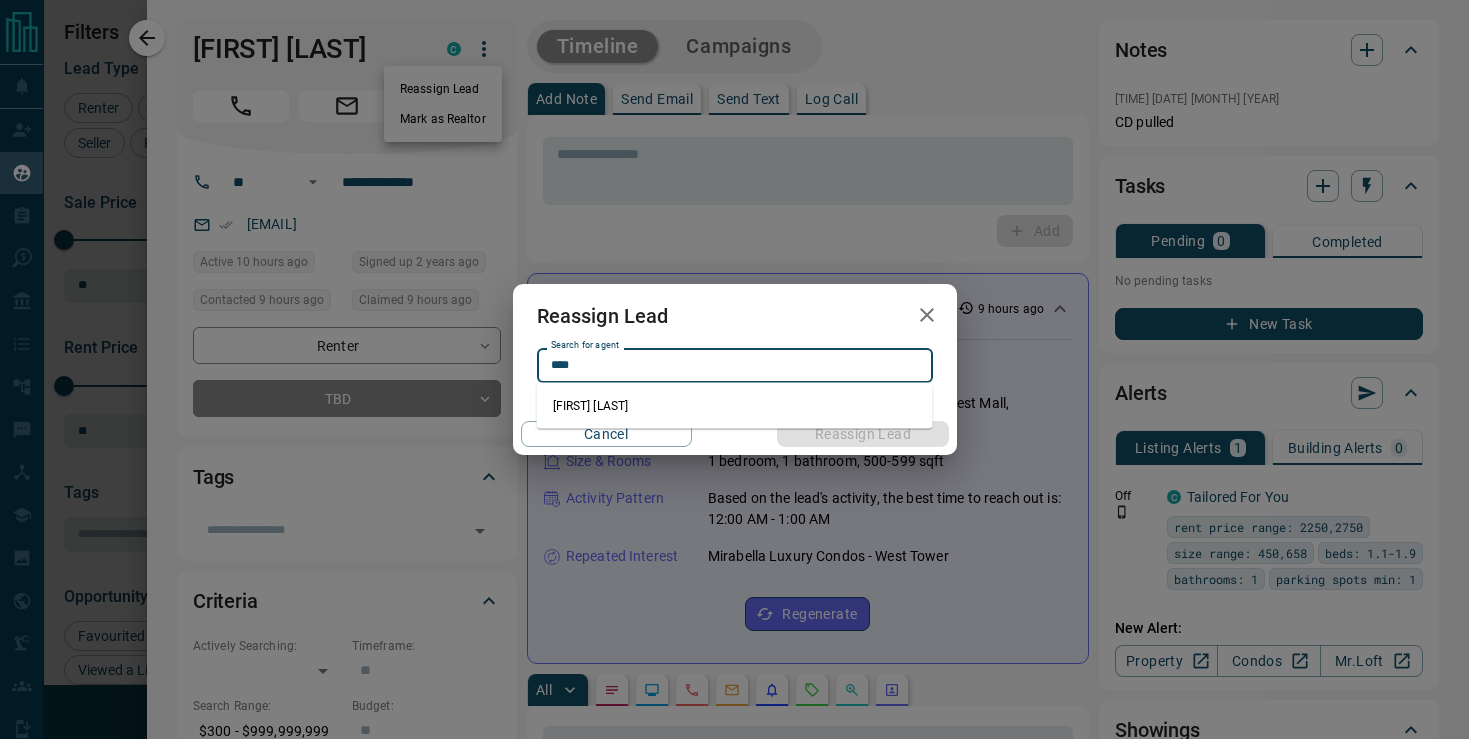 type on "**********" 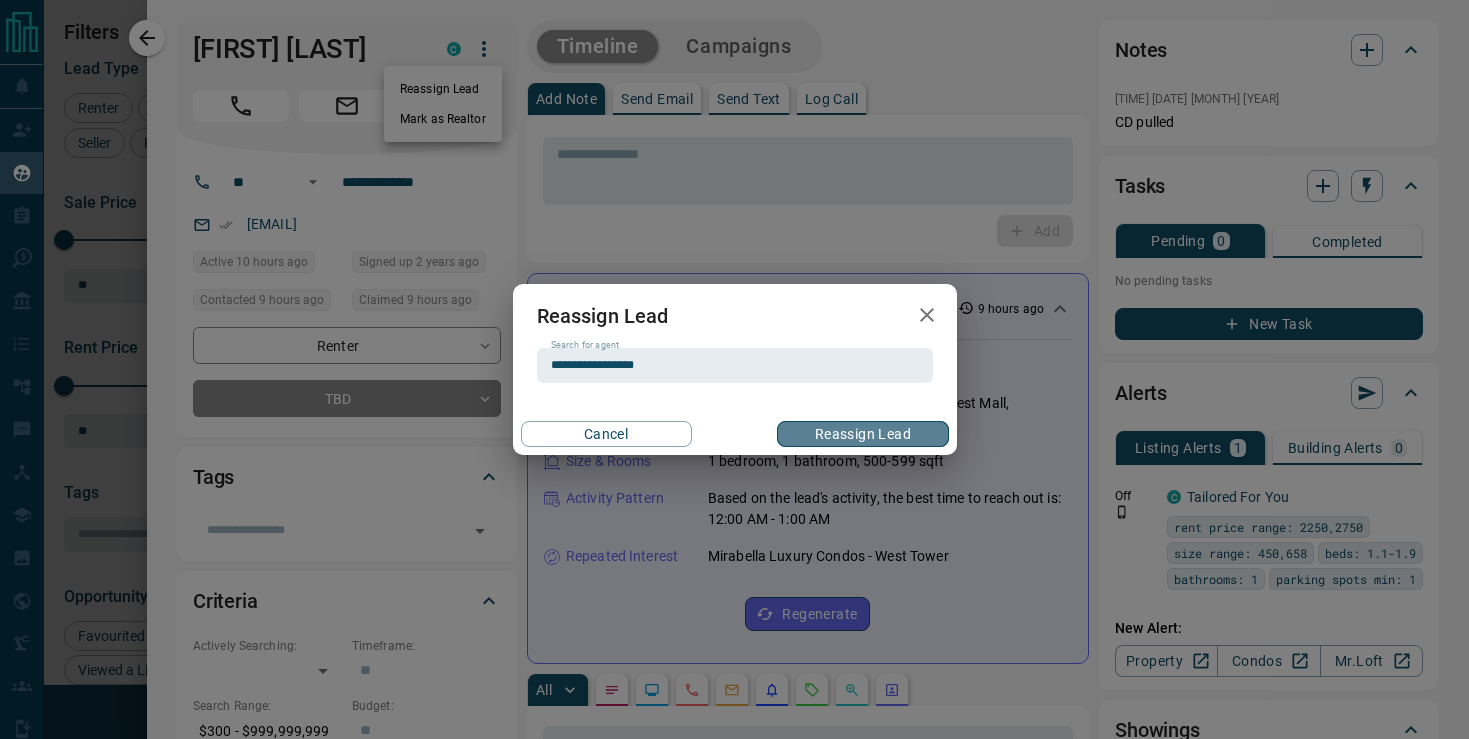 click on "Reassign Lead" at bounding box center (862, 434) 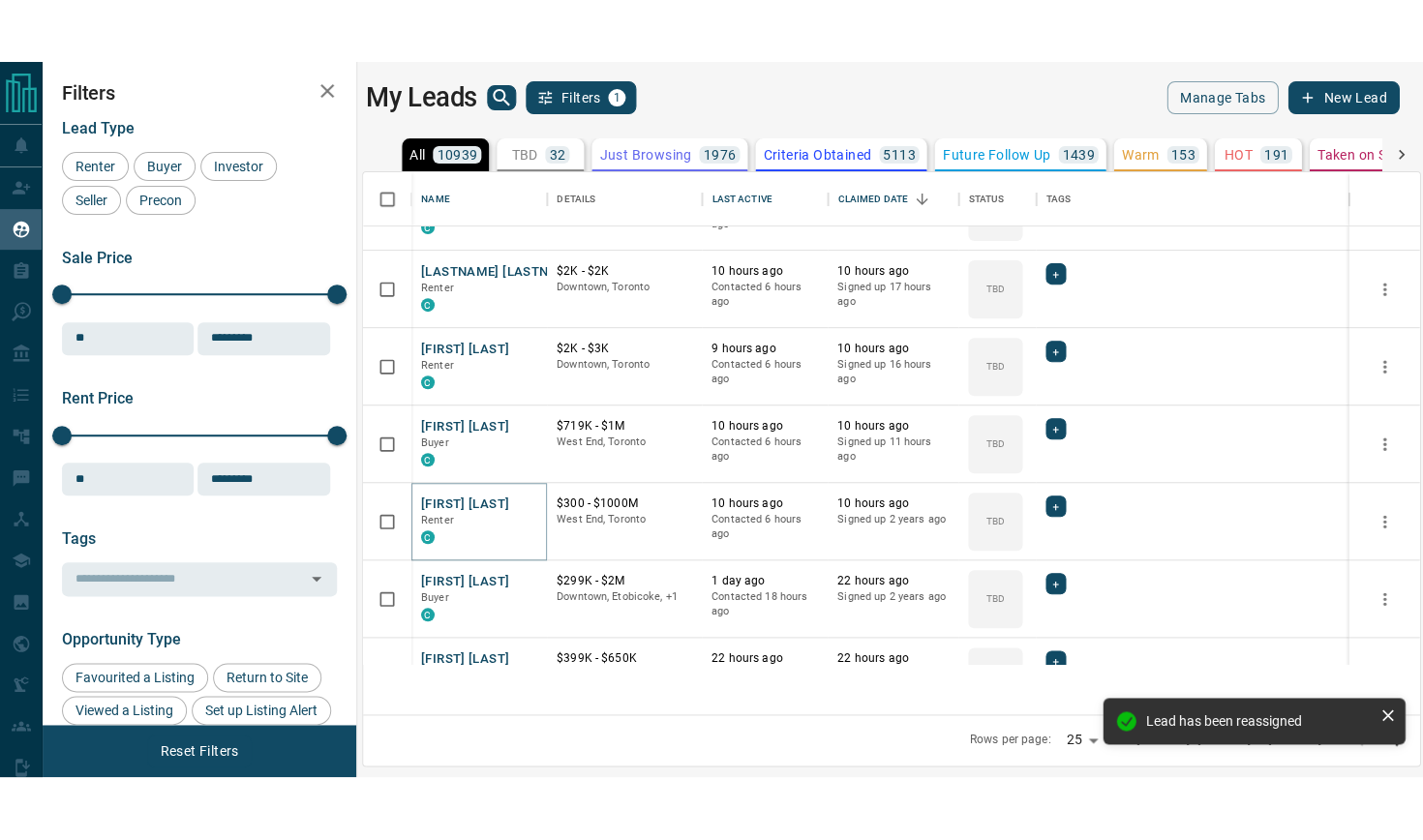 scroll, scrollTop: 492, scrollLeft: 1056, axis: both 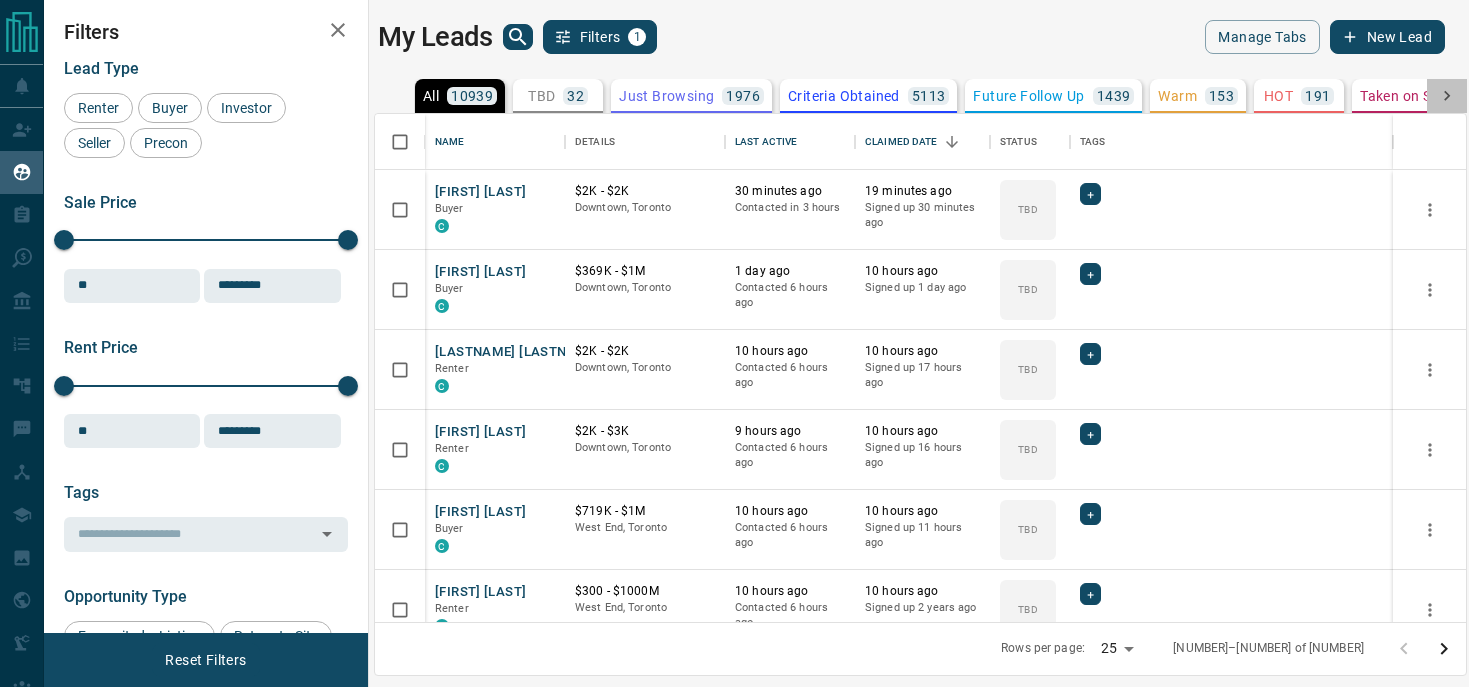 click 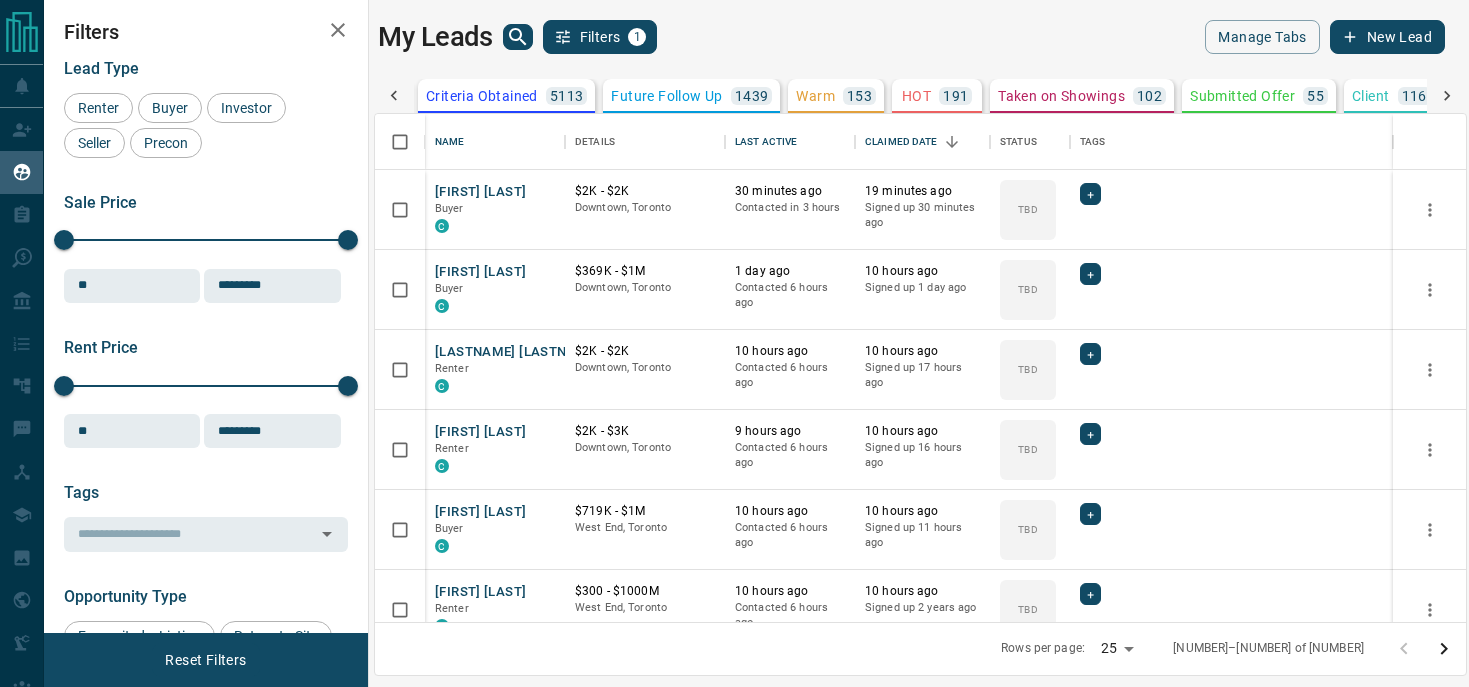 scroll, scrollTop: 0, scrollLeft: 369, axis: horizontal 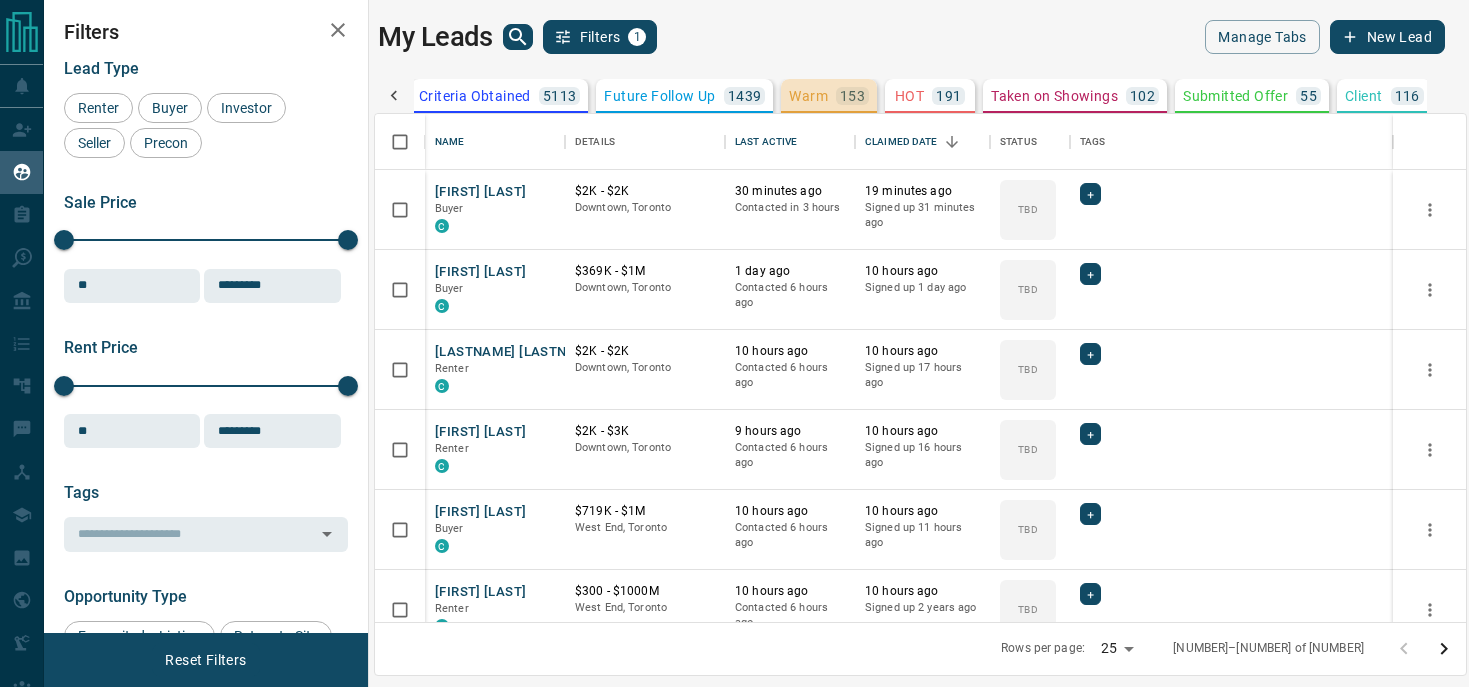 click on "Warm [NUMBER]" at bounding box center (829, 96) 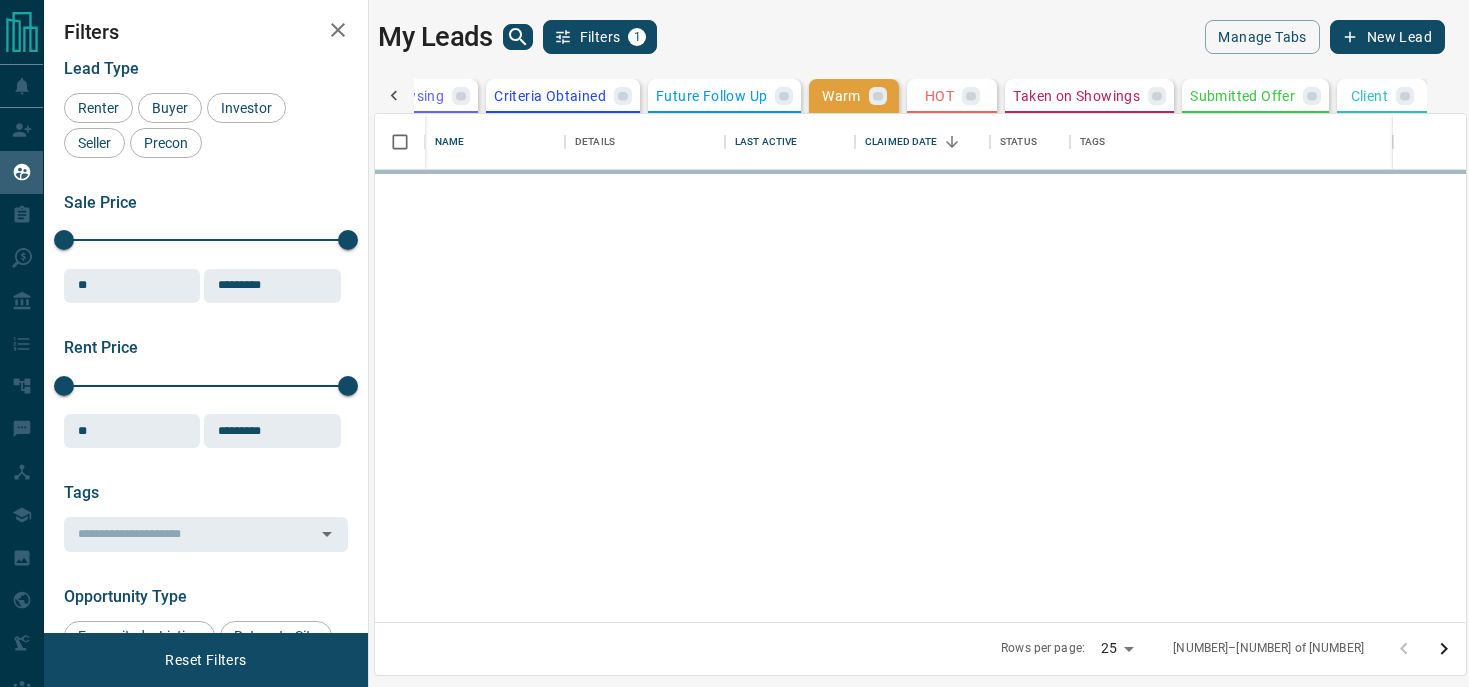scroll, scrollTop: 0, scrollLeft: 268, axis: horizontal 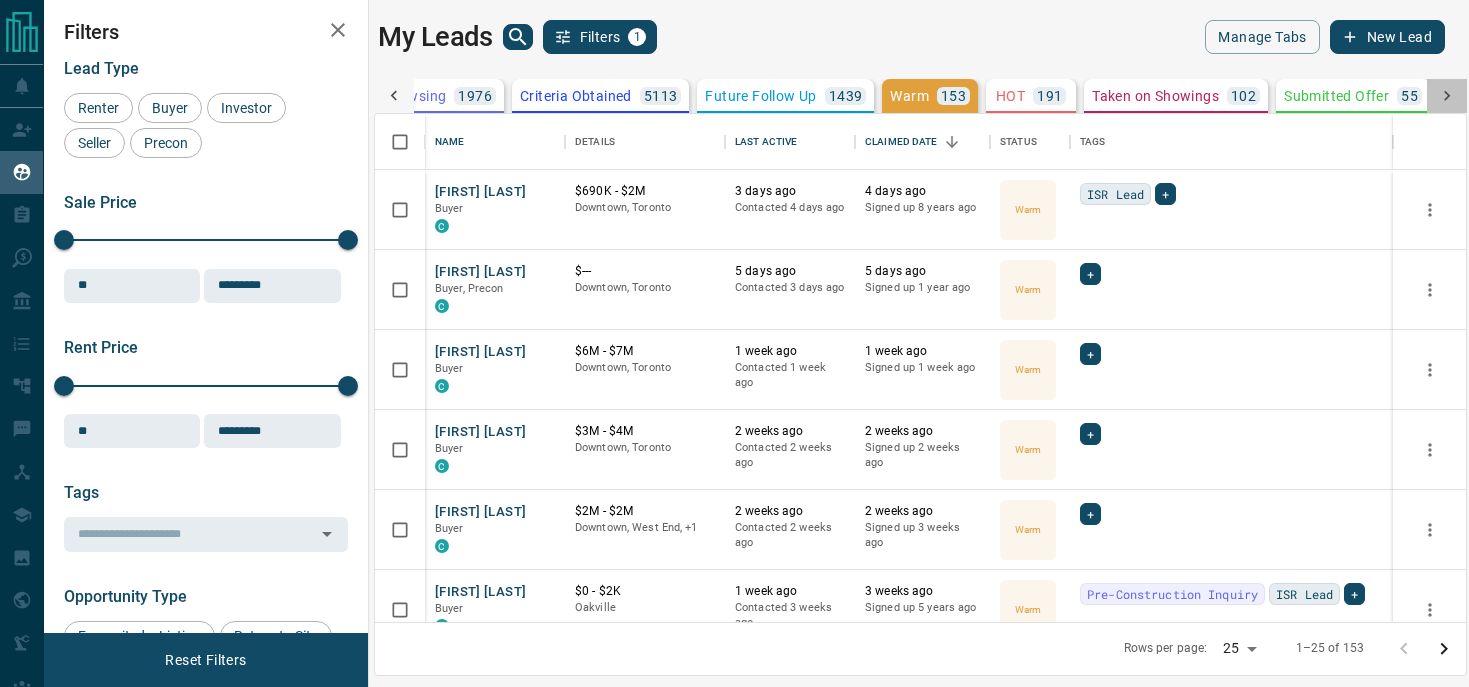 click 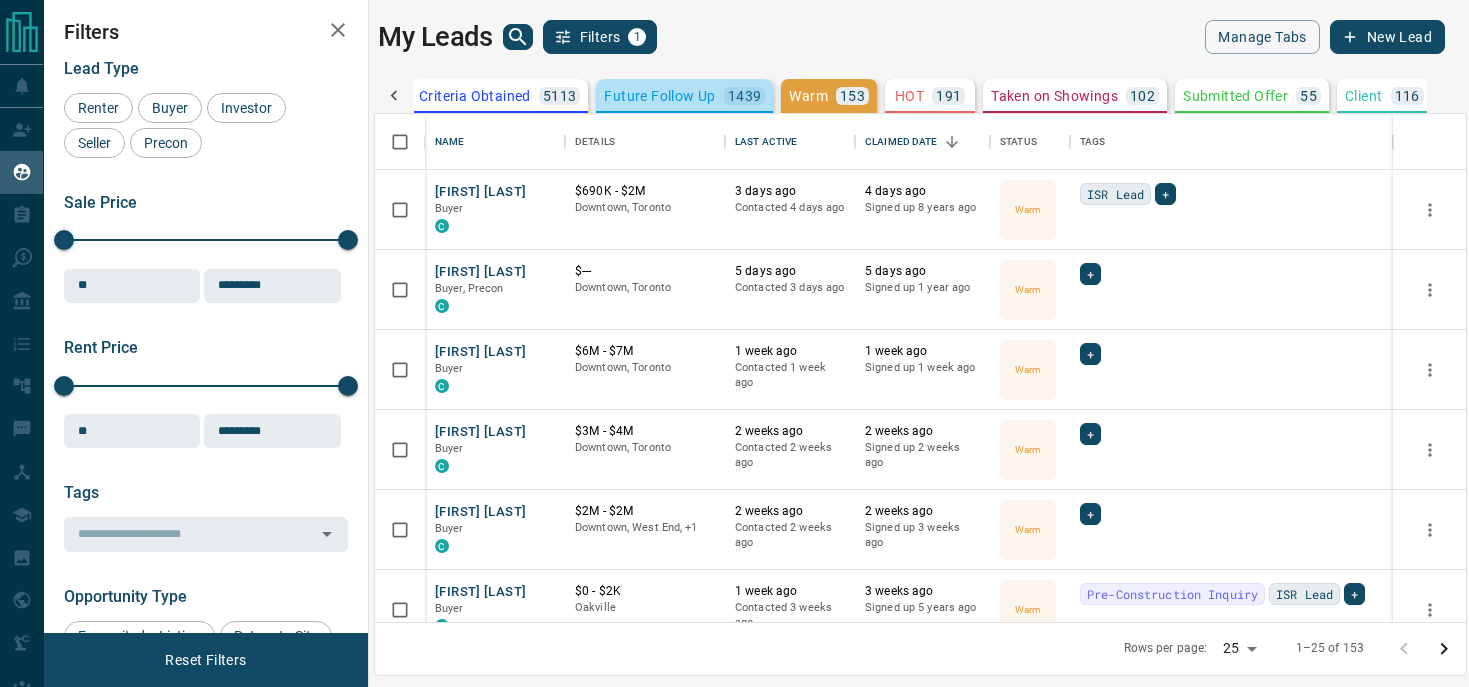 click on "Future Follow Up" at bounding box center [659, 96] 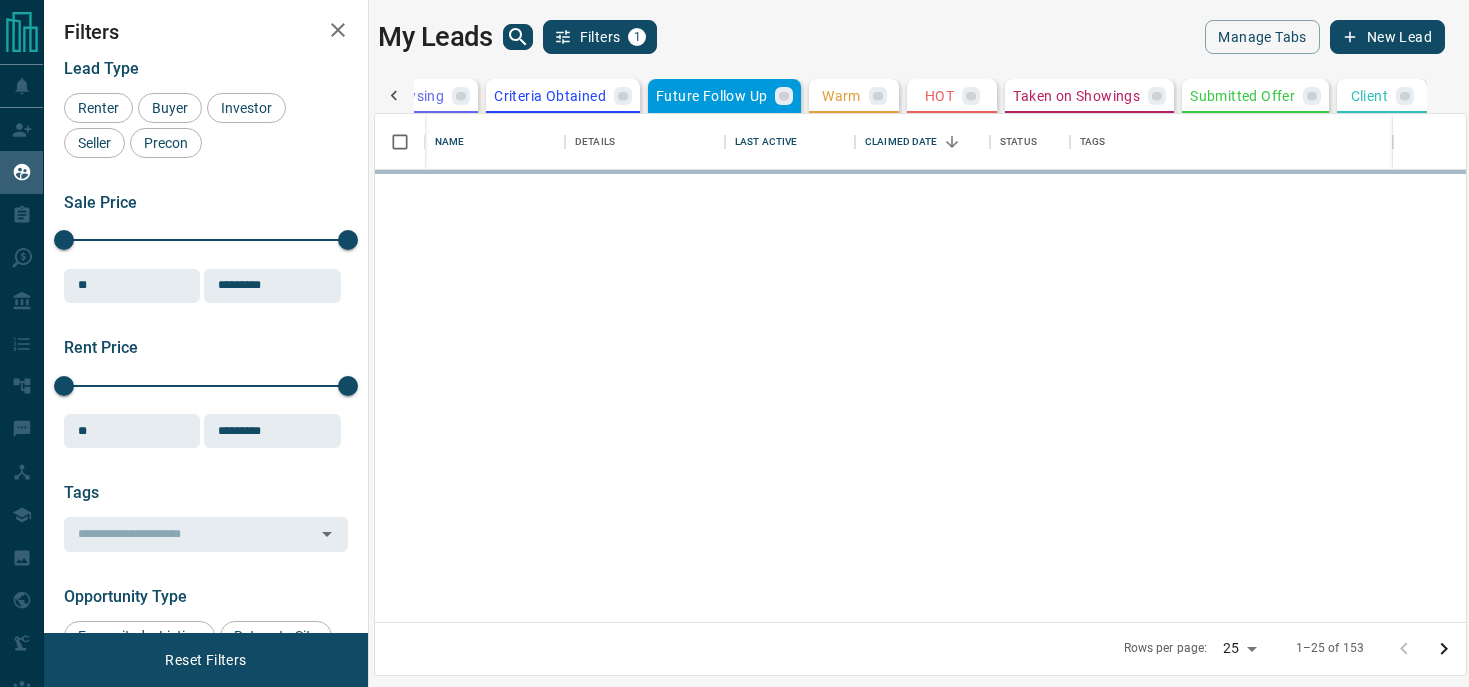 scroll, scrollTop: 0, scrollLeft: 268, axis: horizontal 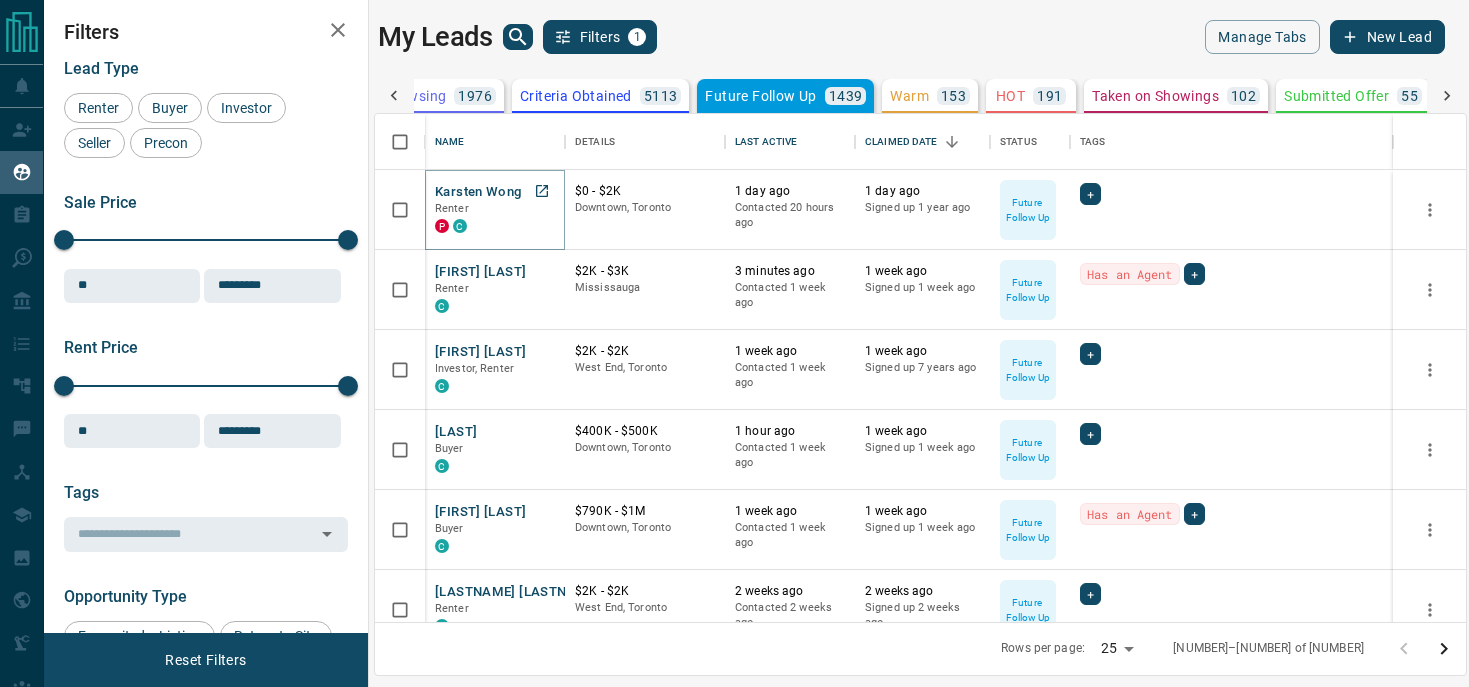 click on "Karsten Wong" at bounding box center [478, 192] 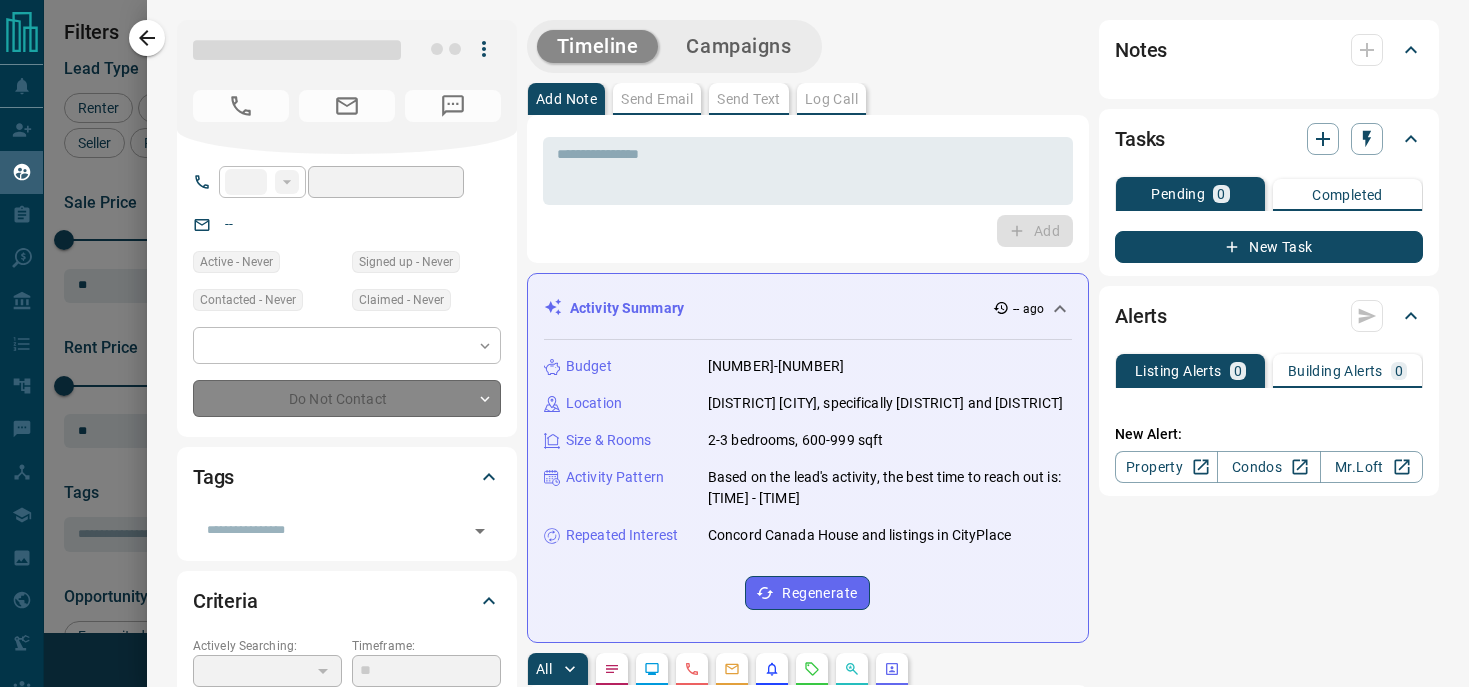 type on "**" 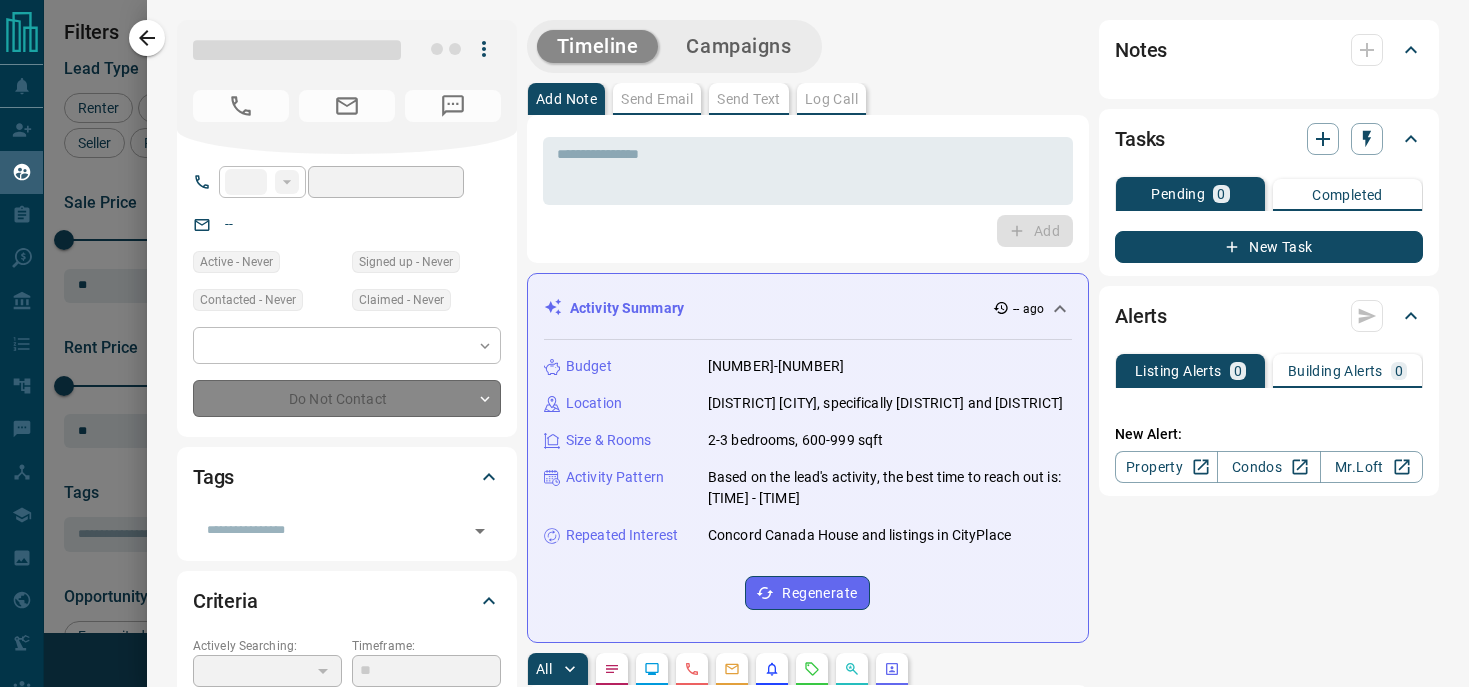 type on "**********" 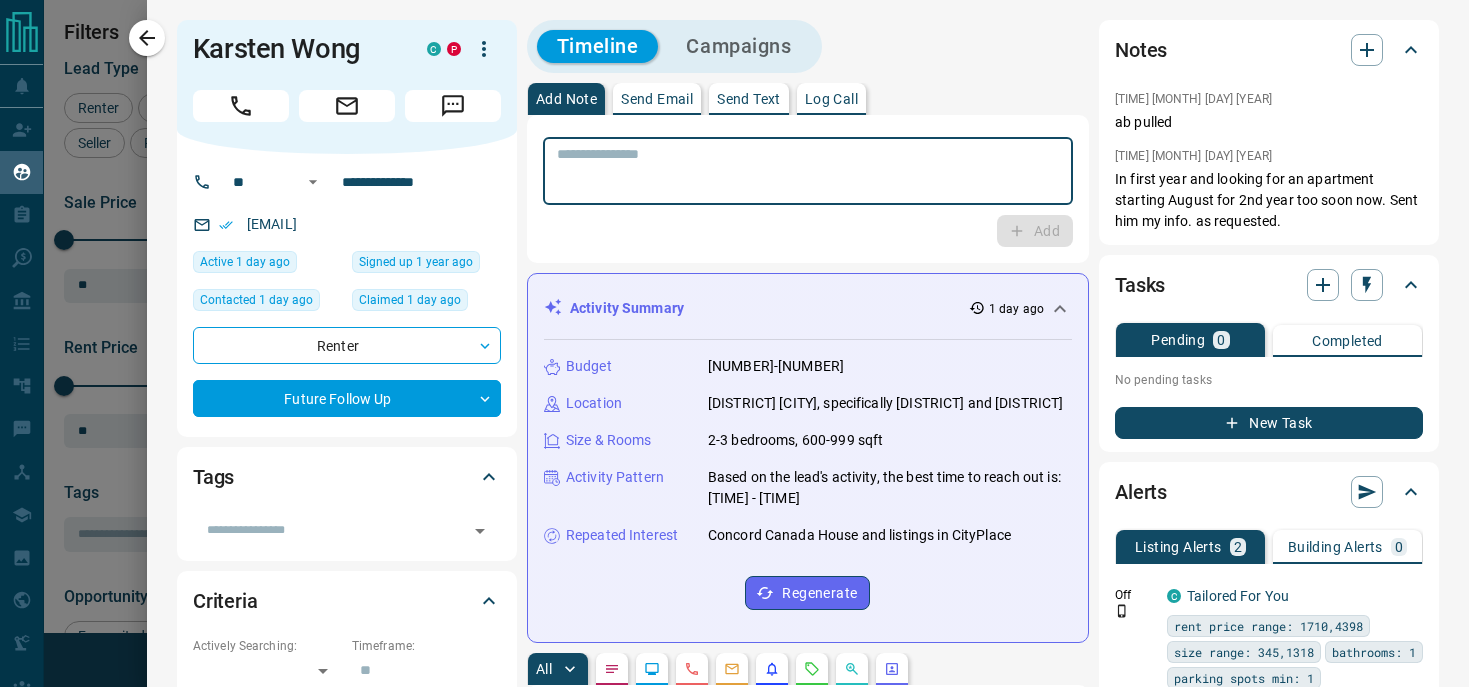 click at bounding box center [808, 171] 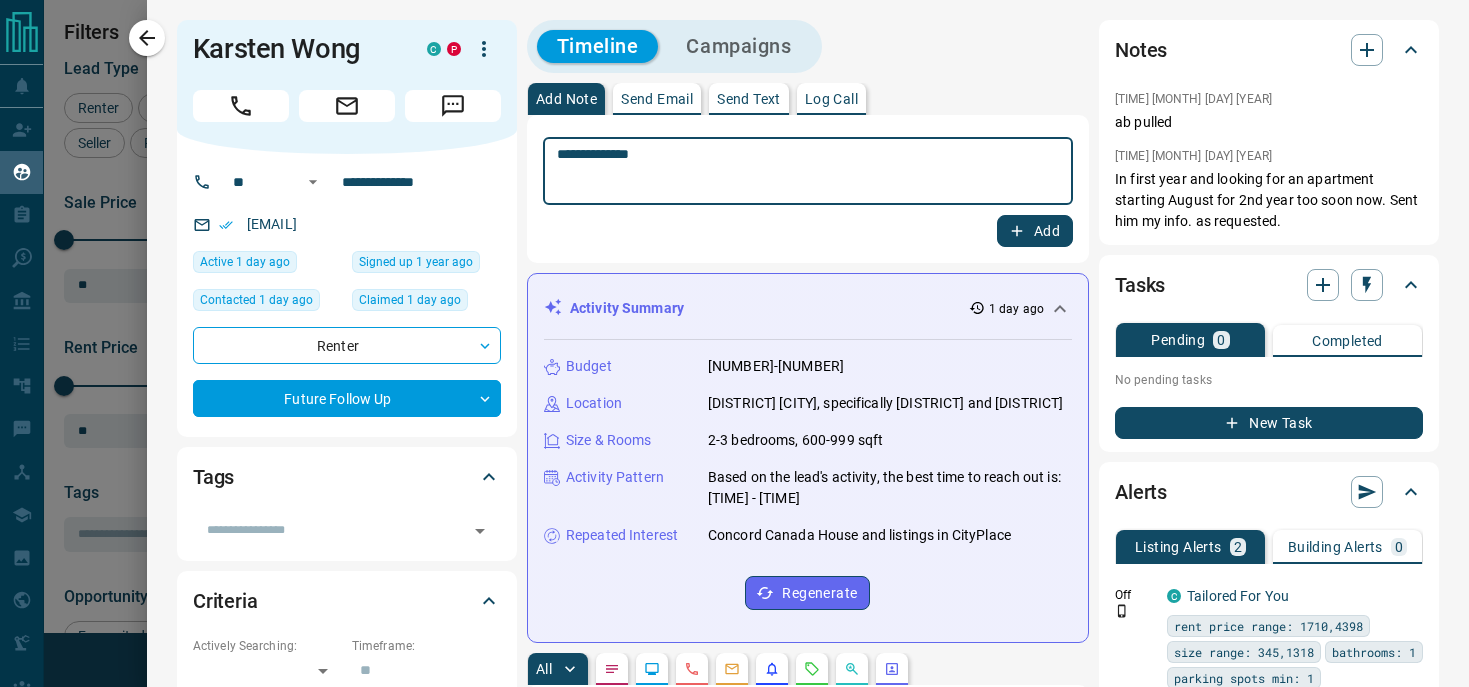 type on "**********" 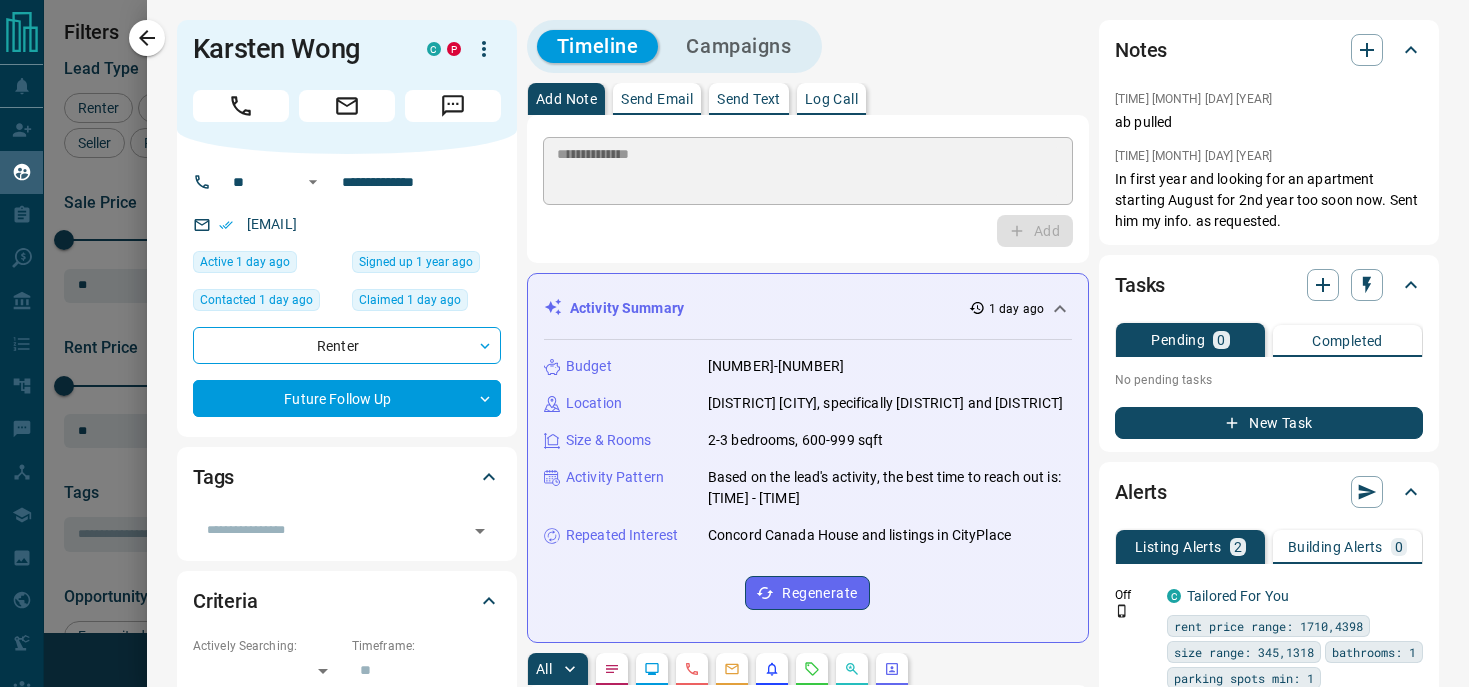 type 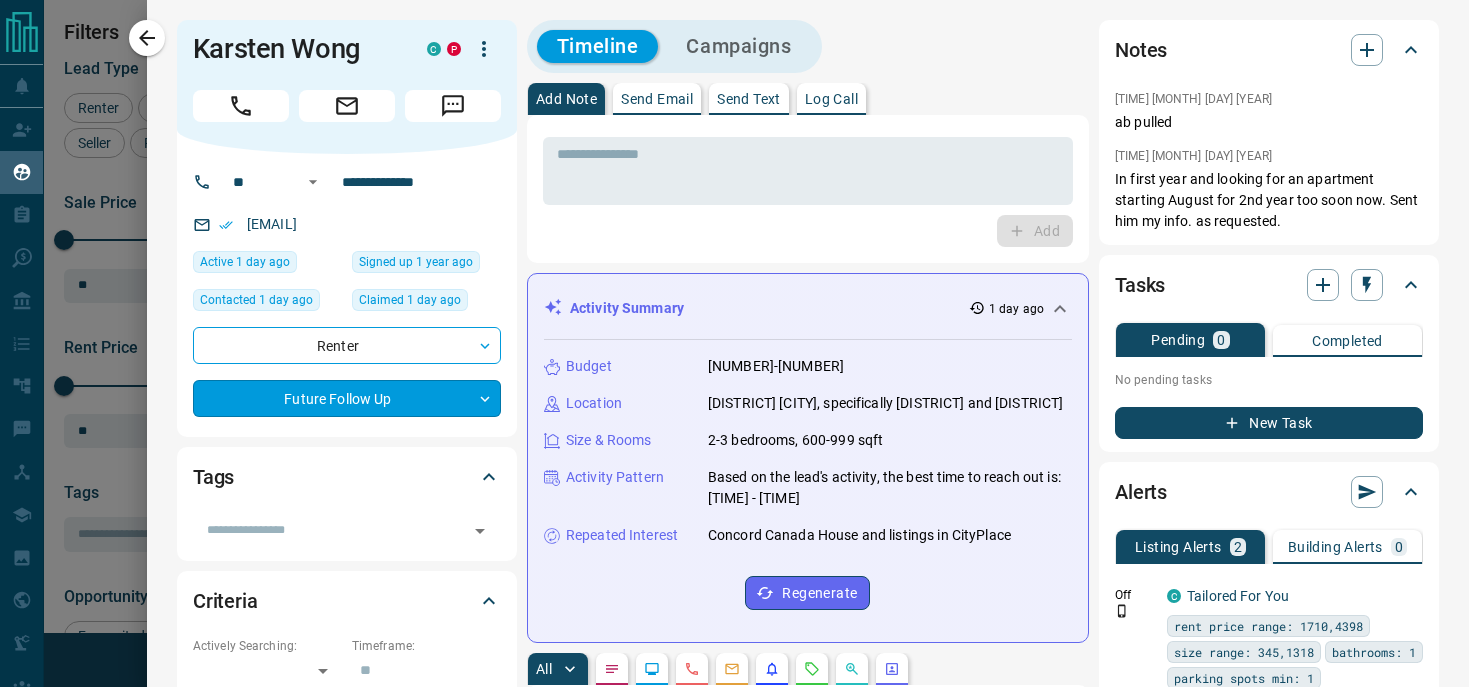 click on "Lead Transfers Claim Leads My Leads Tasks Opportunities Deals Campaigns Automations Messages Broker Bay Training Media Services Agent Resources Precon Worksheet My Team Mobile Apps Disclosure Logout My Leads Filters 1 Manage Tabs New Lead All 10939 TBD 32 Do Not Contact - Not Responsive 1019 Bogus 743 Just Browsing 1976 Criteria Obtained 5113 Future Follow Up 1439 Warm 153 HOT 191 Taken on Showings 102 Submitted Offer 55 Client 116 Name Details Last Active Claimed Date Status Tags [FIRST] [LAST] Renter P C $0 - $2K Downtown, [CITY] 1 day ago Contacted 20 hours ago 1 day ago Signed up 1 year ago Future Follow Up + [FIRST] [LAST] Renter C $2K - $3K Mississauga 4 minutes ago Contacted 1 week ago 1 week ago Signed up 1 week ago Future Follow Up Has an Agent + [FIRST] [LAST] Buyer C $400K - $500K Downtown, [CITY] 1 hour ago Contacted 1 week ago 1 week ago Signed up 1 week ago +" at bounding box center [734, 331] 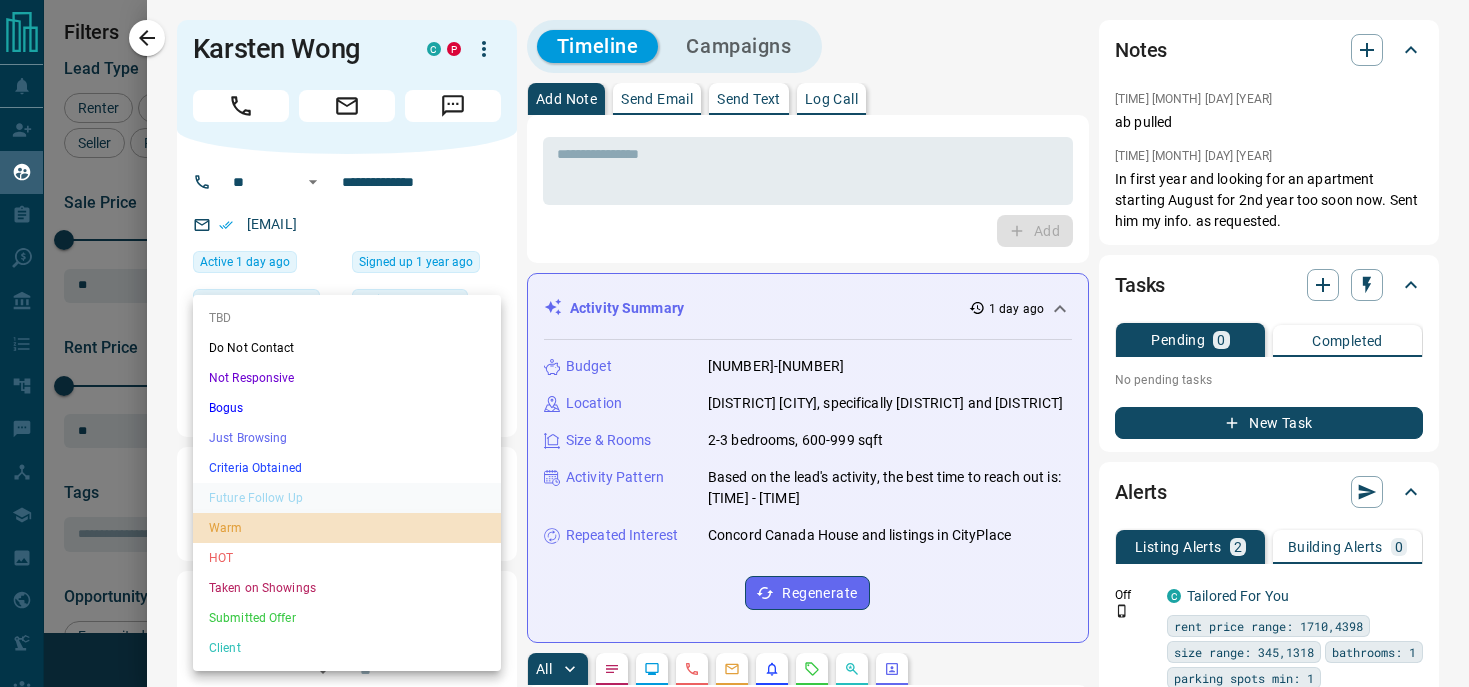 click on "Warm" at bounding box center [347, 528] 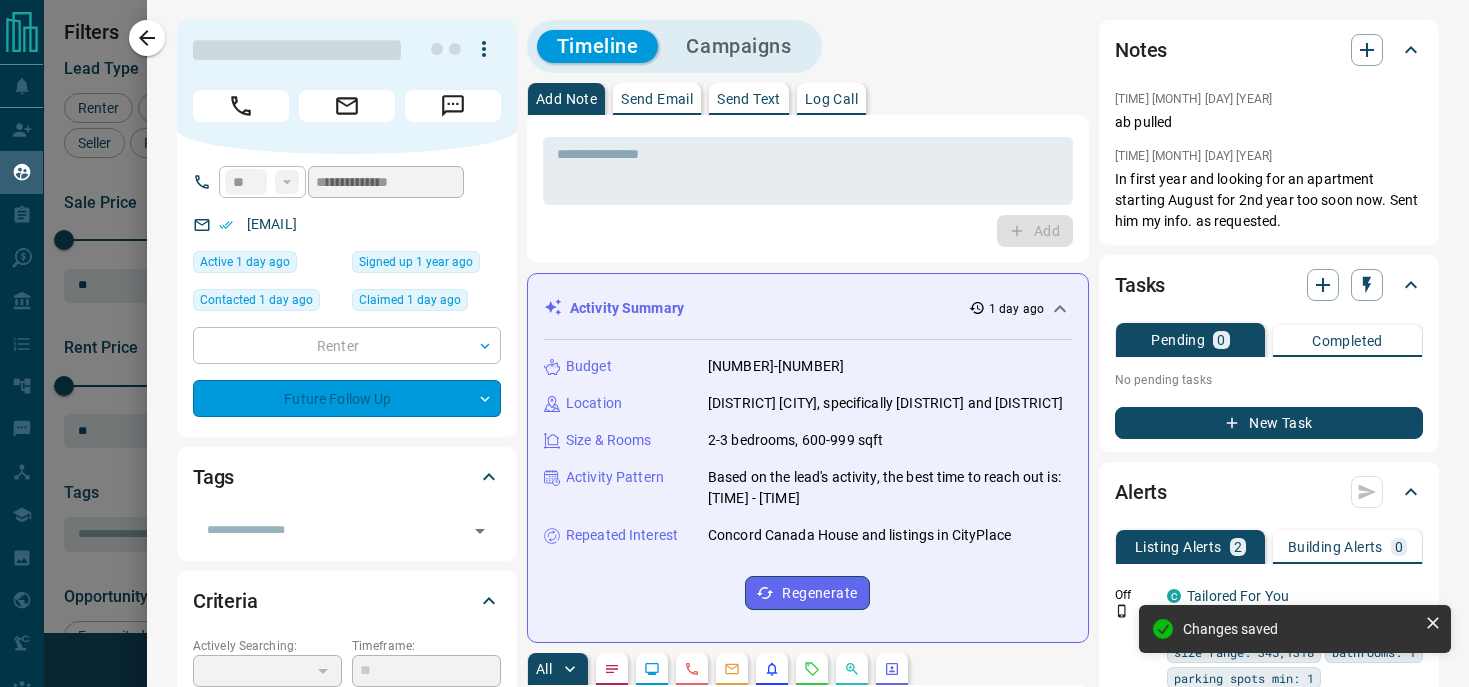 type on "*" 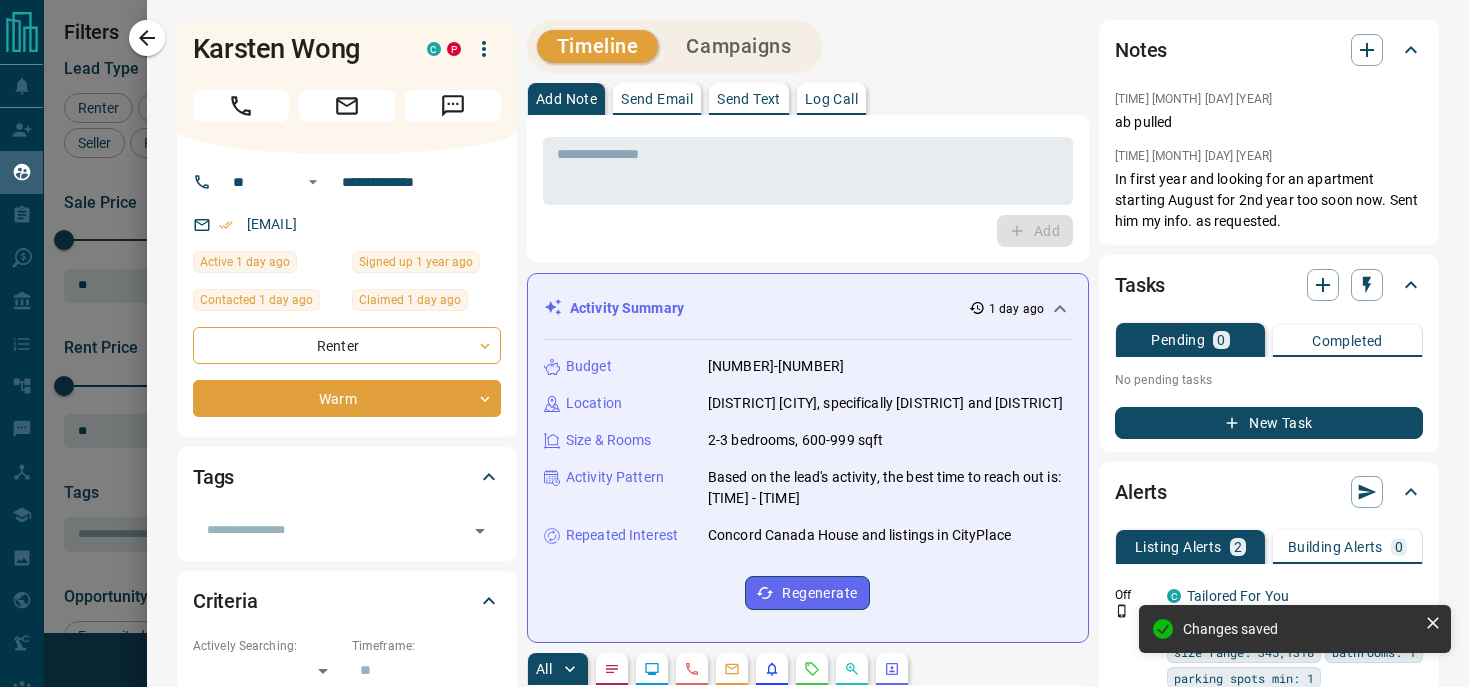click 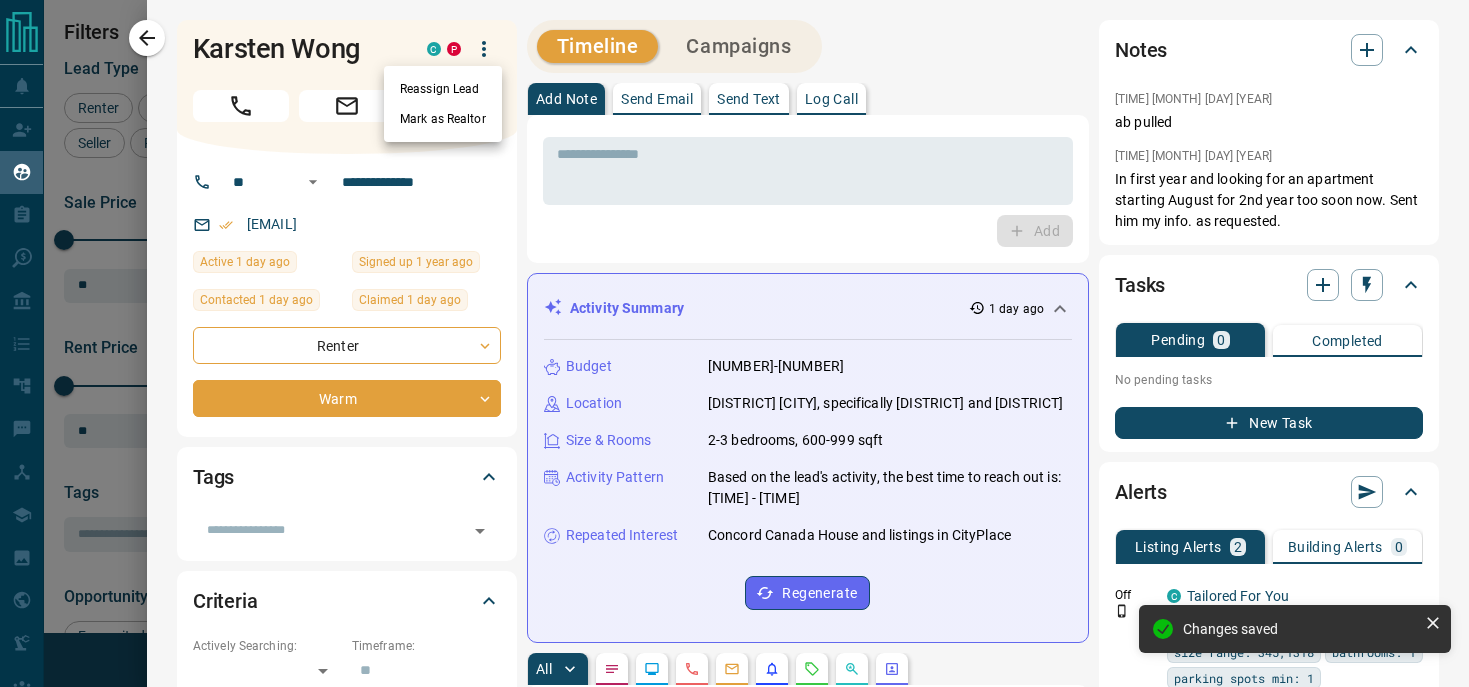 click on "Reassign Lead" at bounding box center [443, 89] 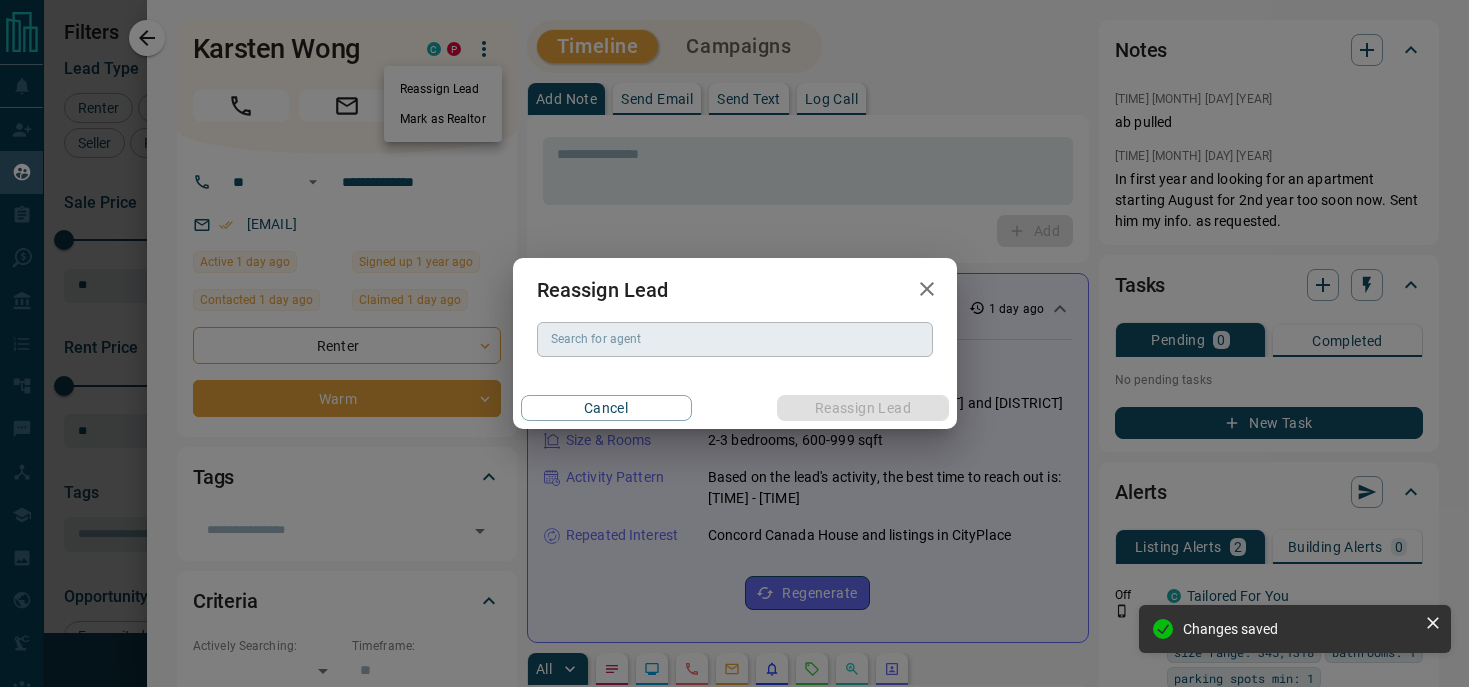click on "Search for agent" at bounding box center (735, 339) 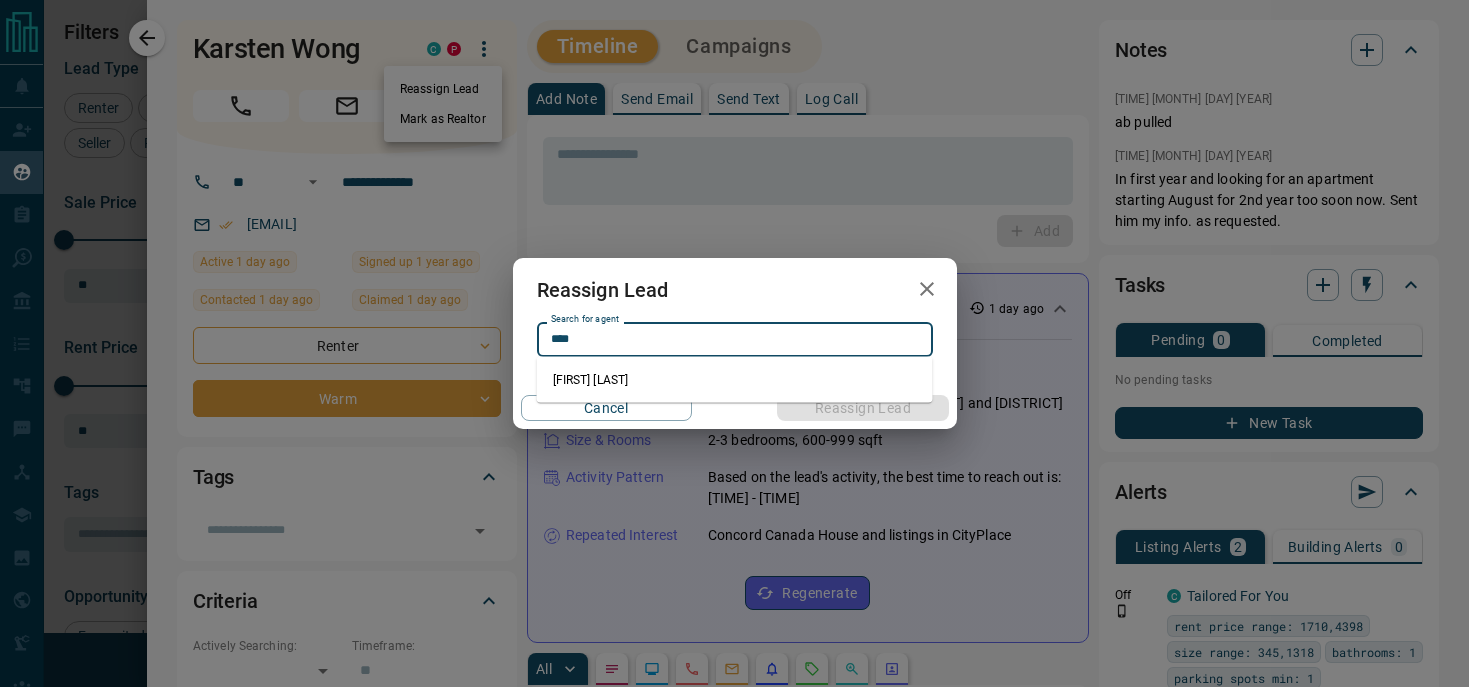 click on "[FIRST] [LAST]" at bounding box center (735, 380) 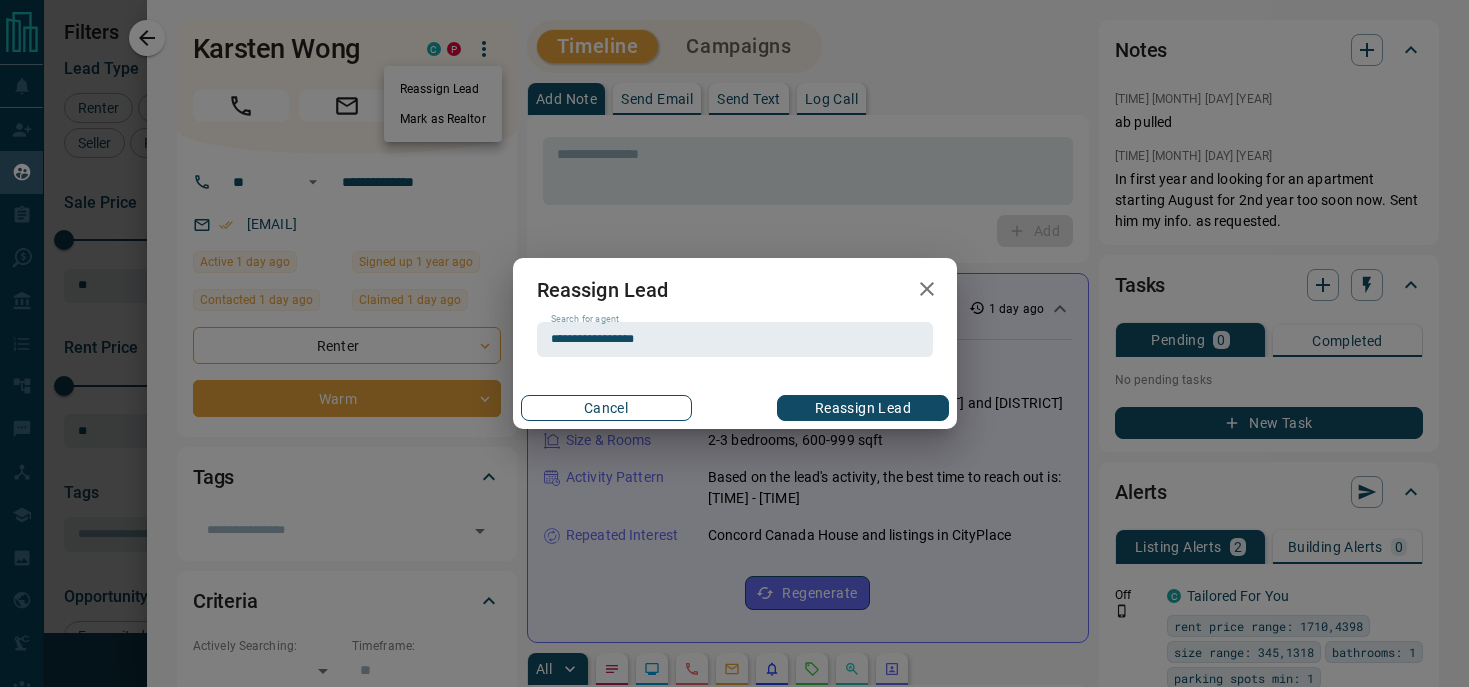 click on "Cancel" at bounding box center [606, 408] 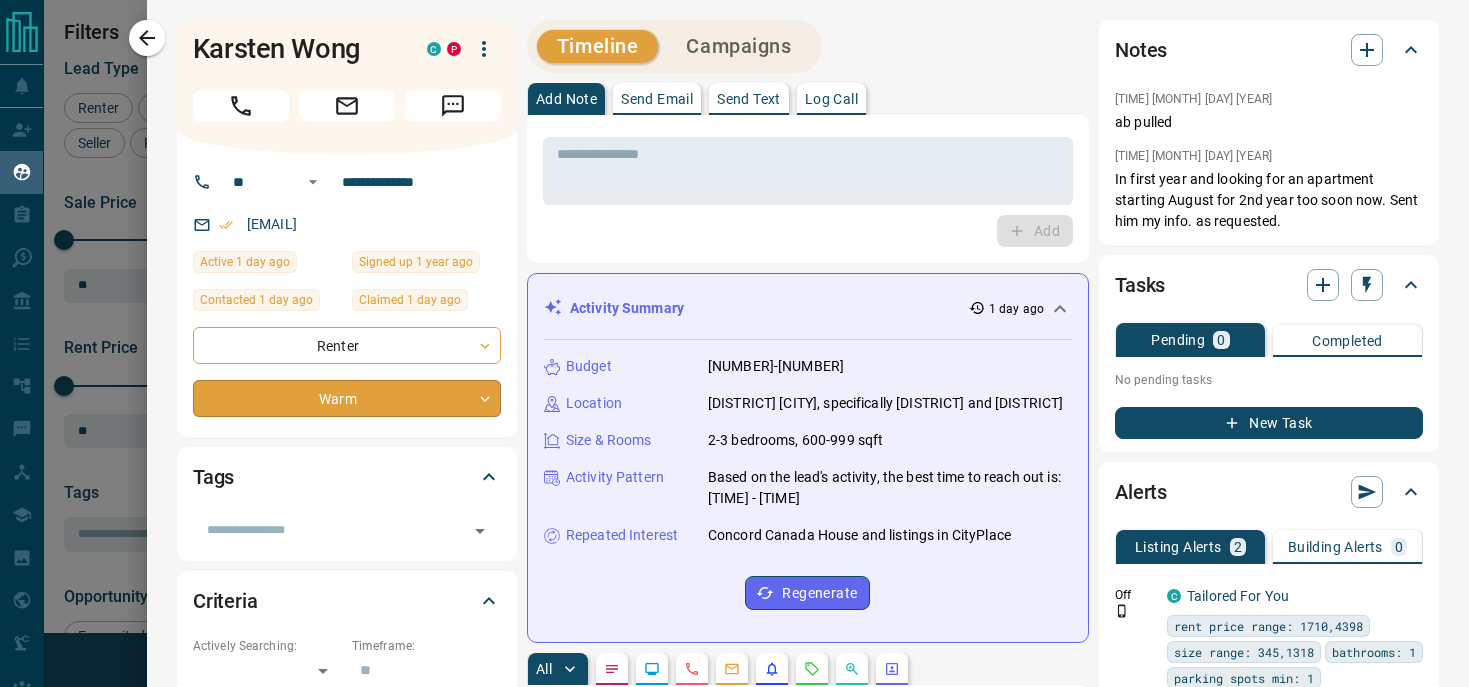 click on "Lead Transfers Claim Leads My Leads Tasks Opportunities Deals Campaigns Automations Messages Broker Bay Training Media Services Agent Resources Precon Worksheet My Team Mobile Apps Disclosure Logout My Leads Filters 1 Manage Tabs New Lead All 10939 TBD 32 Do Not Contact - Not Responsive 1019 Bogus 743 Just Browsing 1976 Criteria Obtained 5113 Future Follow Up 1439 Warm 153 HOT 191 Taken on Showings 102 Submitted Offer 55 Client 116 Name Details Last Active Claimed Date Status Tags [FIRST] [LAST] Renter P C $0 - $2K Downtown, [CITY] 1 day ago Contacted 20 hours ago 1 day ago Signed up 1 year ago Future Follow Up + [FIRST] [LAST] Renter C $2K - $3K Mississauga 4 minutes ago Contacted 1 week ago 1 week ago Signed up 1 week ago Future Follow Up Has an Agent + [FIRST] [LAST] Buyer C $400K - $500K Downtown, [CITY] 1 hour ago Contacted 1 week ago 1 week ago Signed up 1 week ago +" at bounding box center (734, 331) 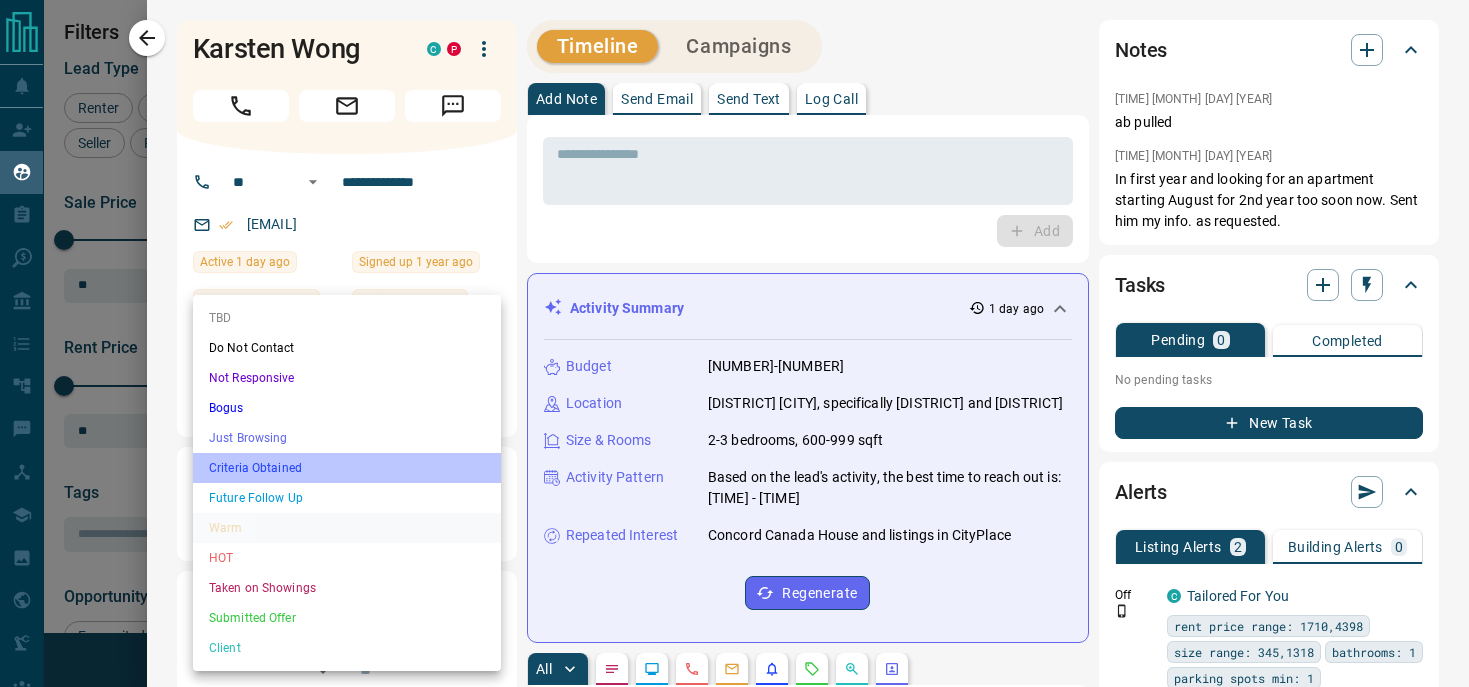 click on "Criteria Obtained" at bounding box center [347, 468] 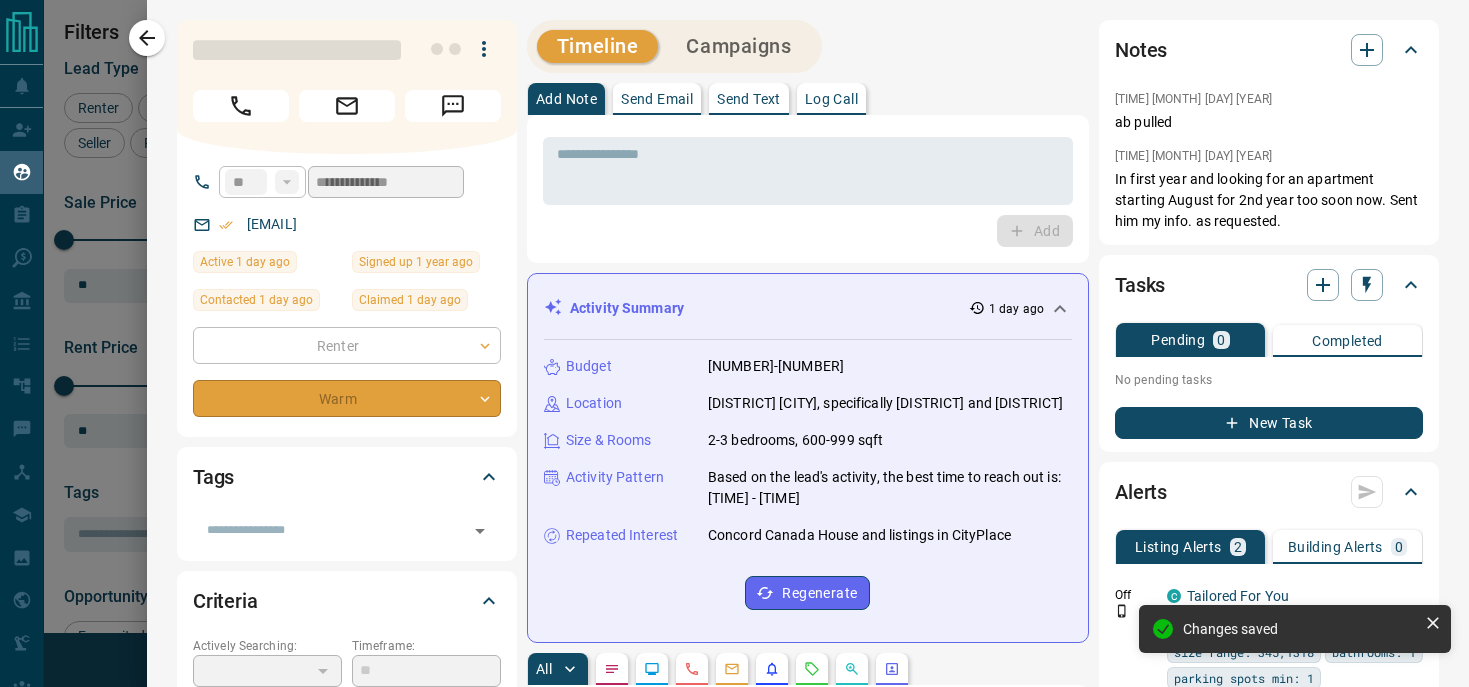 type on "*" 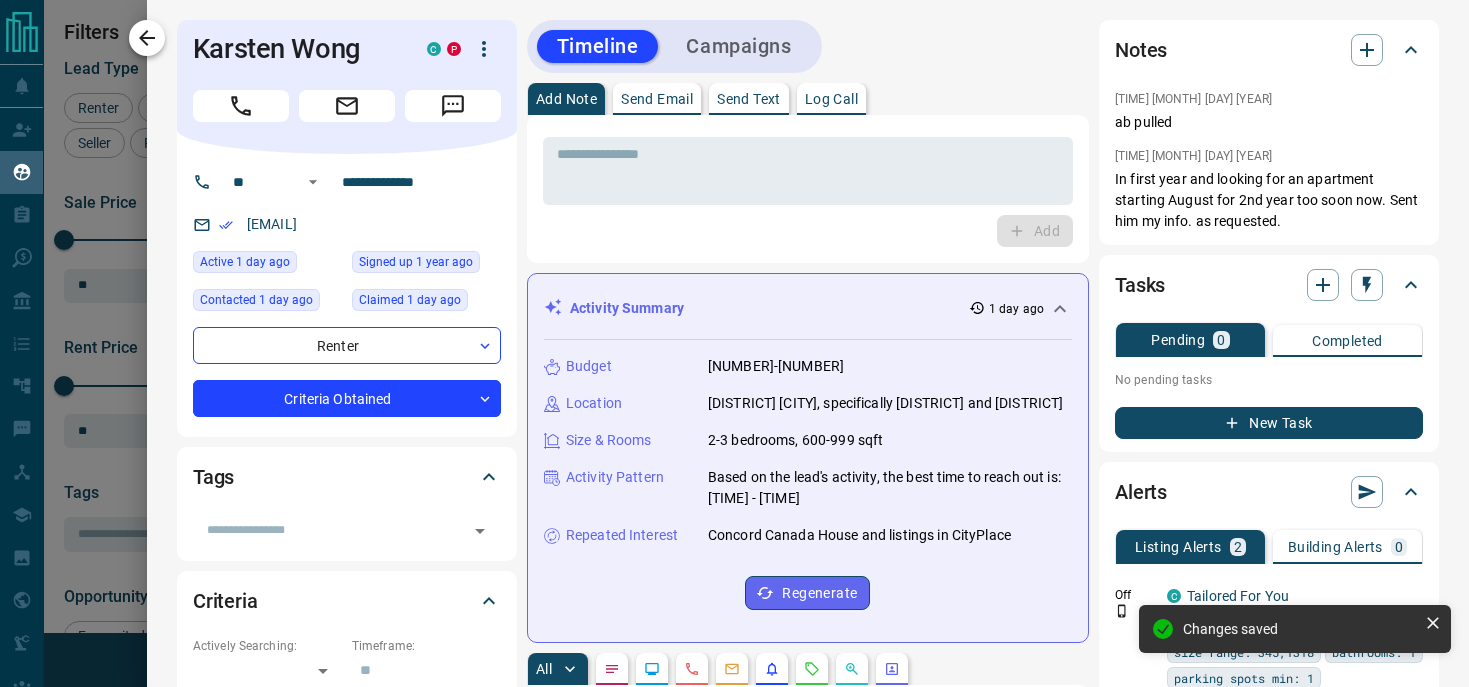 click 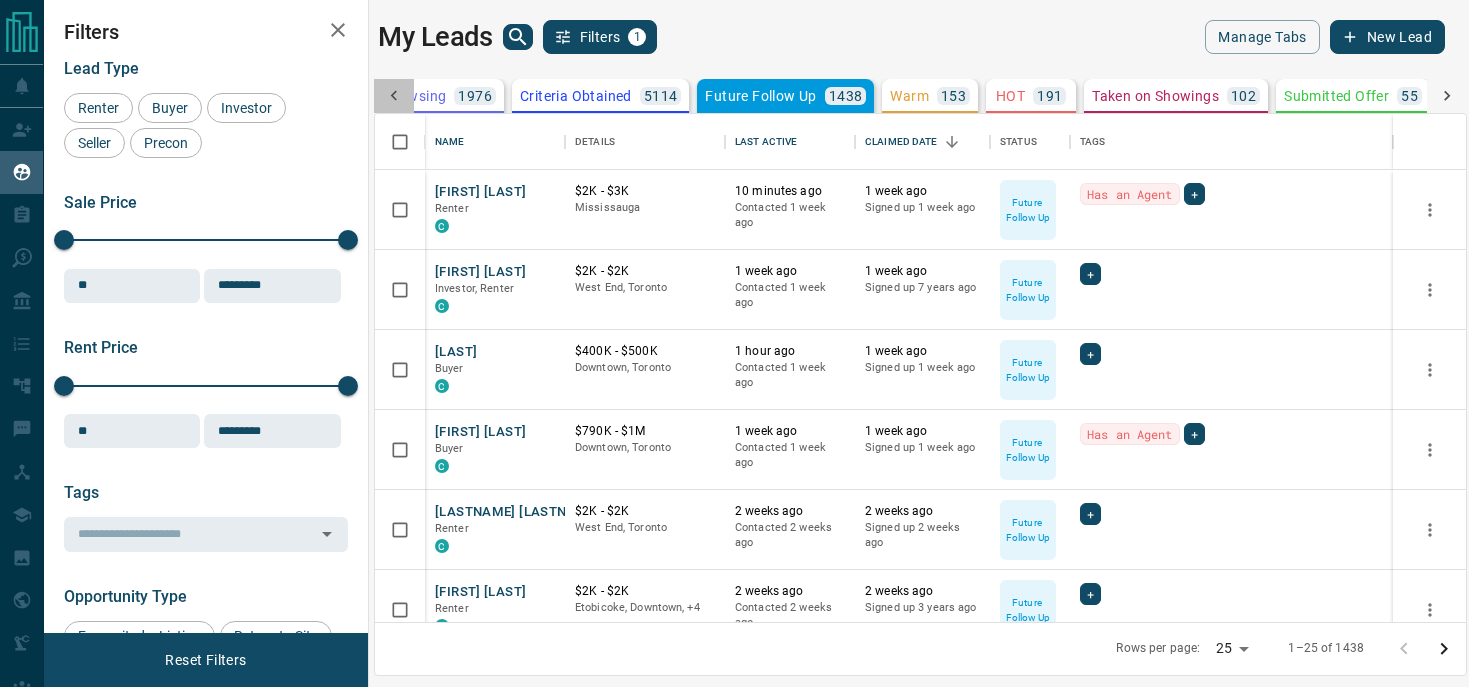 click 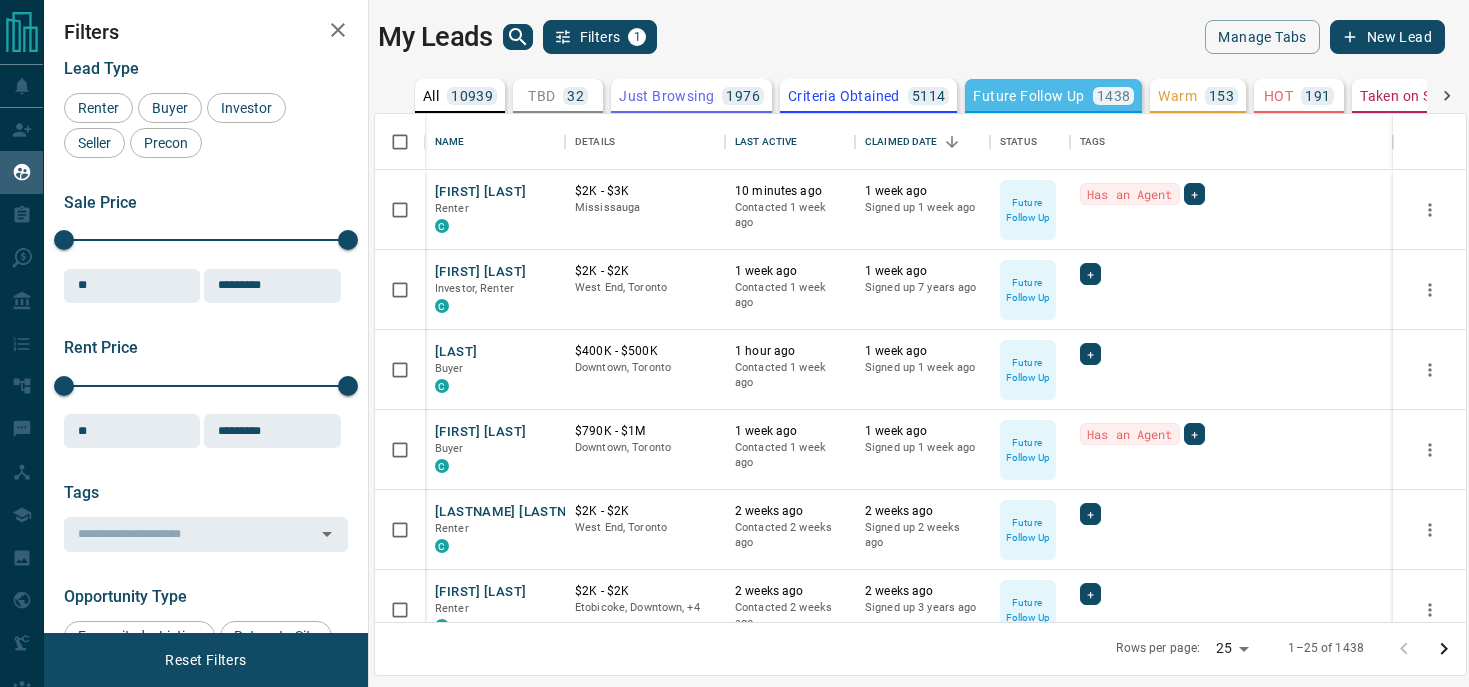 click on "Future Follow Up" at bounding box center [1028, 96] 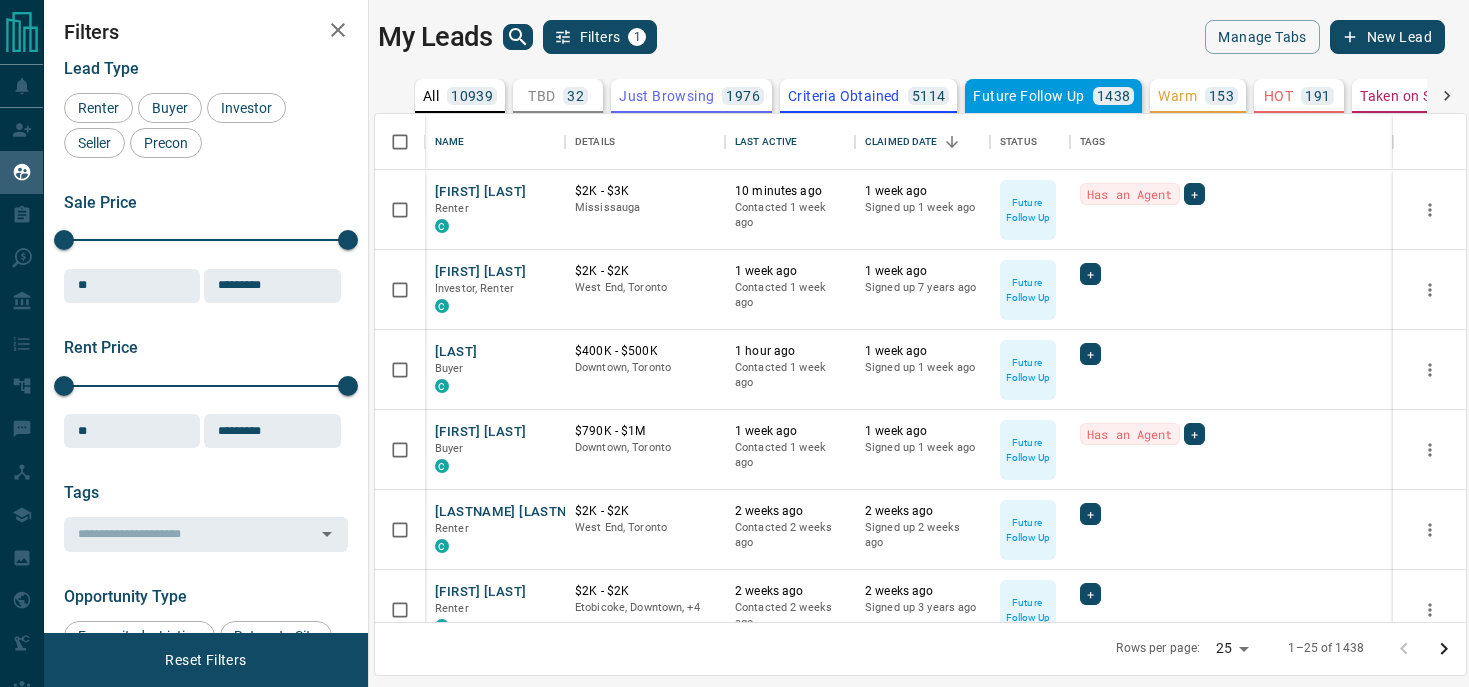 click on "Criteria Obtained" at bounding box center (844, 96) 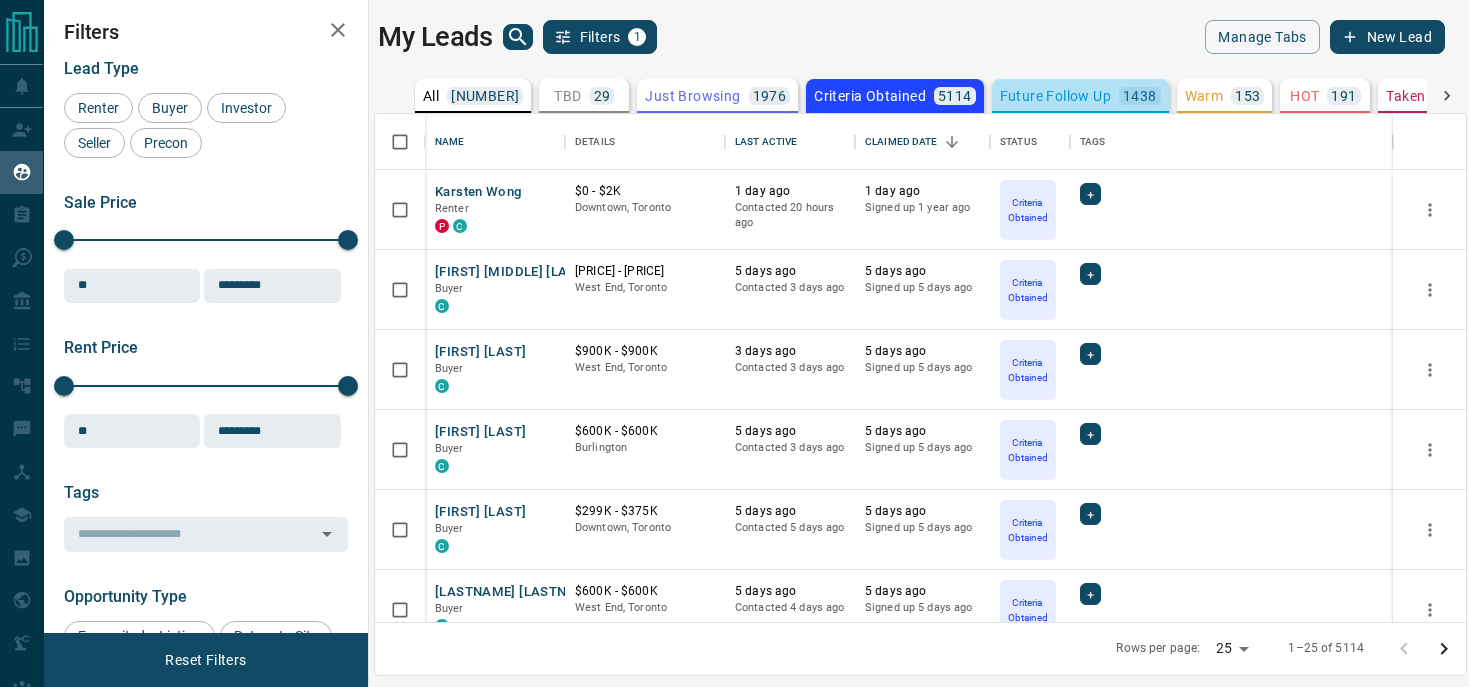 click on "Future Follow Up" at bounding box center [1055, 96] 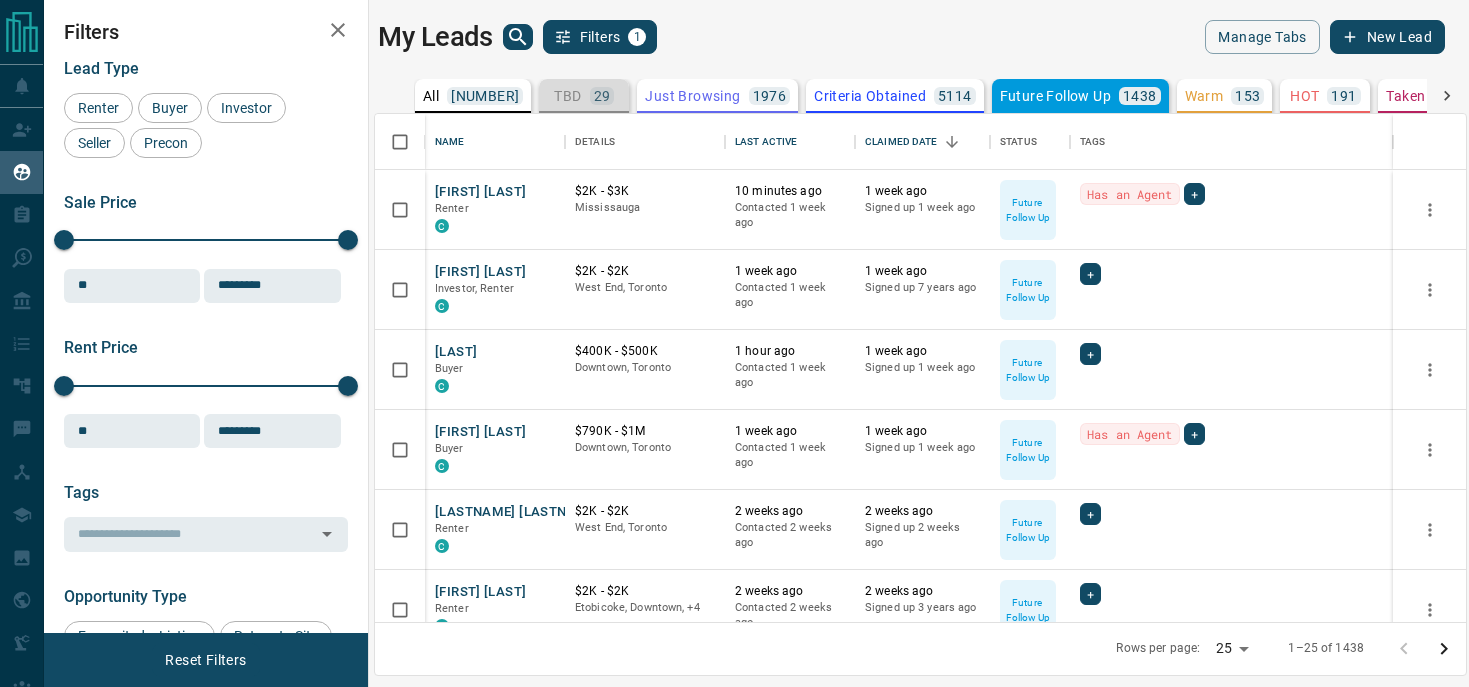 click on "TBD 29" at bounding box center [584, 96] 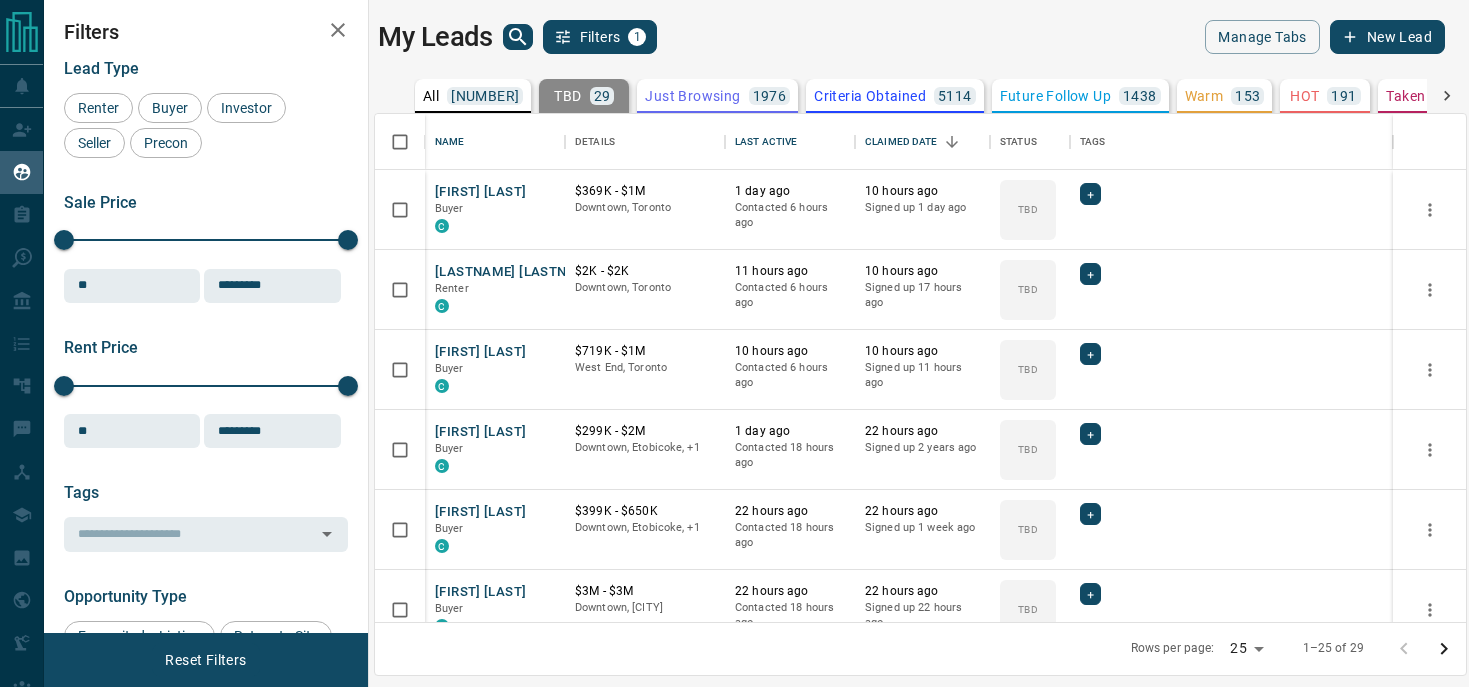 click on "Just Browsing 1976" at bounding box center (717, 96) 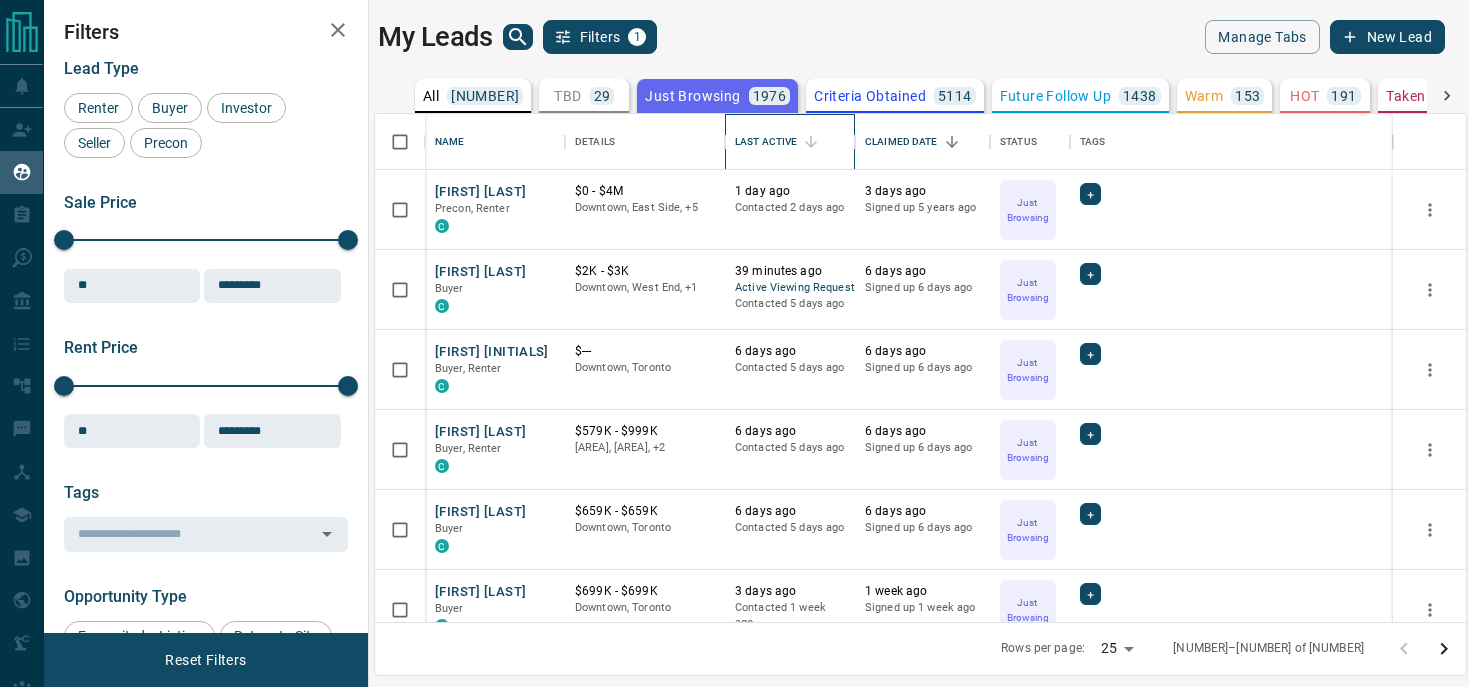click on "Last Active" at bounding box center (766, 142) 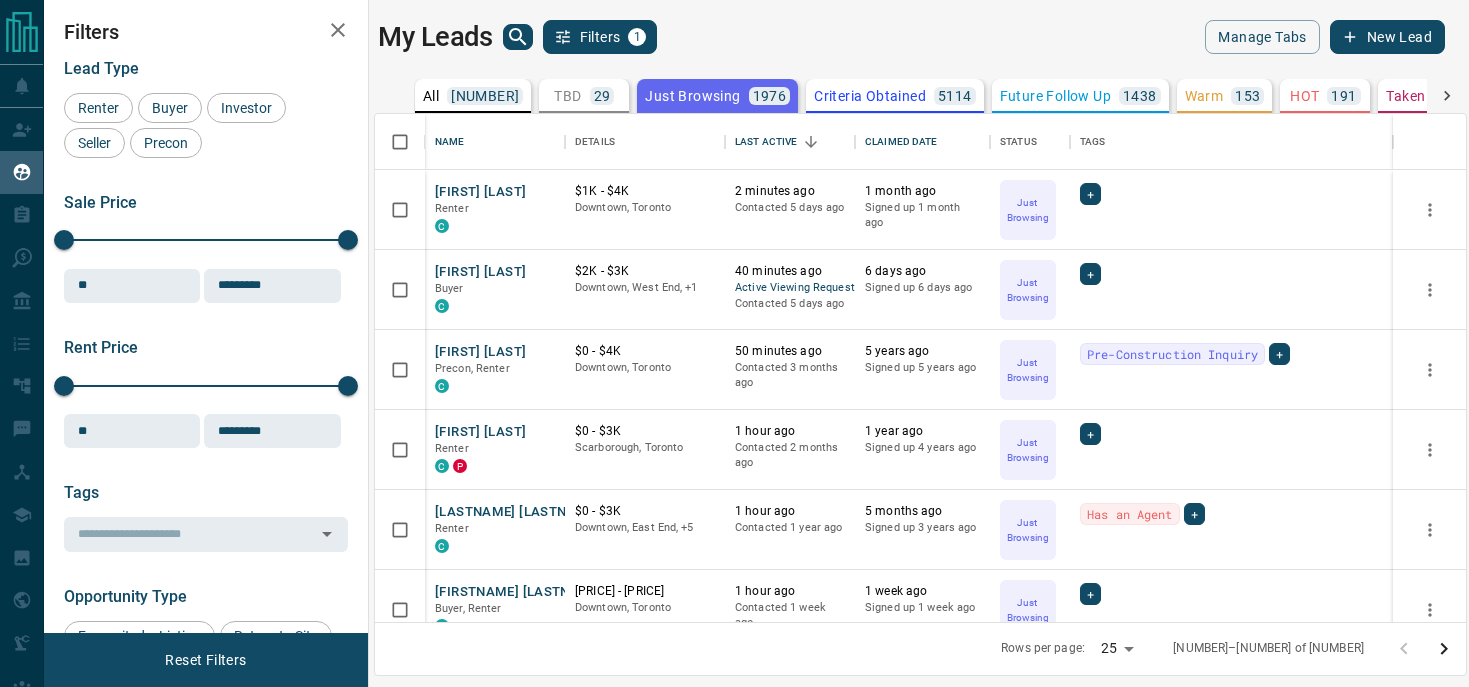 click on "Criteria Obtained" at bounding box center (870, 96) 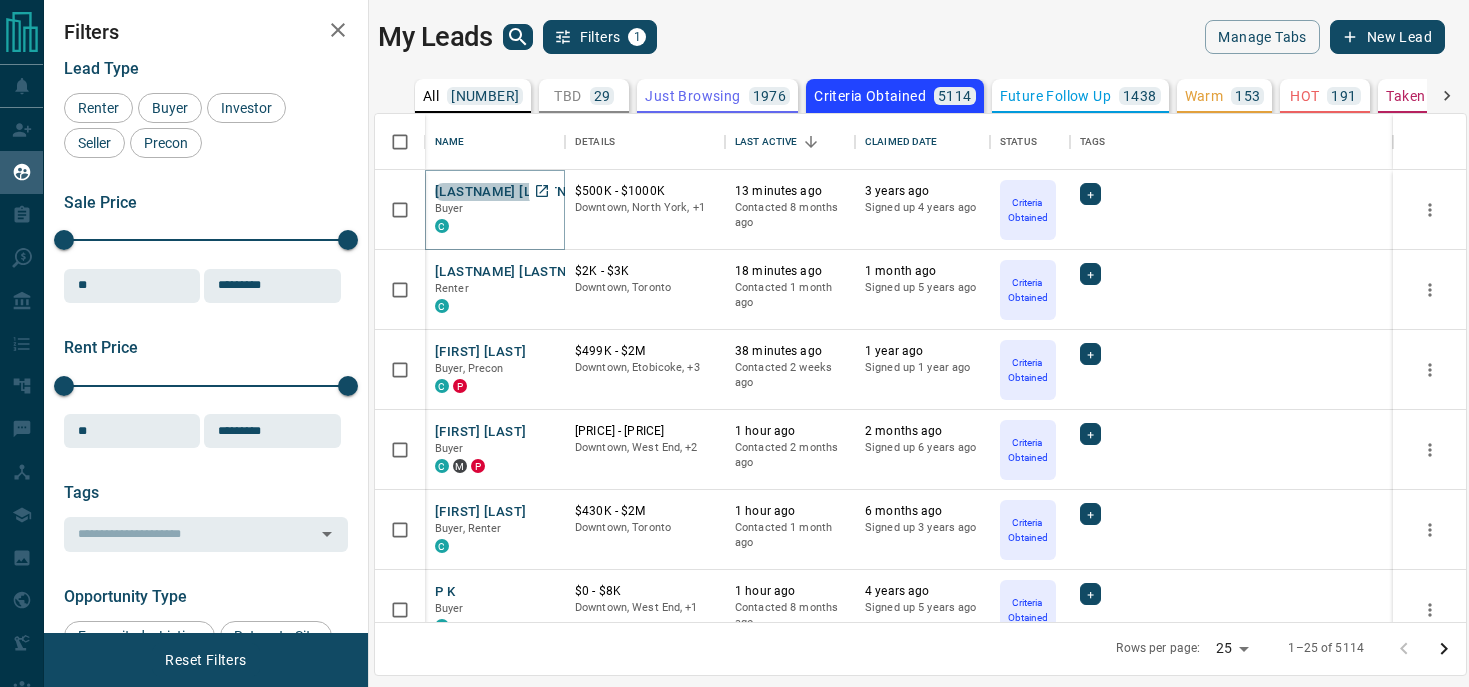 click on "[LASTNAME] [LASTNAME]" at bounding box center [517, 192] 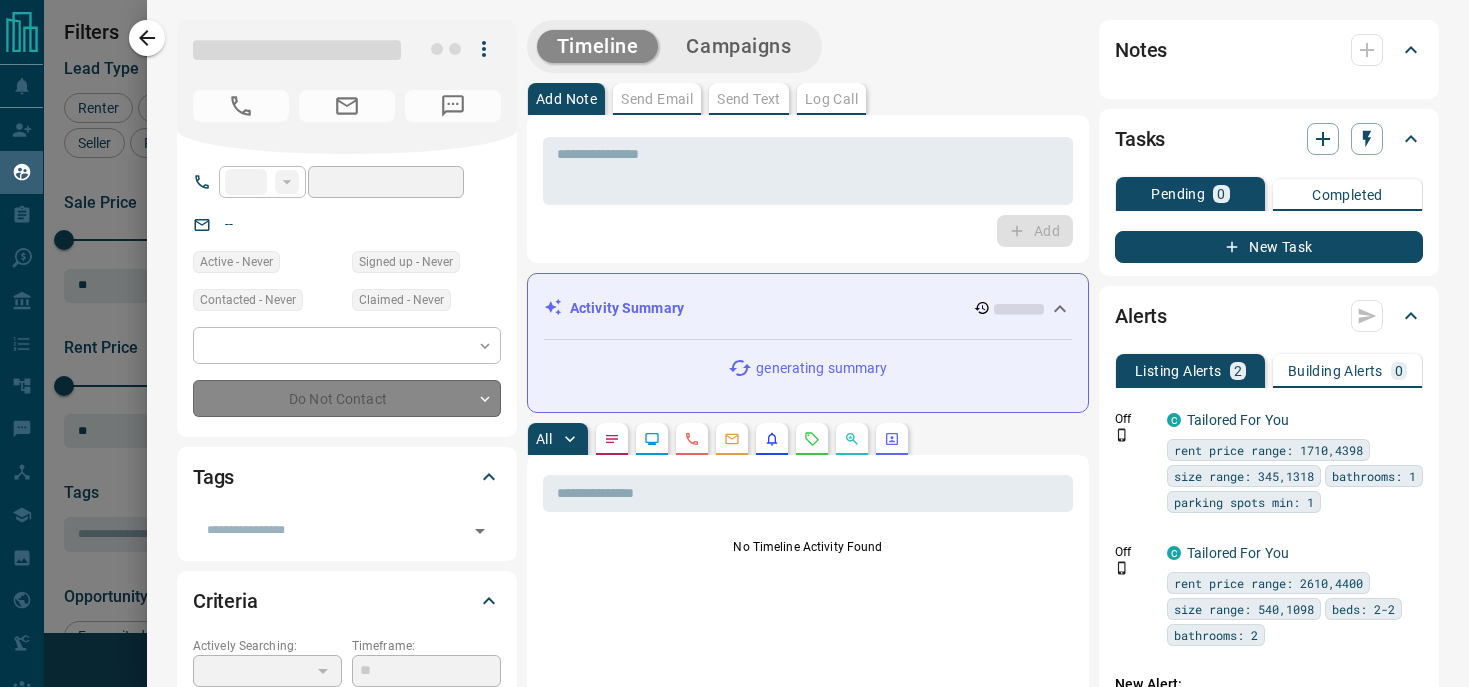type on "**" 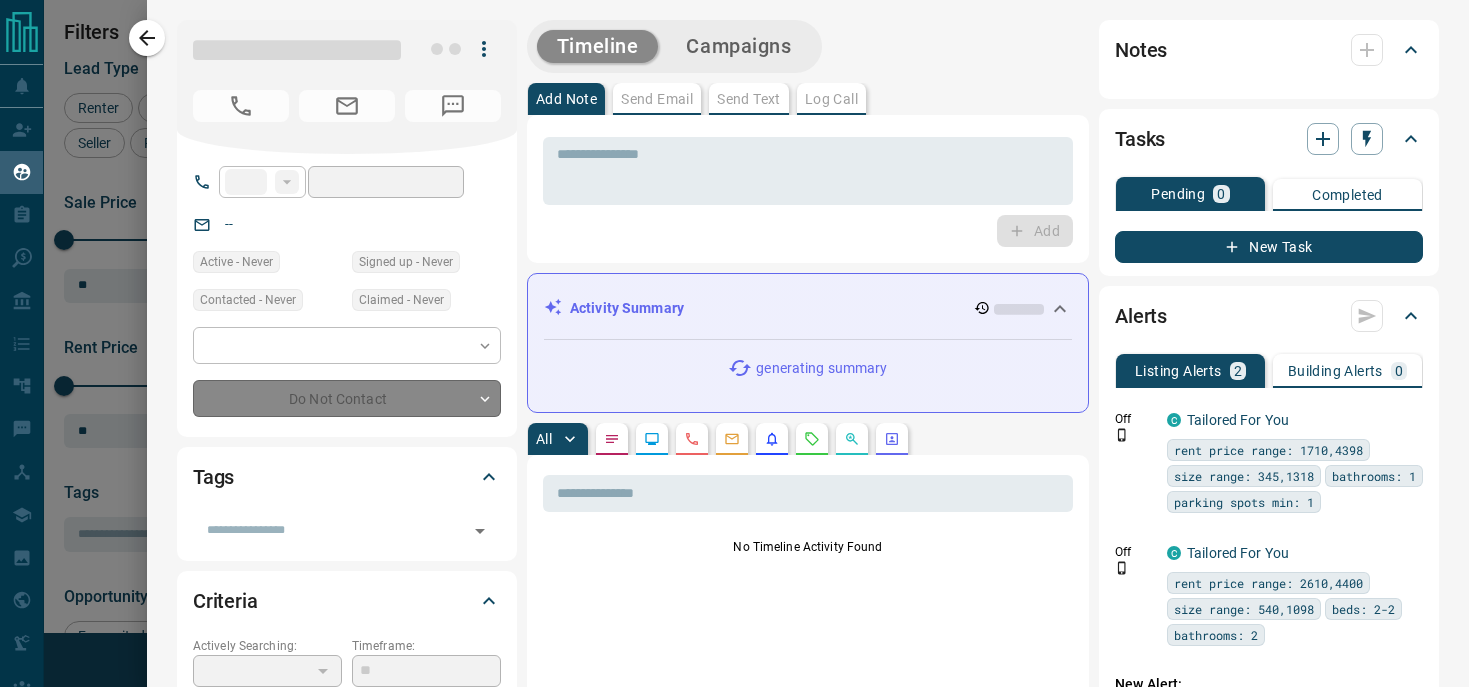 type on "**********" 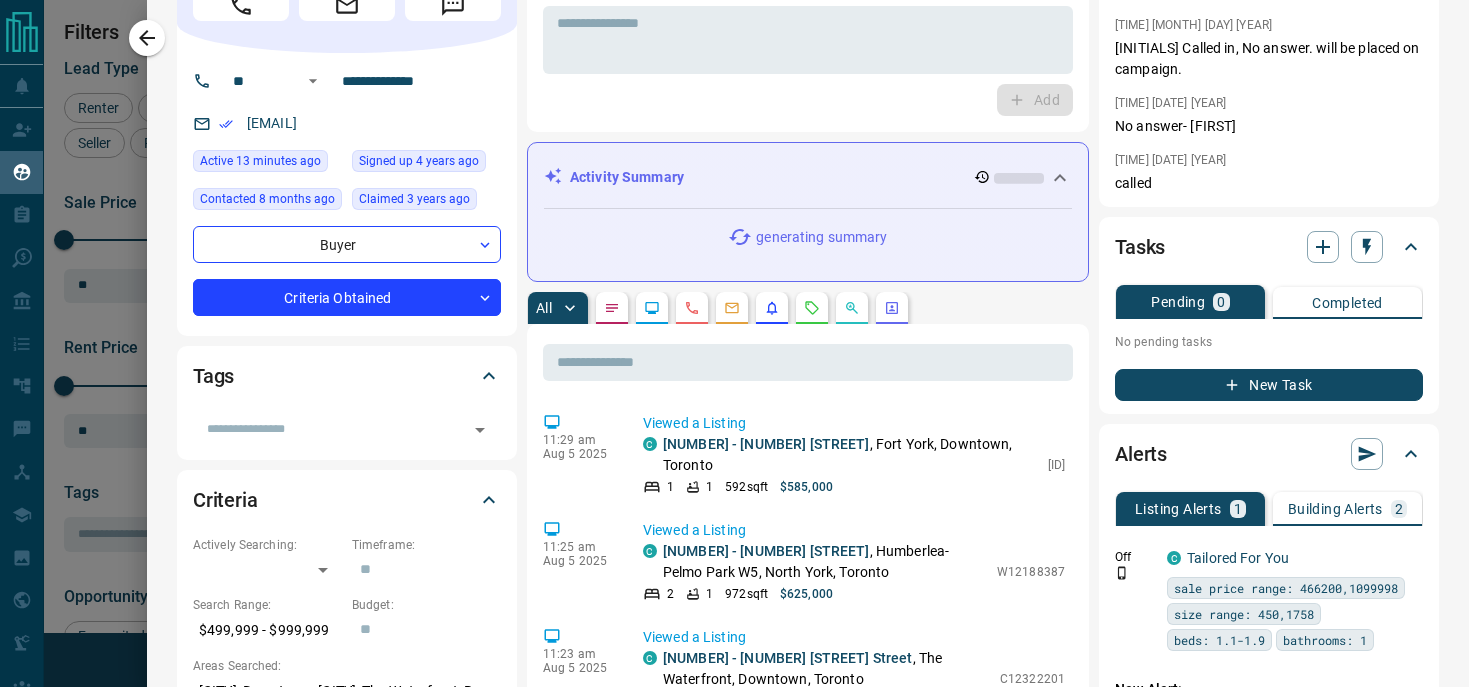 scroll, scrollTop: 0, scrollLeft: 0, axis: both 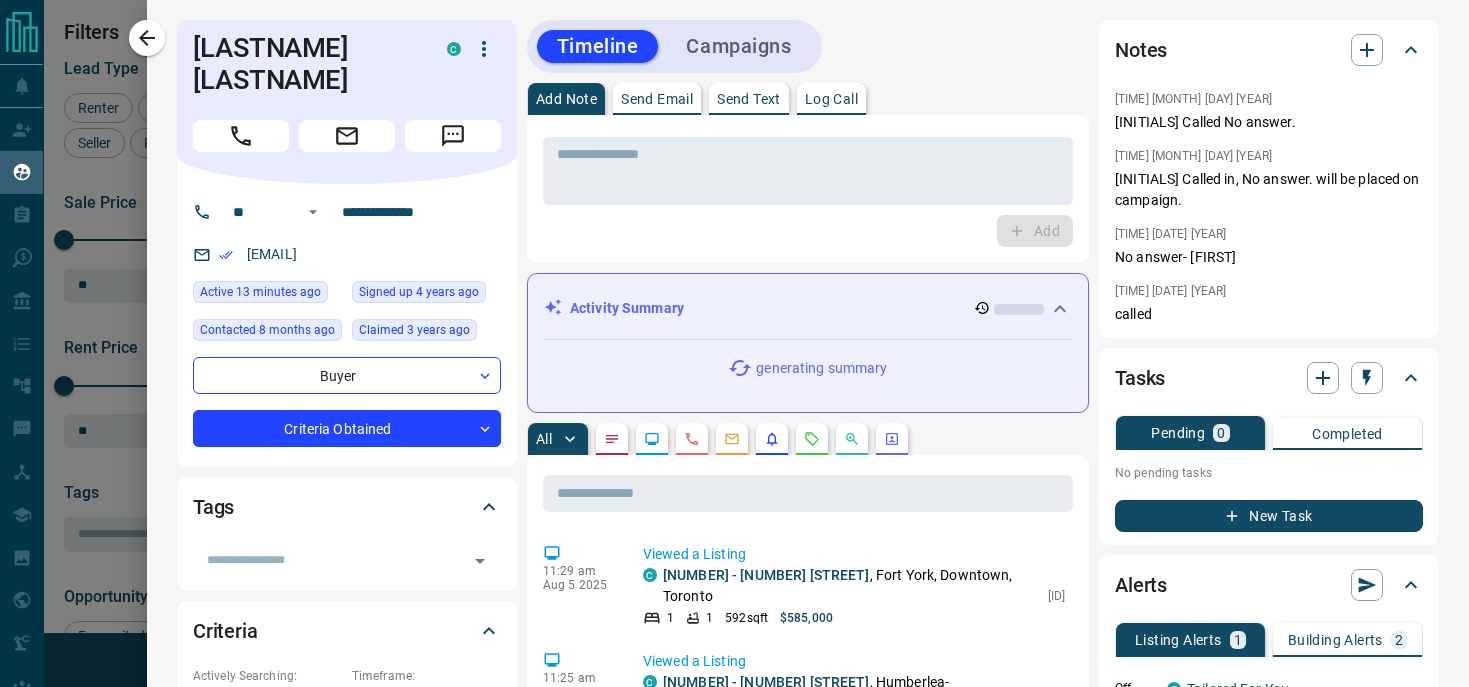 type 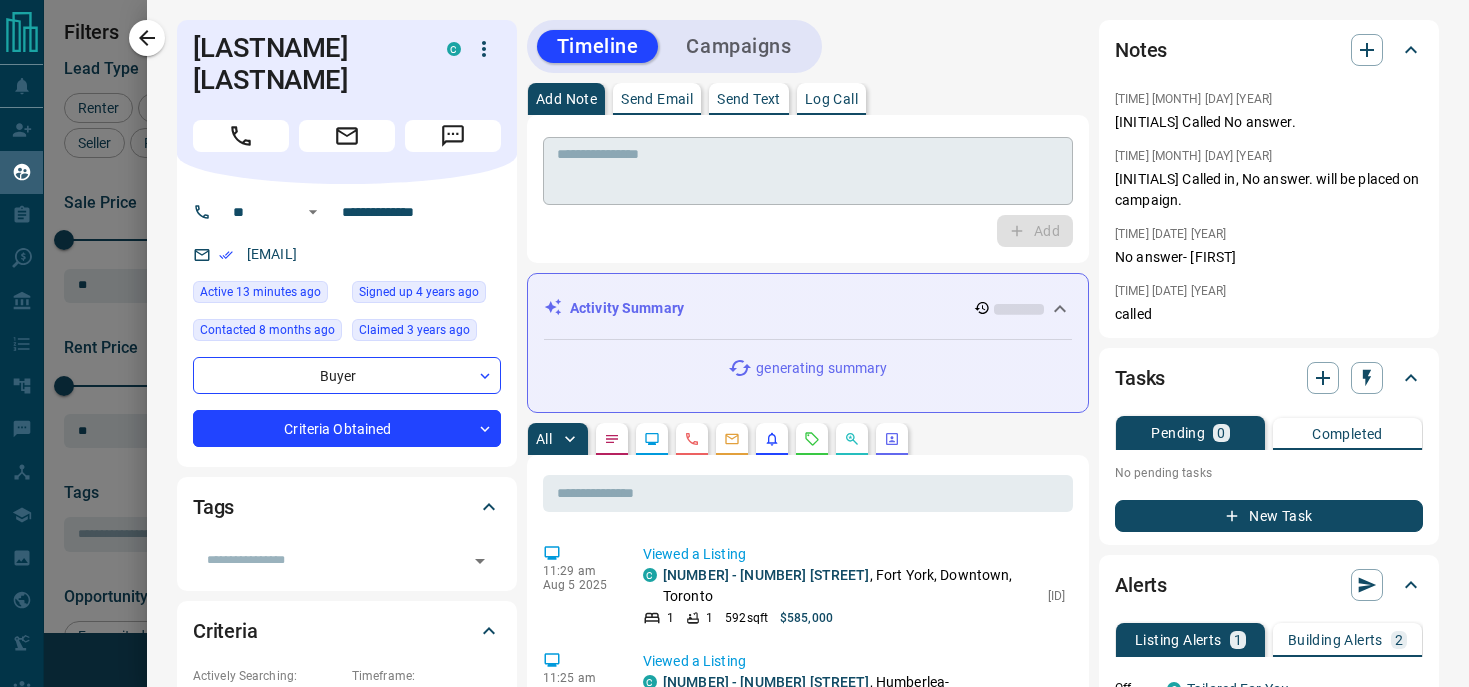 click at bounding box center [808, 171] 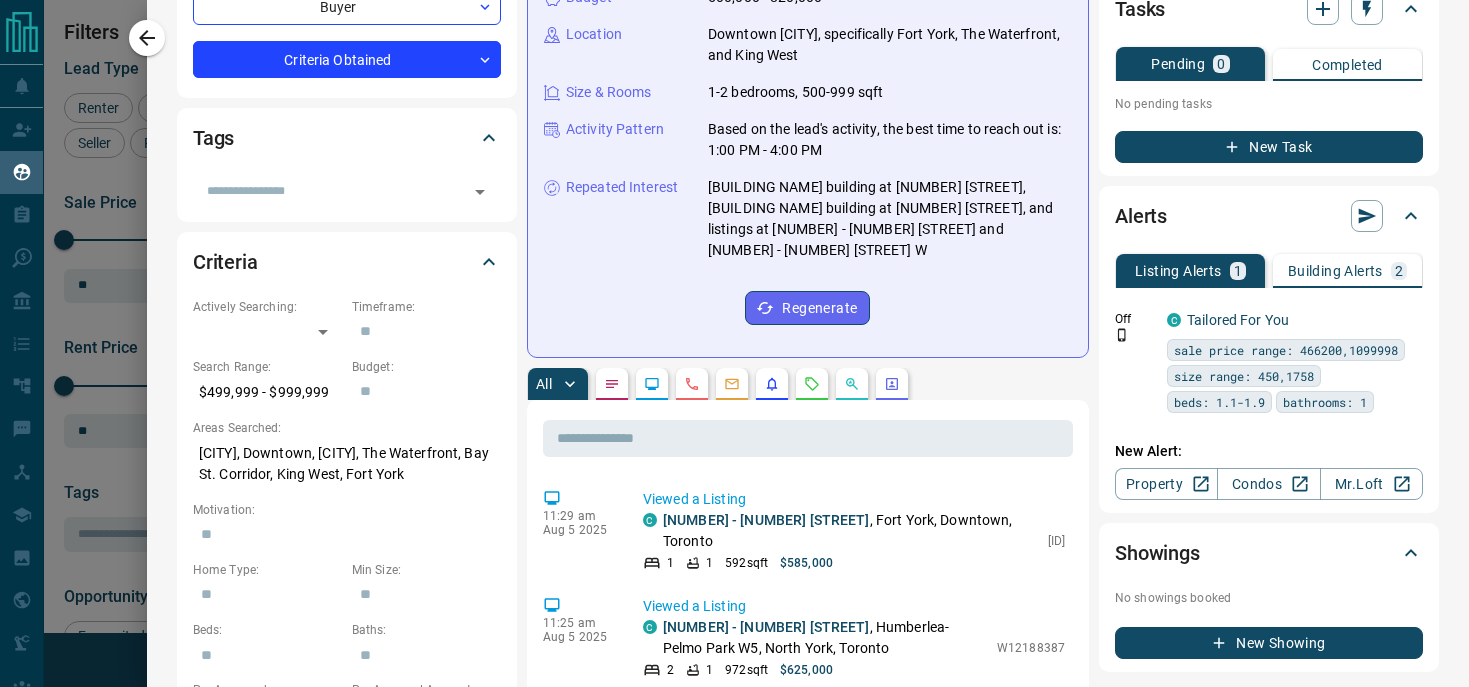 scroll, scrollTop: 597, scrollLeft: 0, axis: vertical 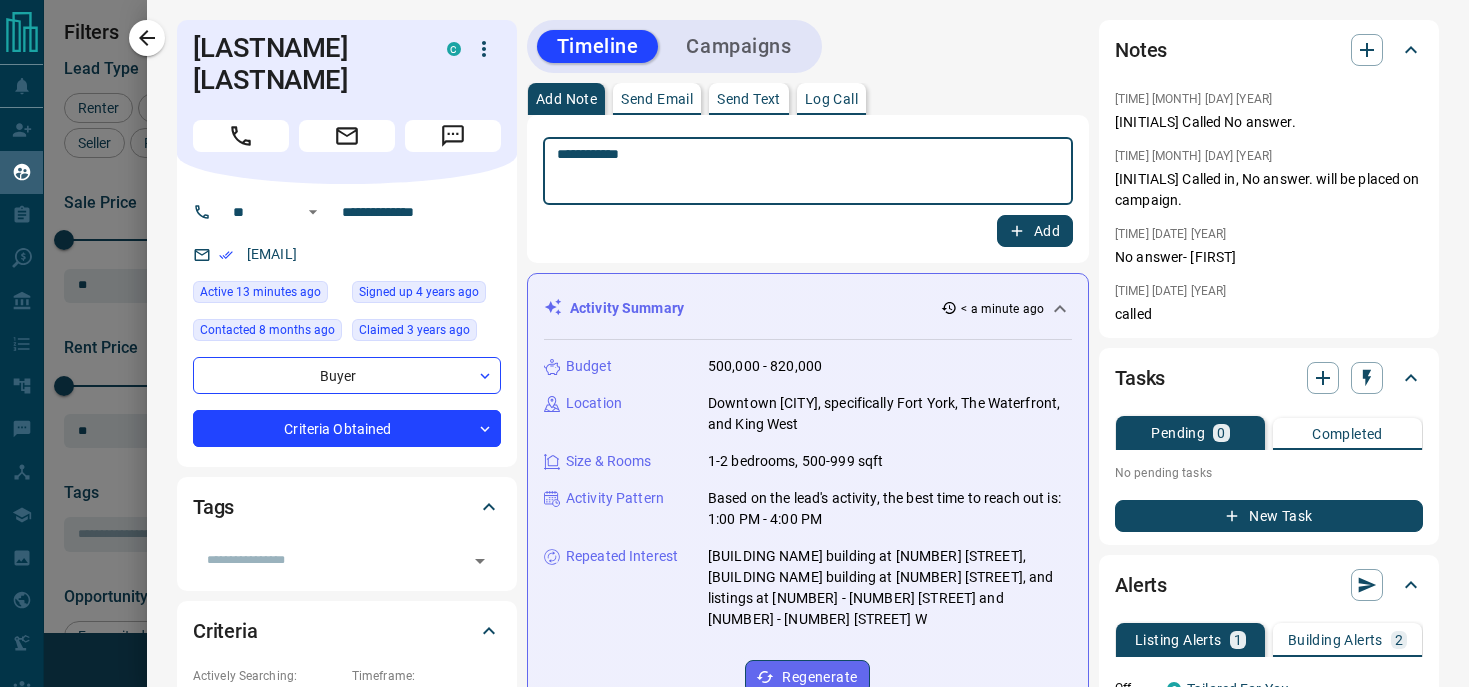 type on "**********" 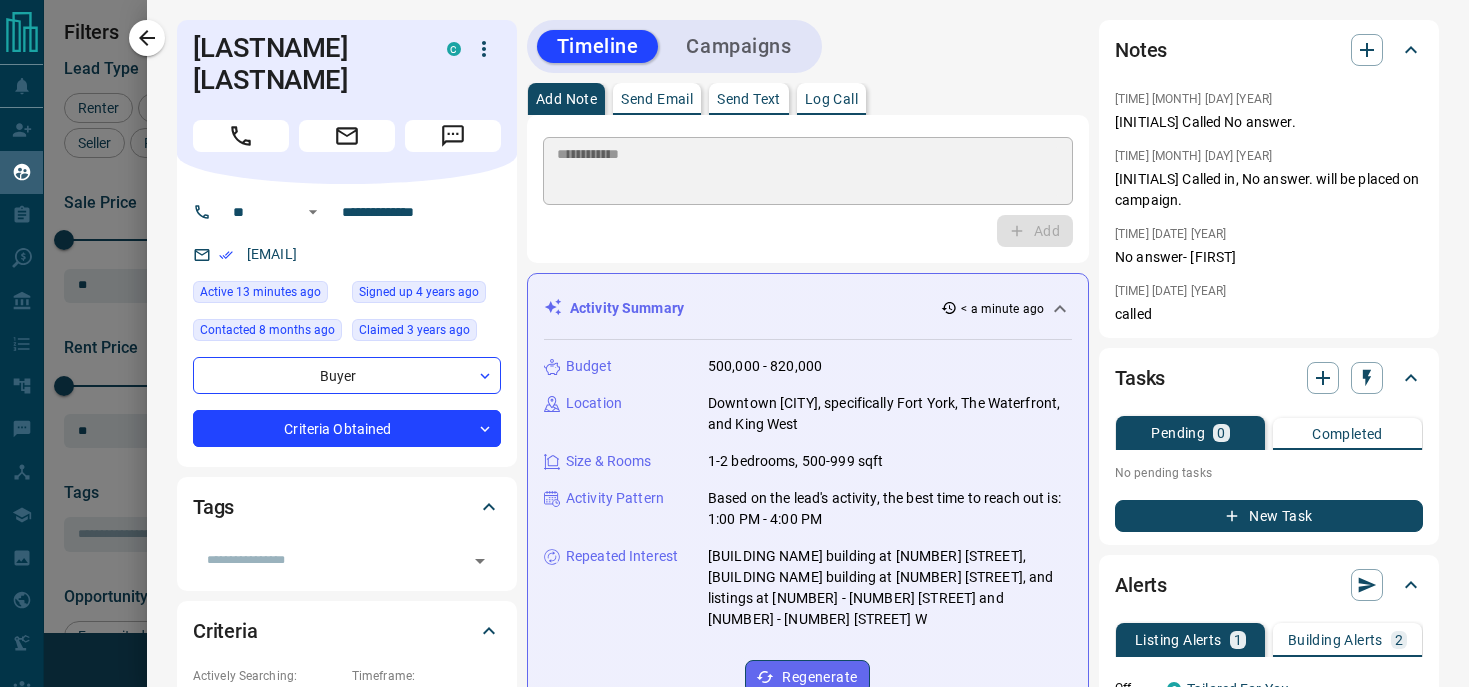 type 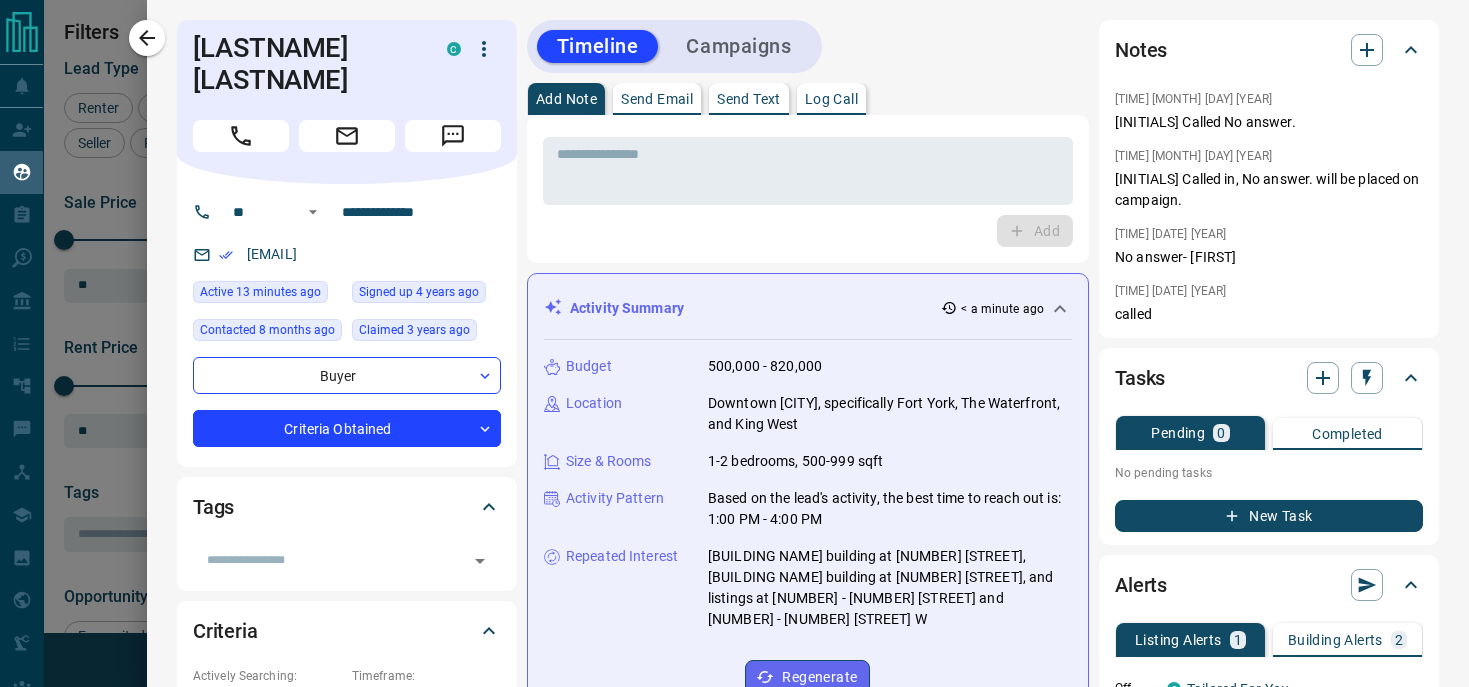 click 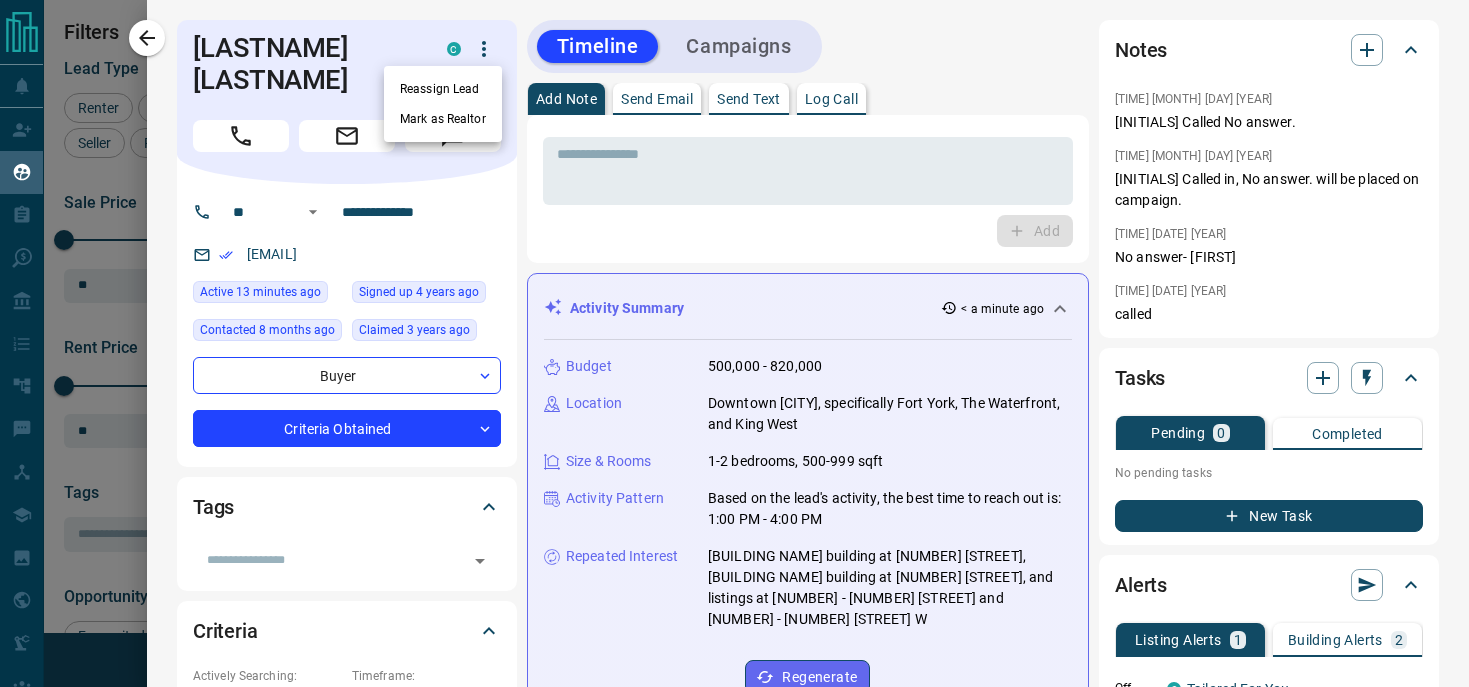 click on "Reassign Lead" at bounding box center [443, 89] 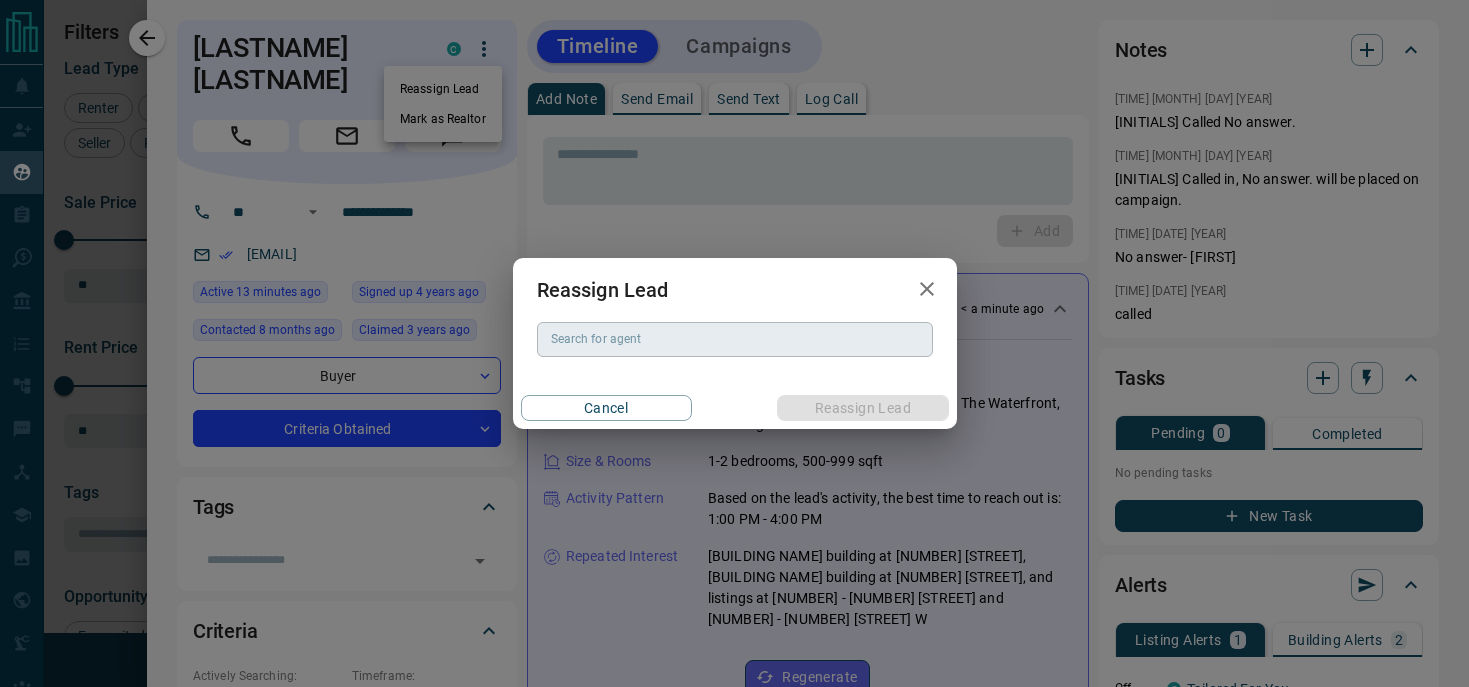 click on "Search for agent" at bounding box center [735, 339] 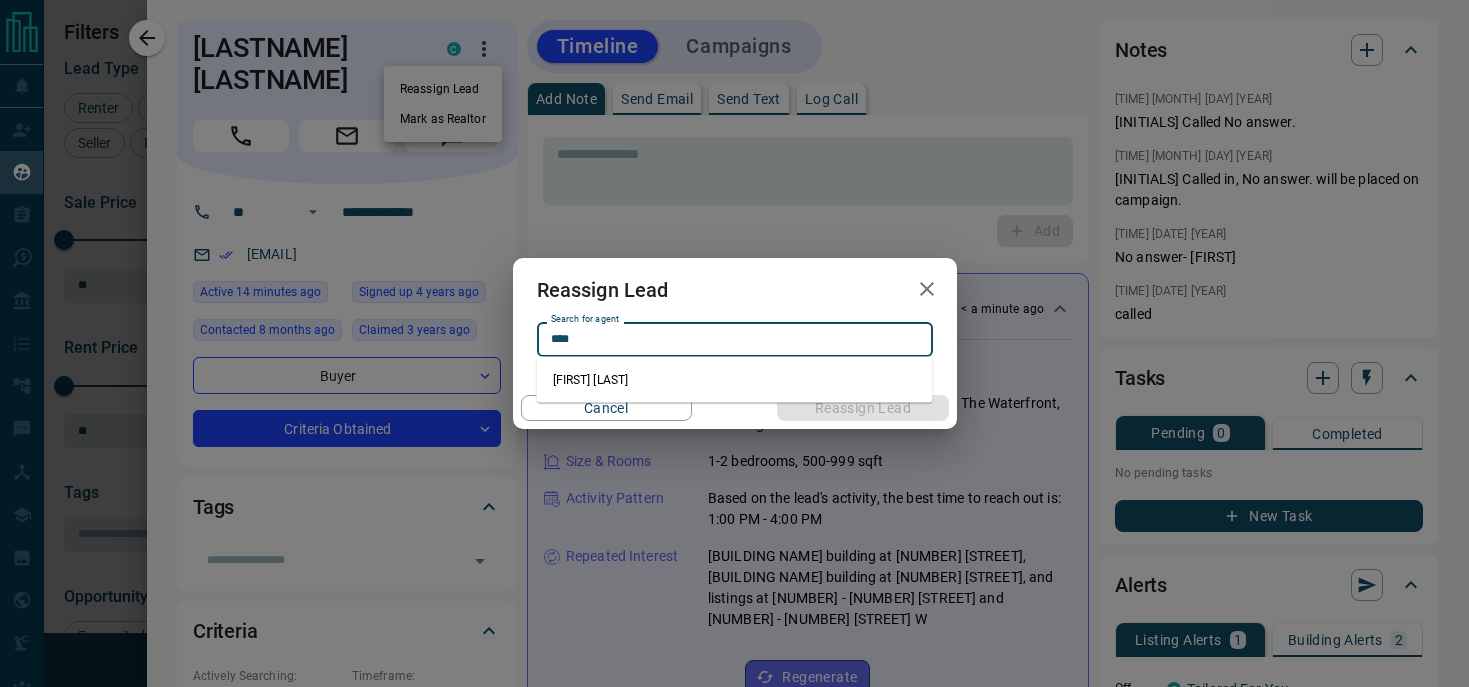 click on "[FIRST] [LAST]" at bounding box center [735, 380] 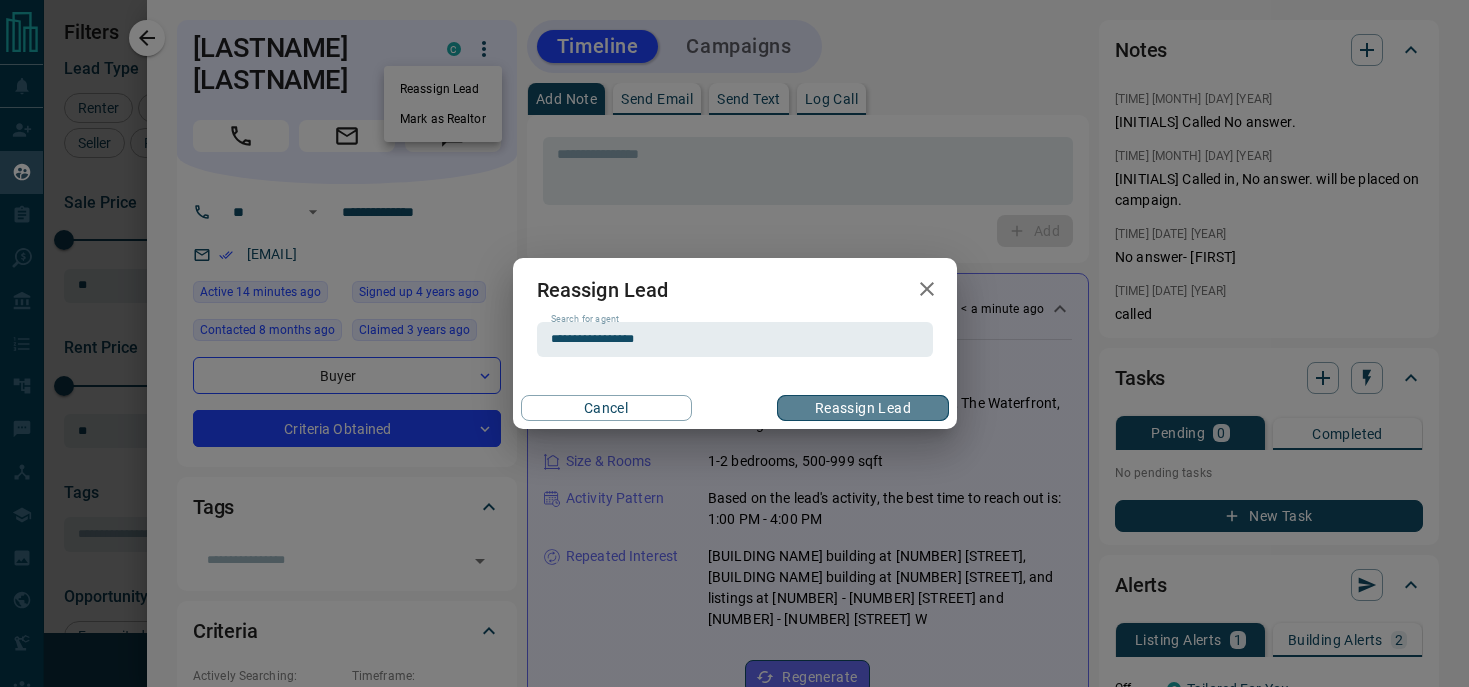 click on "Reassign Lead" at bounding box center (862, 408) 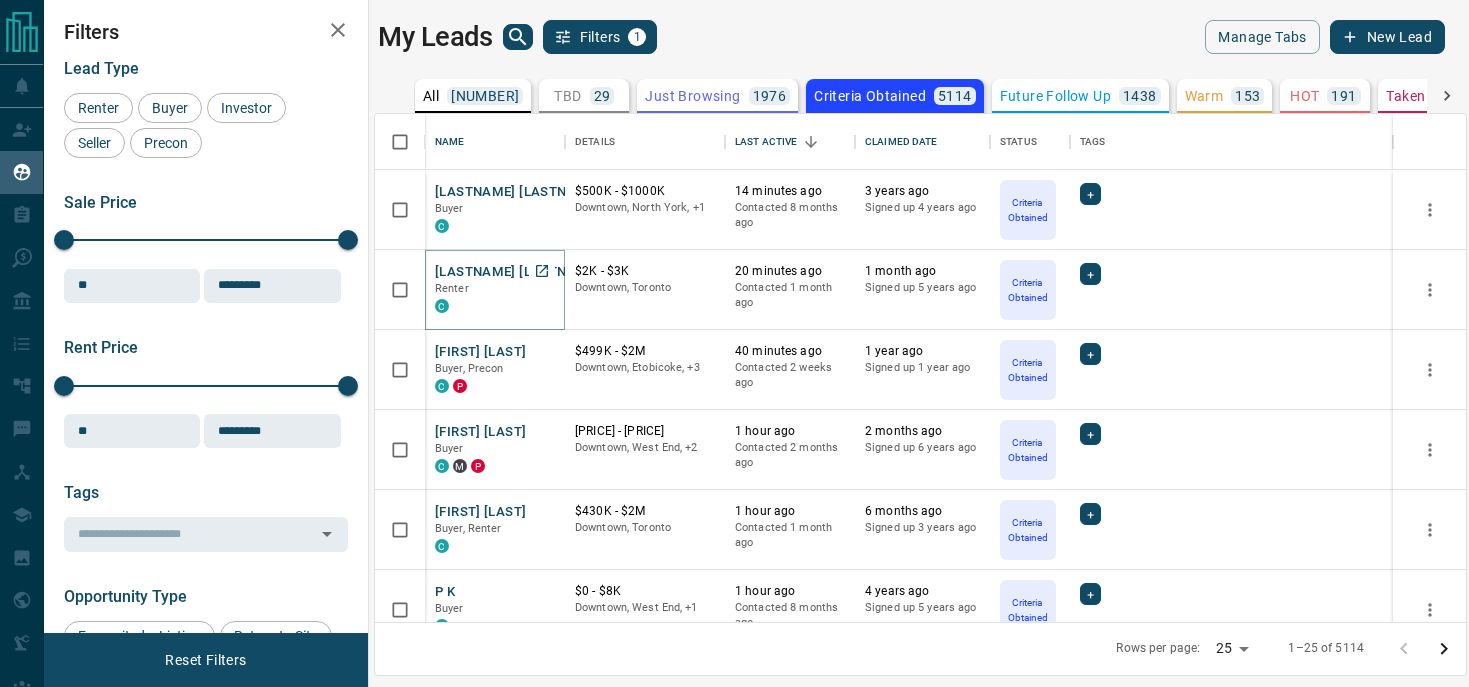 click on "[LASTNAME] [LASTNAME]" at bounding box center (517, 272) 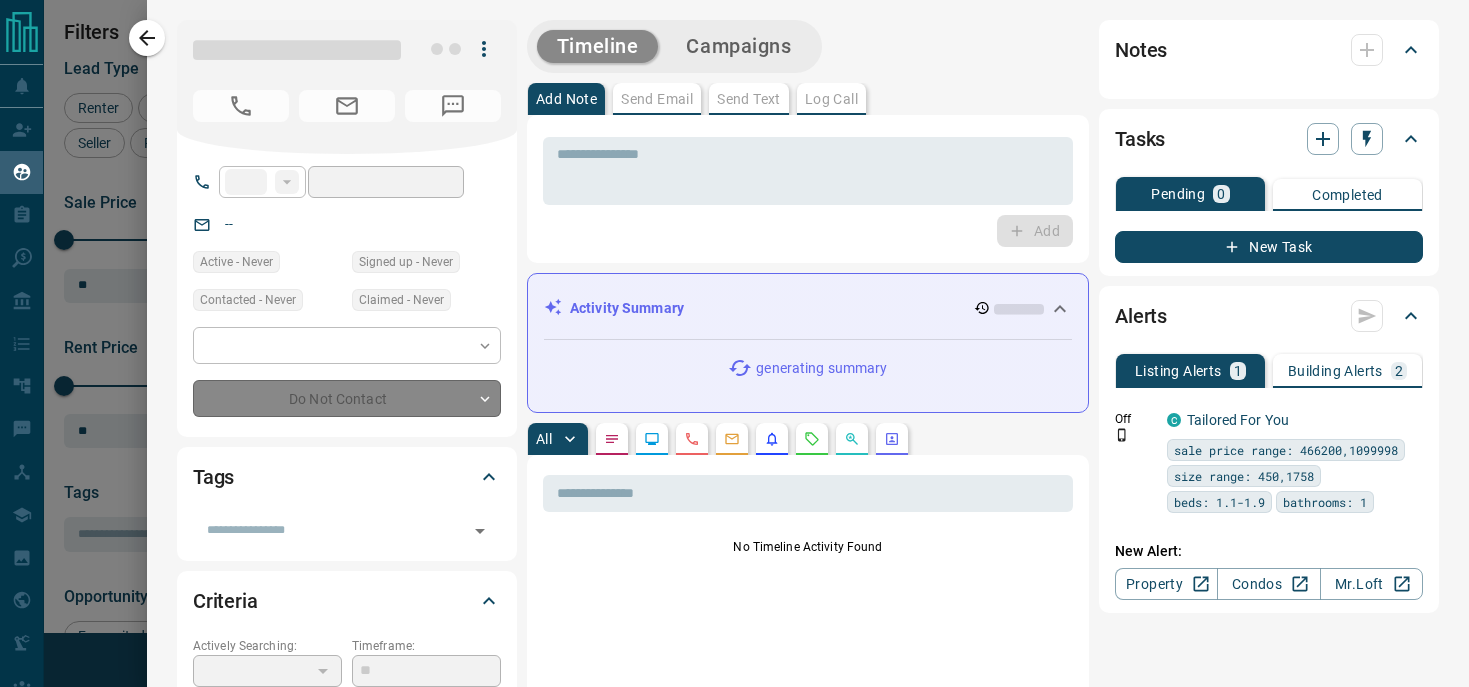 type on "**" 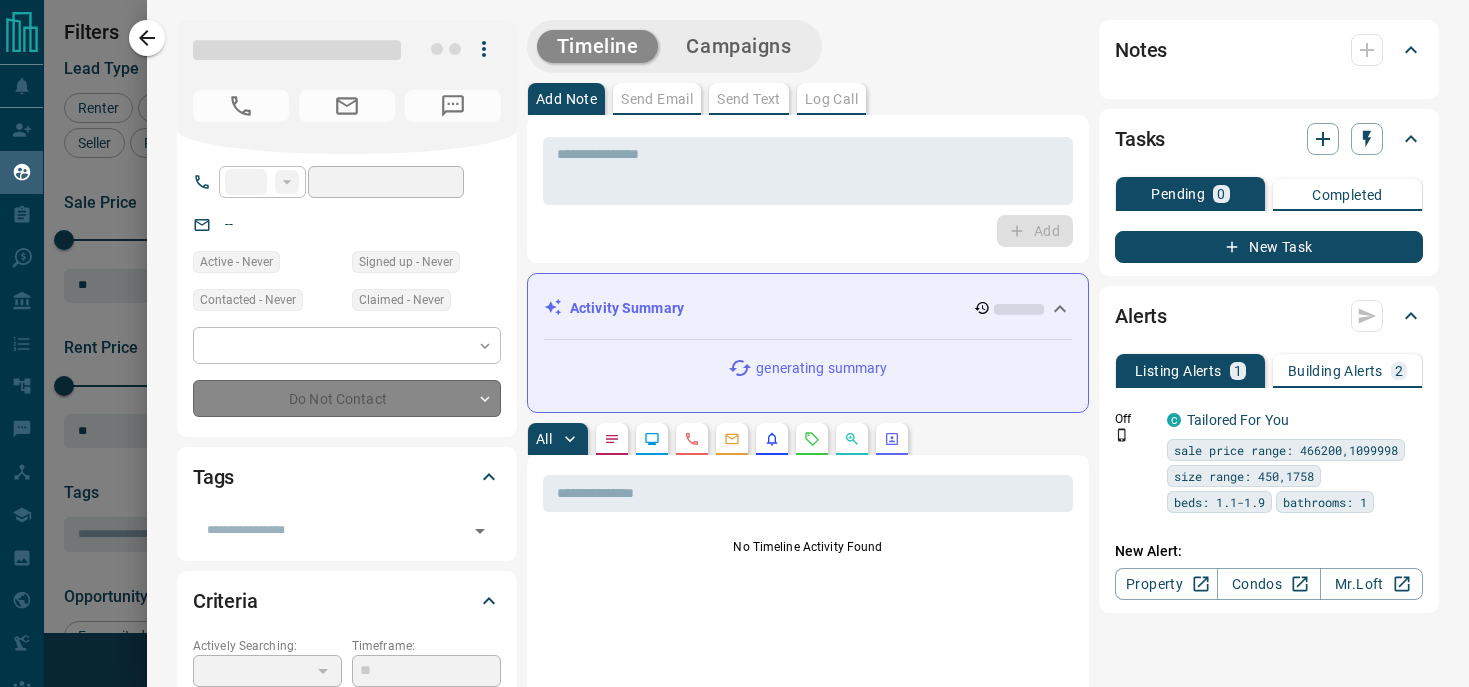 type on "**********" 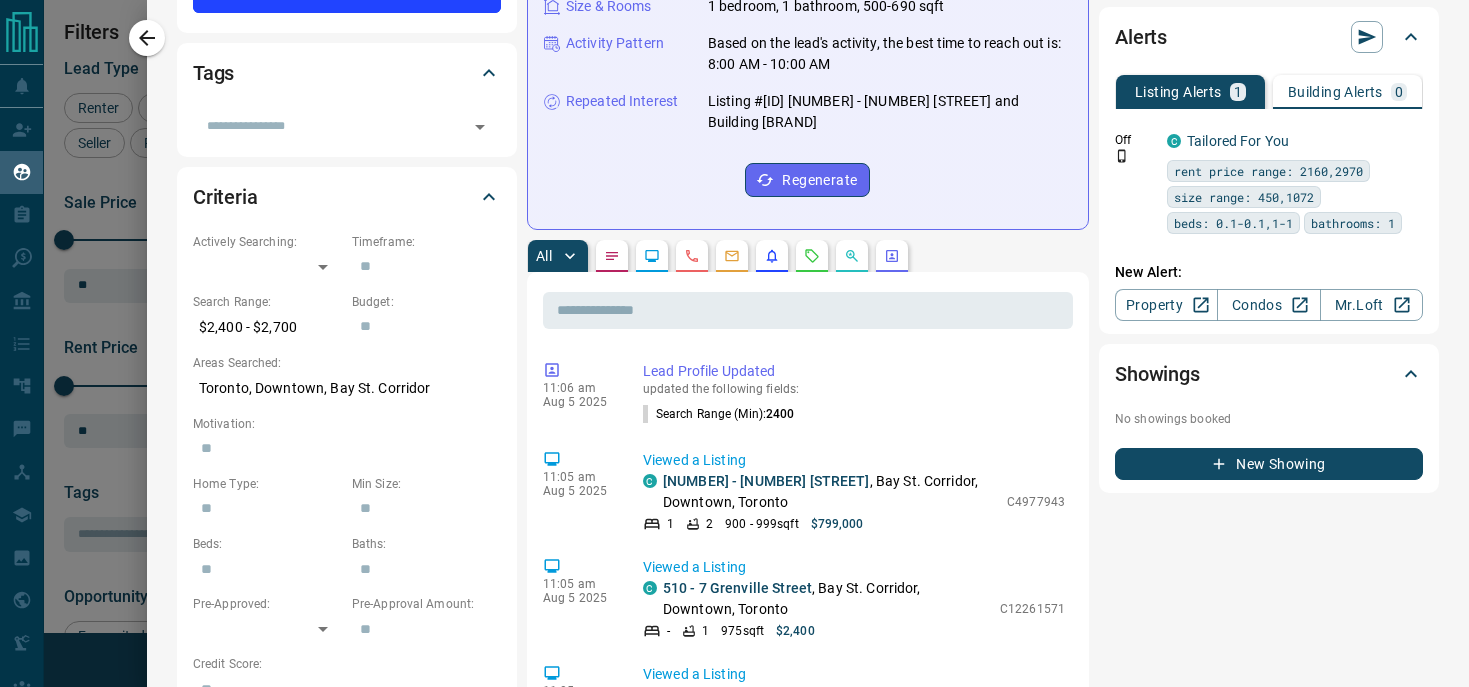 scroll, scrollTop: 436, scrollLeft: 0, axis: vertical 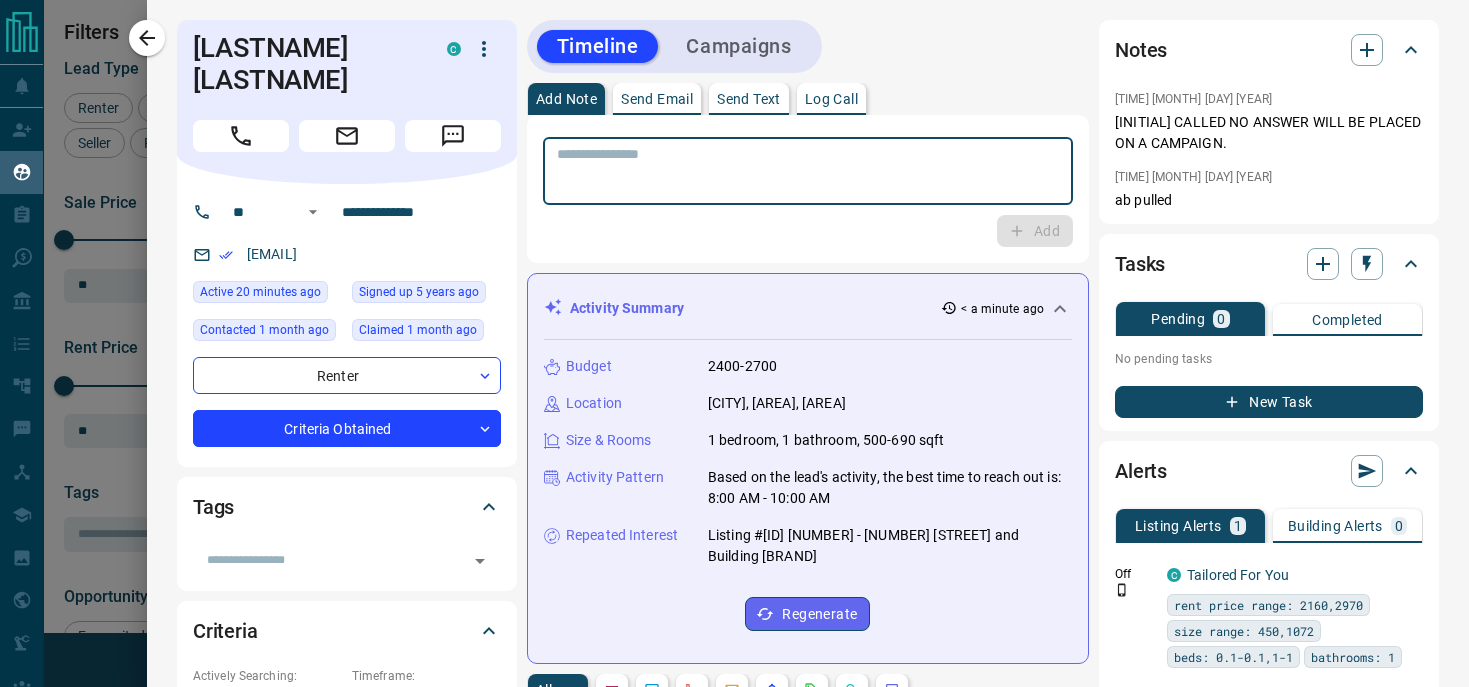 click at bounding box center [808, 171] 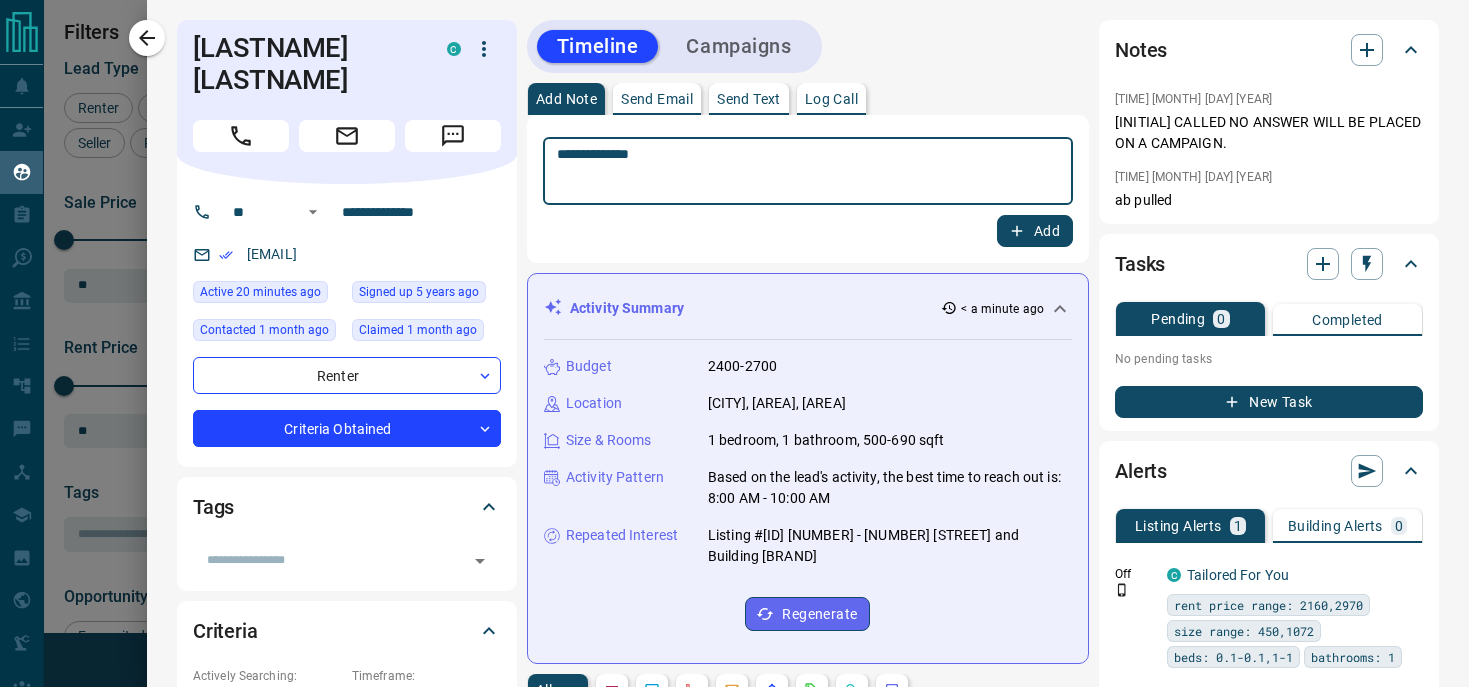 type on "**********" 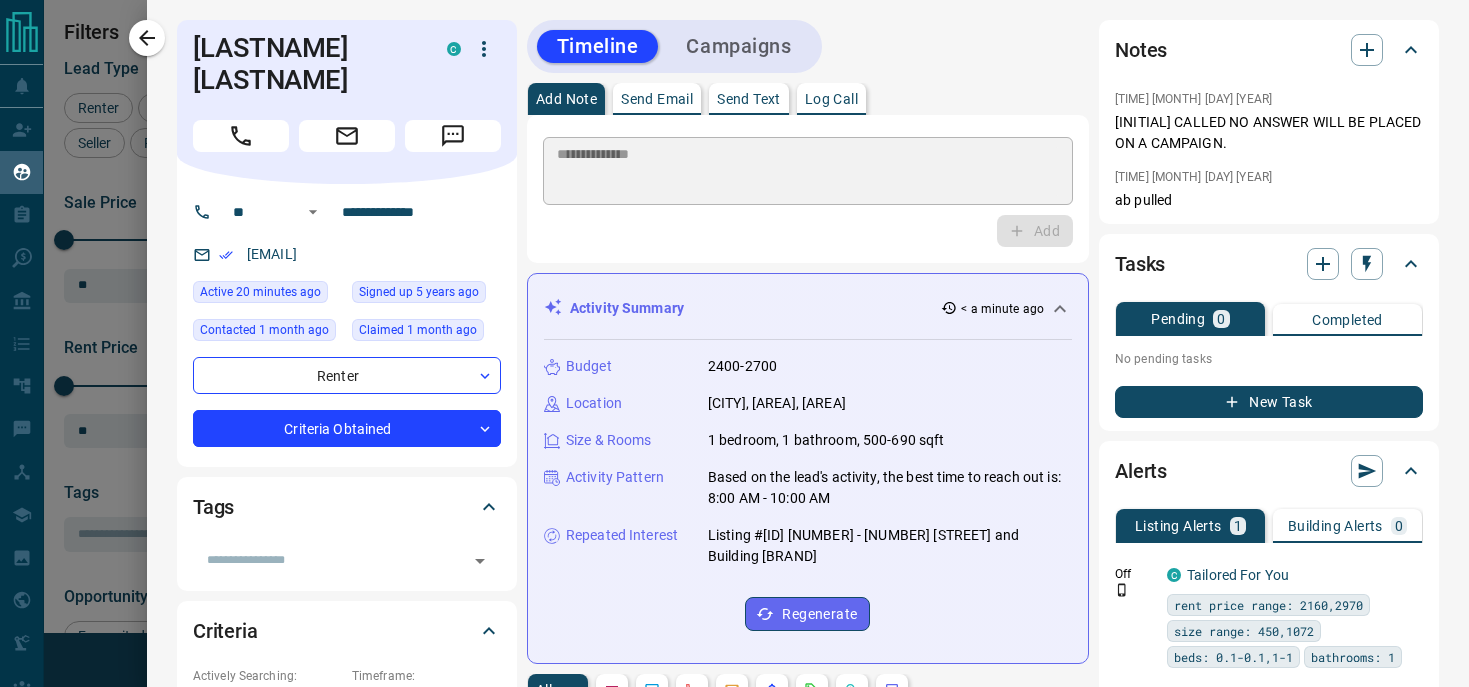 type 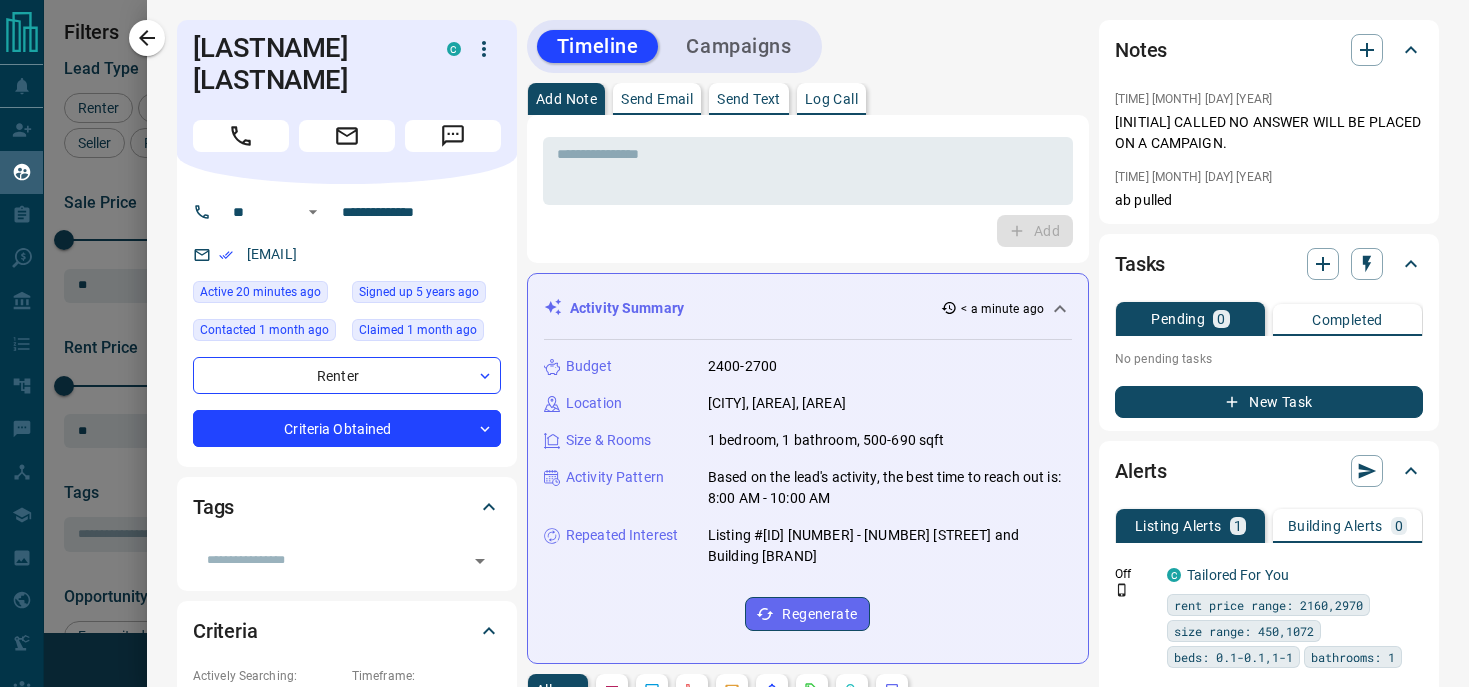 click 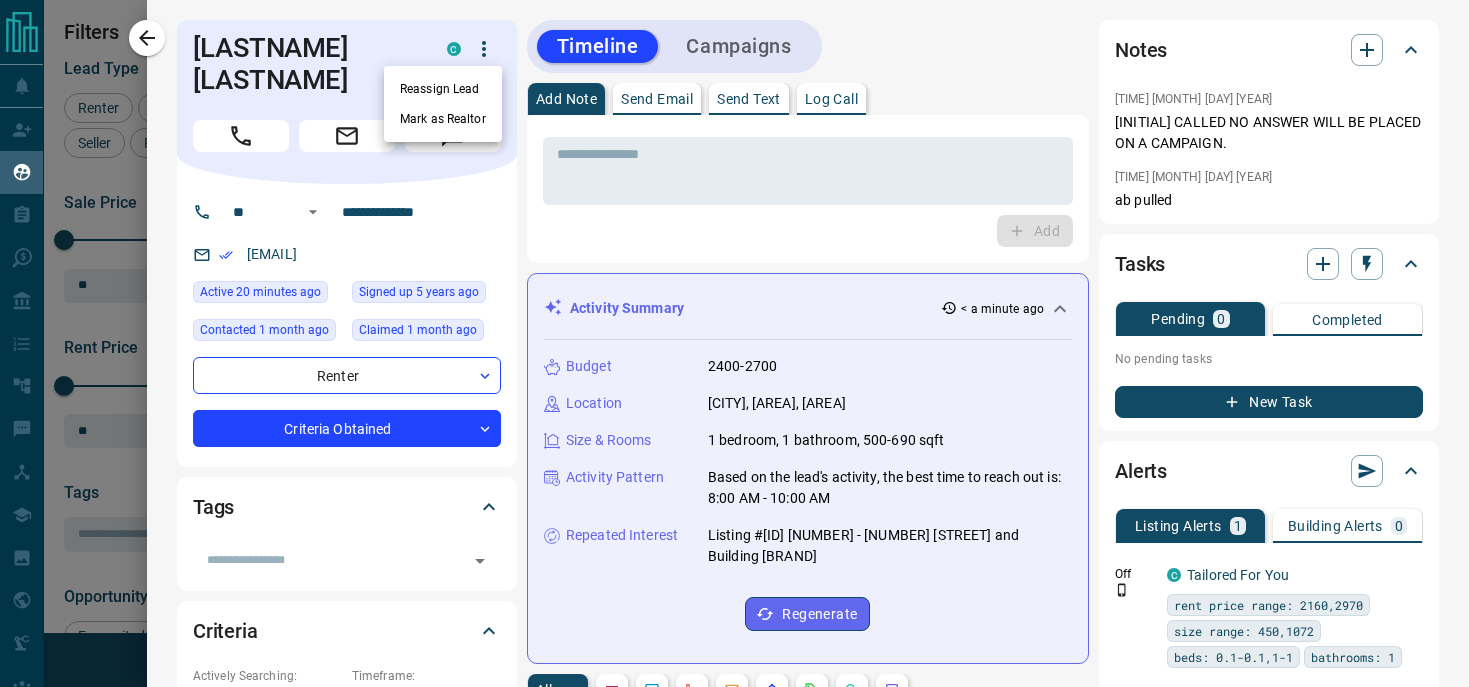 click on "Reassign Lead" at bounding box center [443, 89] 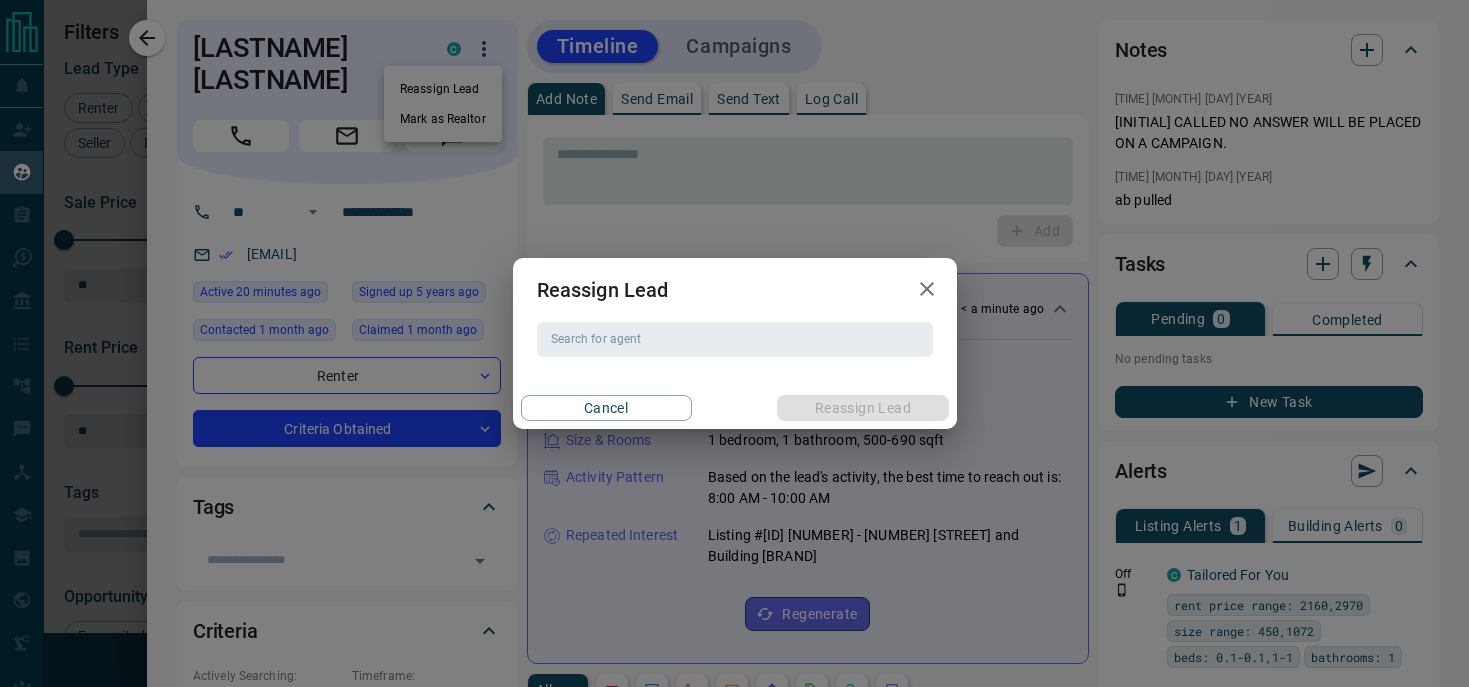 click on "Search for agent" at bounding box center [733, 339] 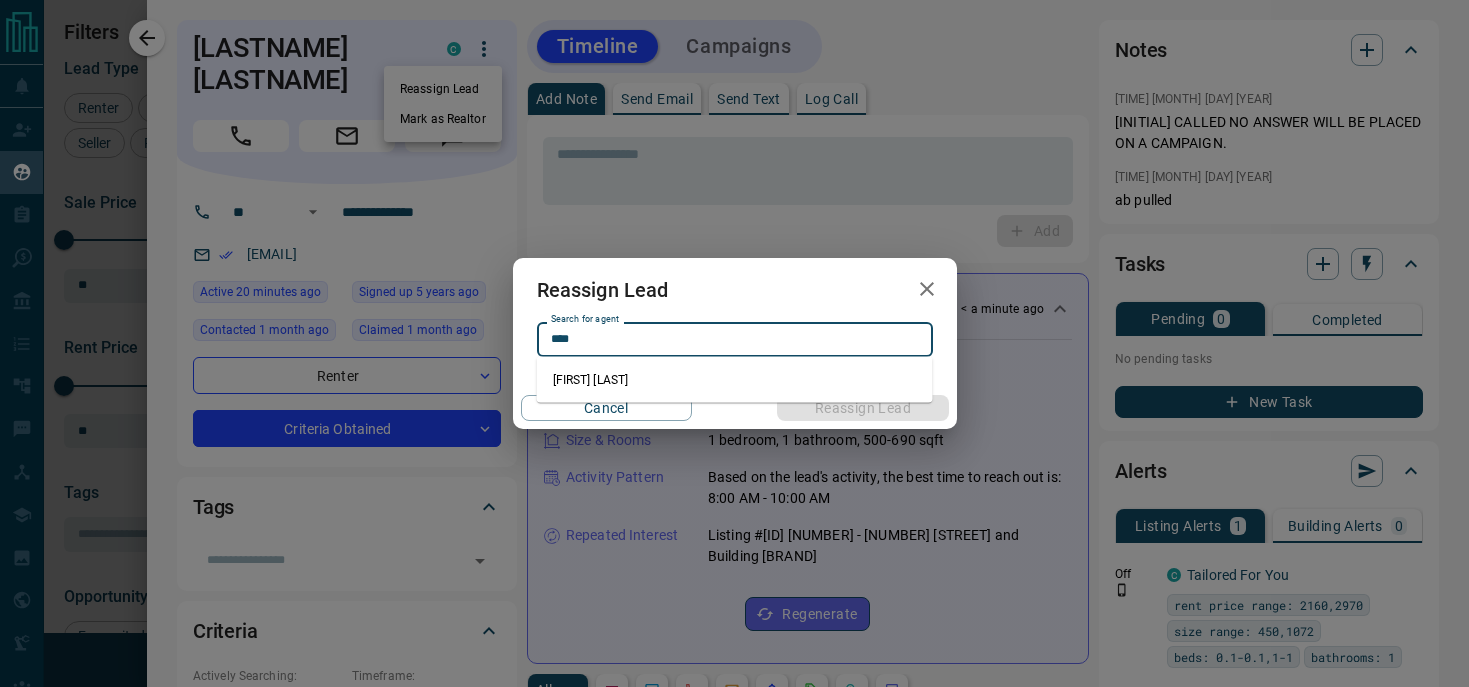 click on "[FIRST] [LAST]" at bounding box center [735, 380] 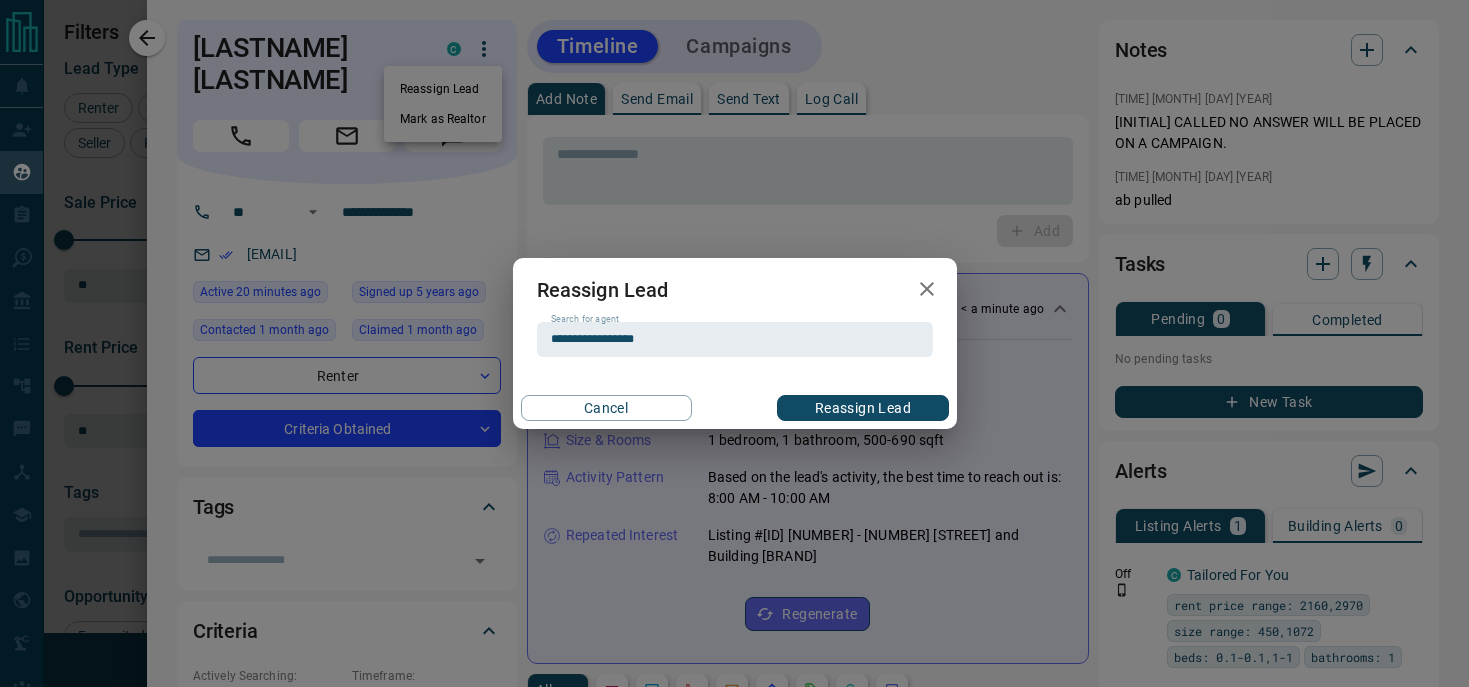 click on "Reassign Lead" at bounding box center (862, 408) 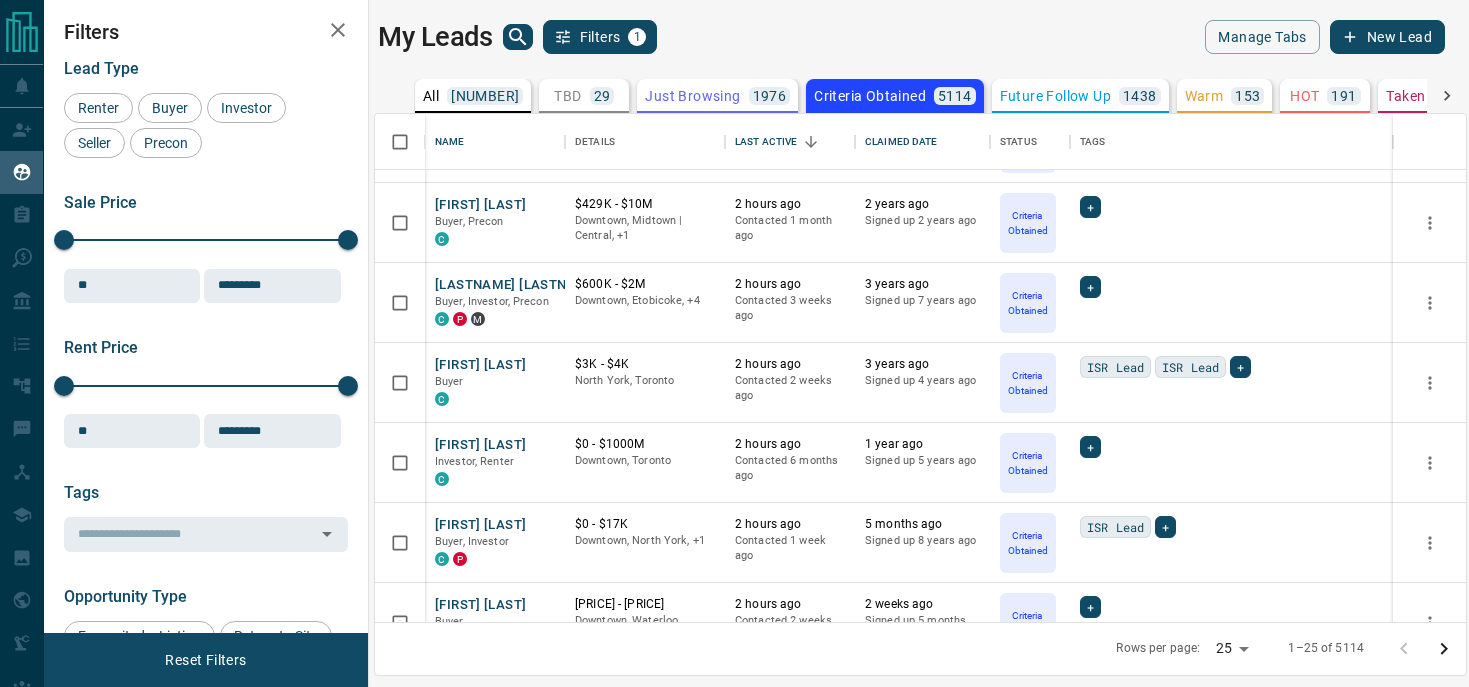 scroll, scrollTop: 894, scrollLeft: 0, axis: vertical 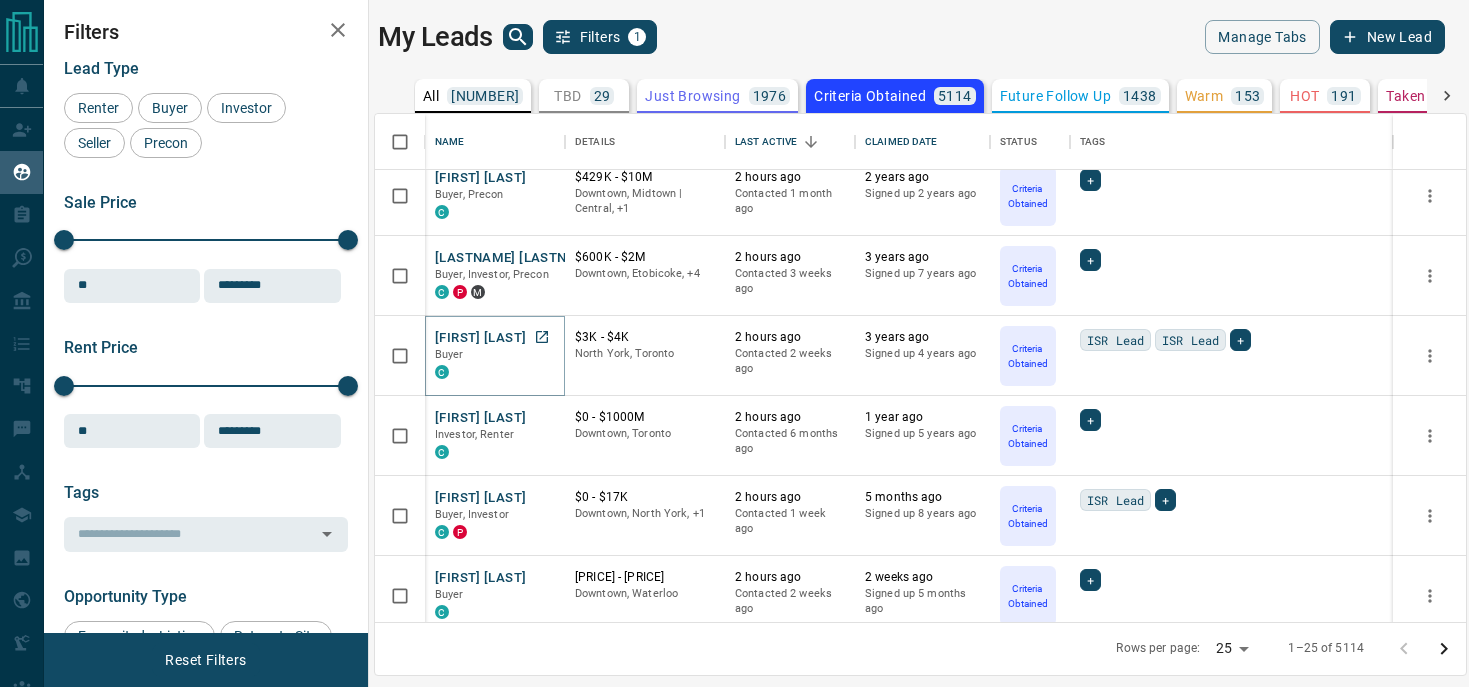 click on "[FIRST] [LAST]" at bounding box center [480, 338] 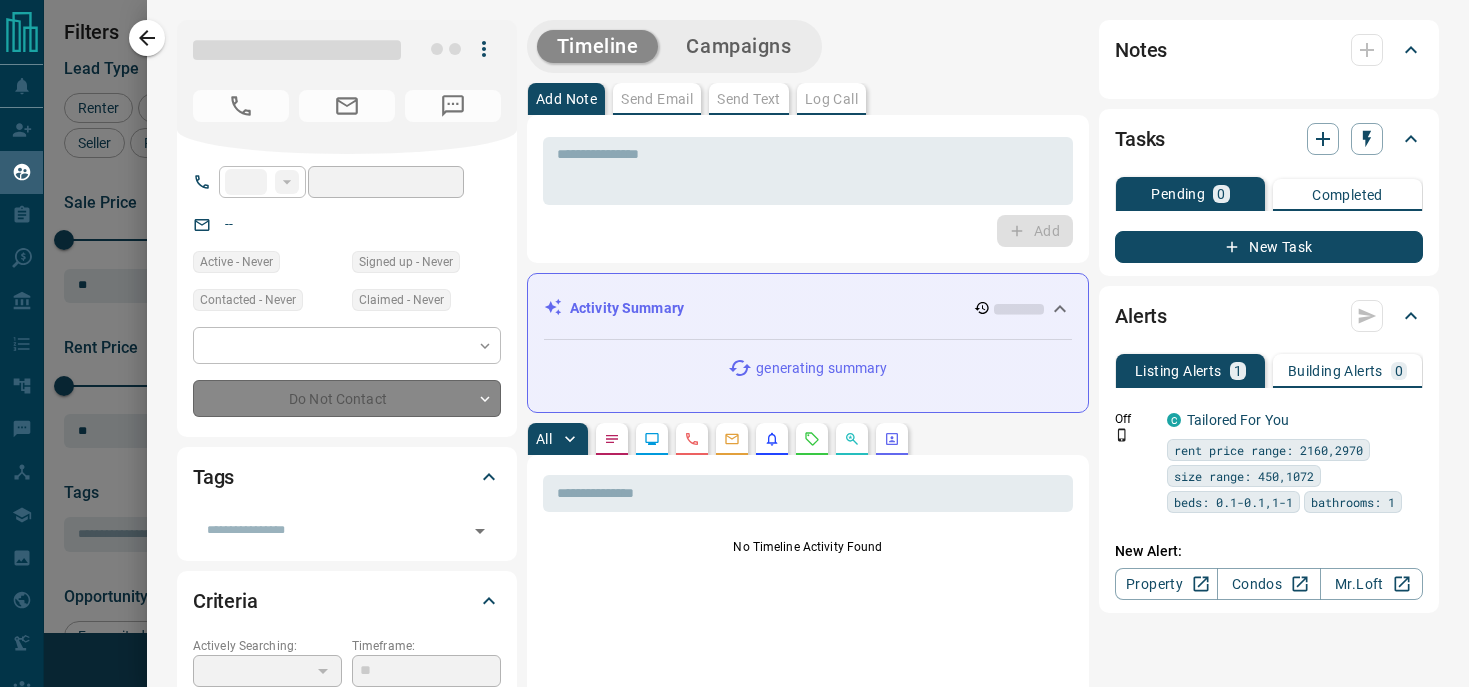 type on "**" 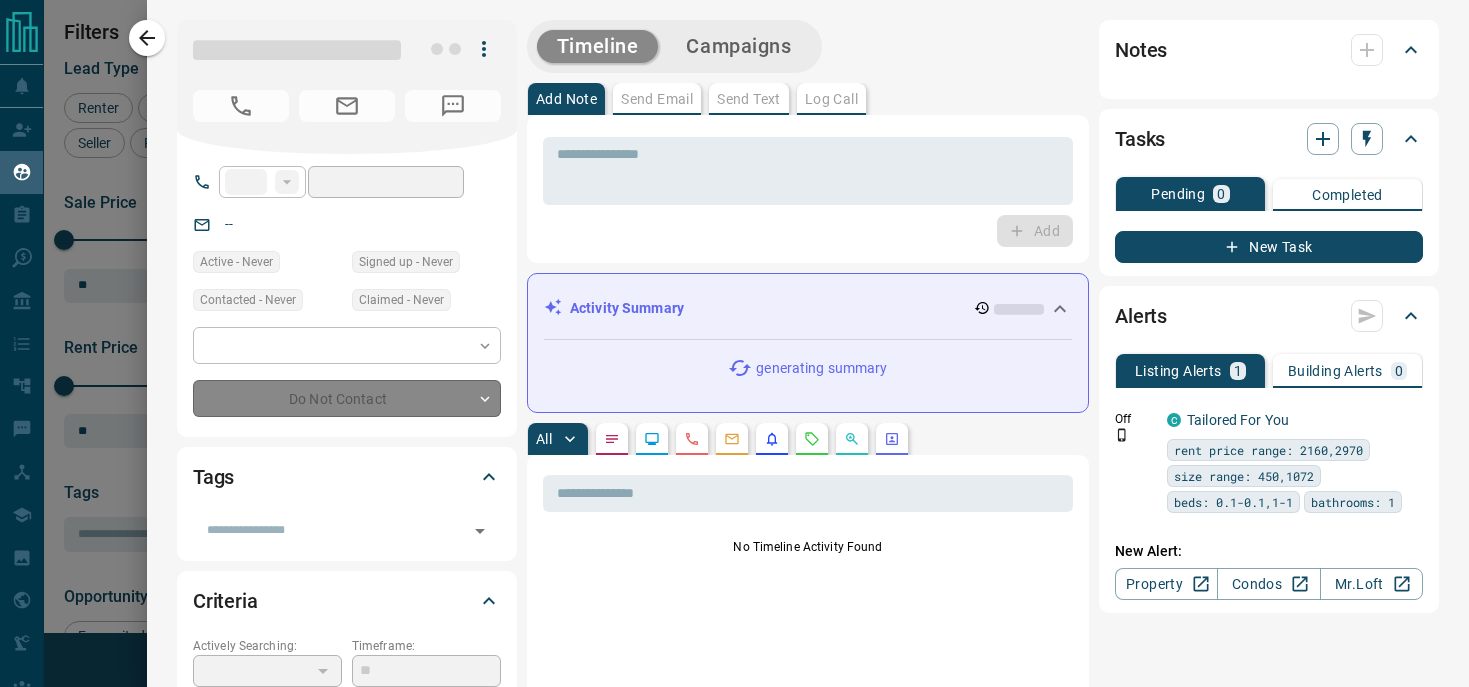 type on "**********" 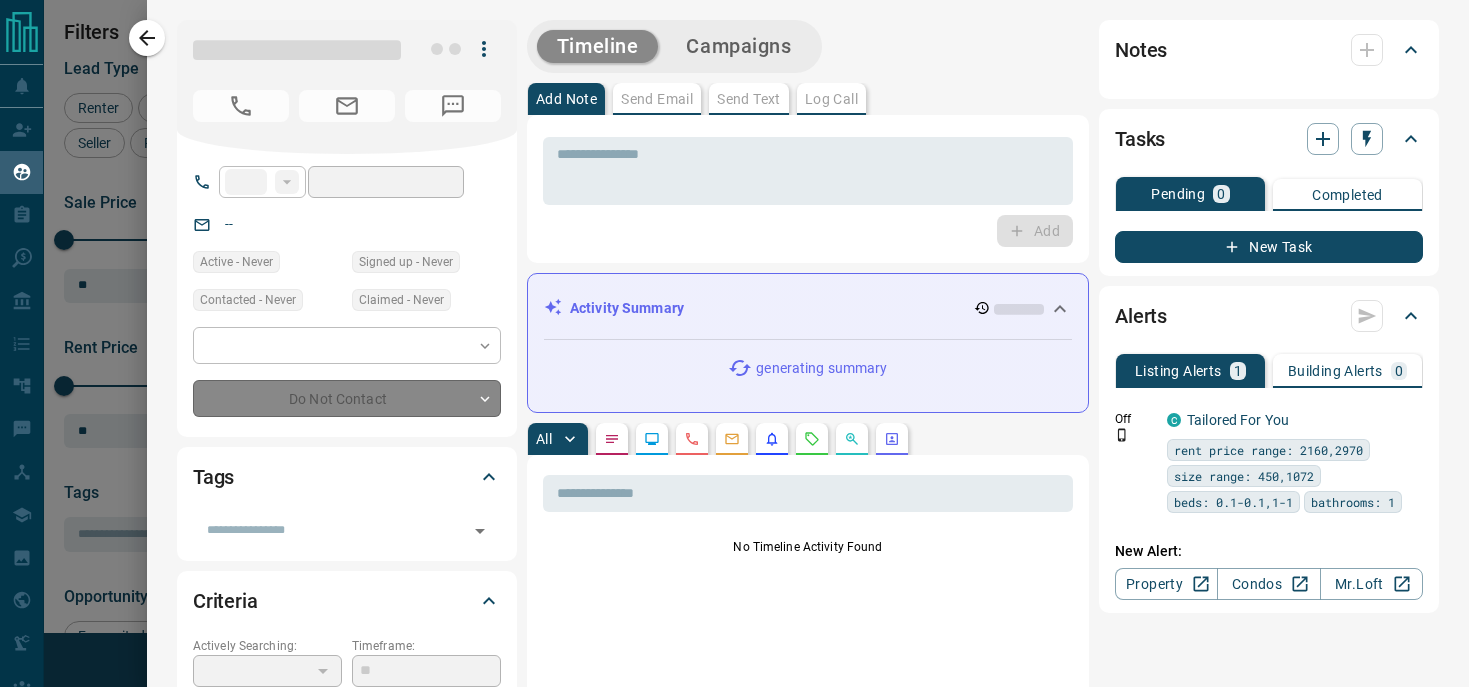 type on "**********" 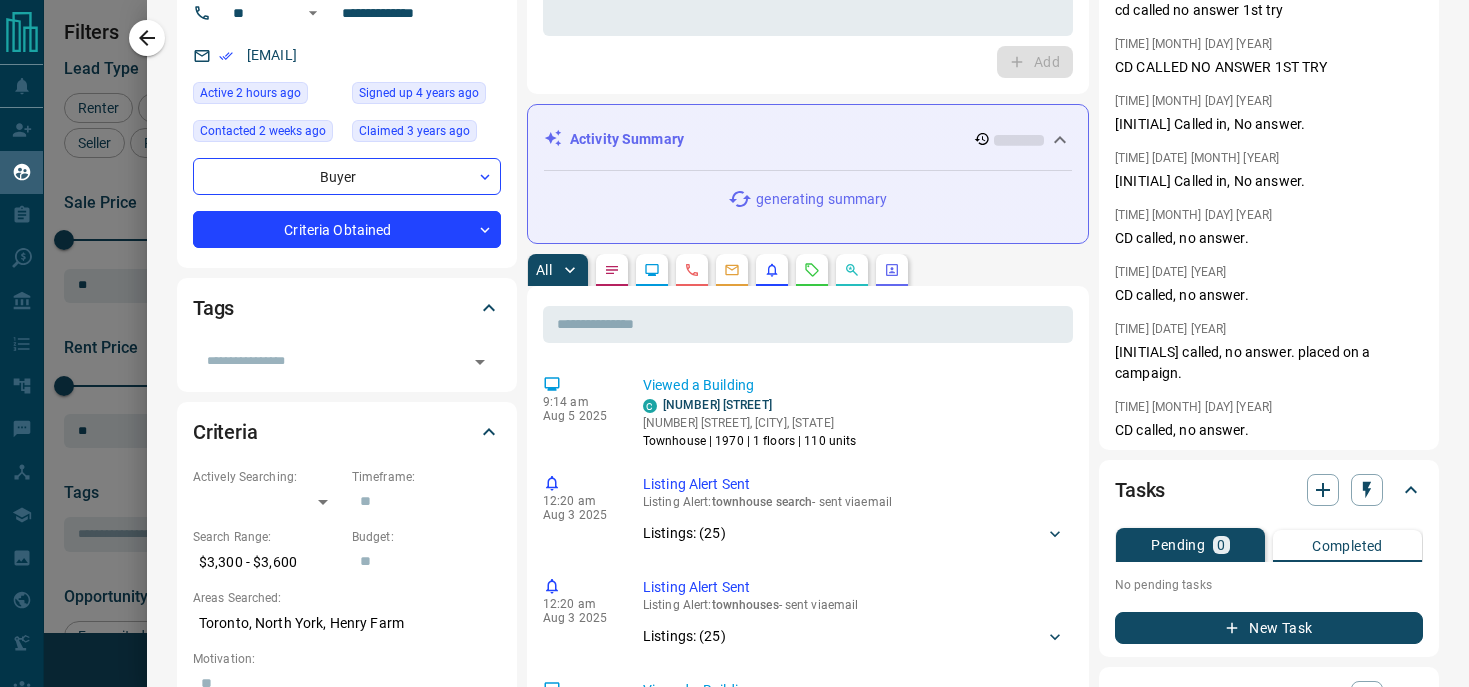 scroll, scrollTop: 427, scrollLeft: 0, axis: vertical 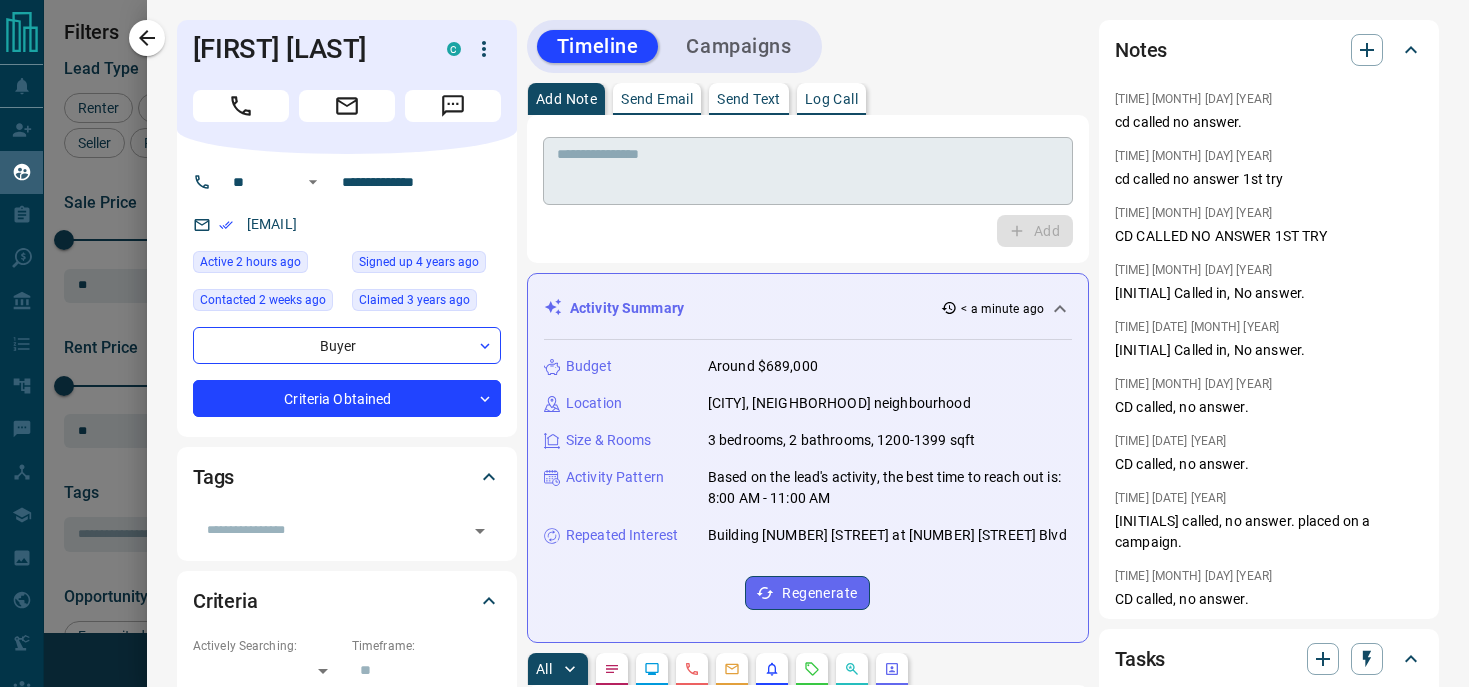 click at bounding box center (808, 171) 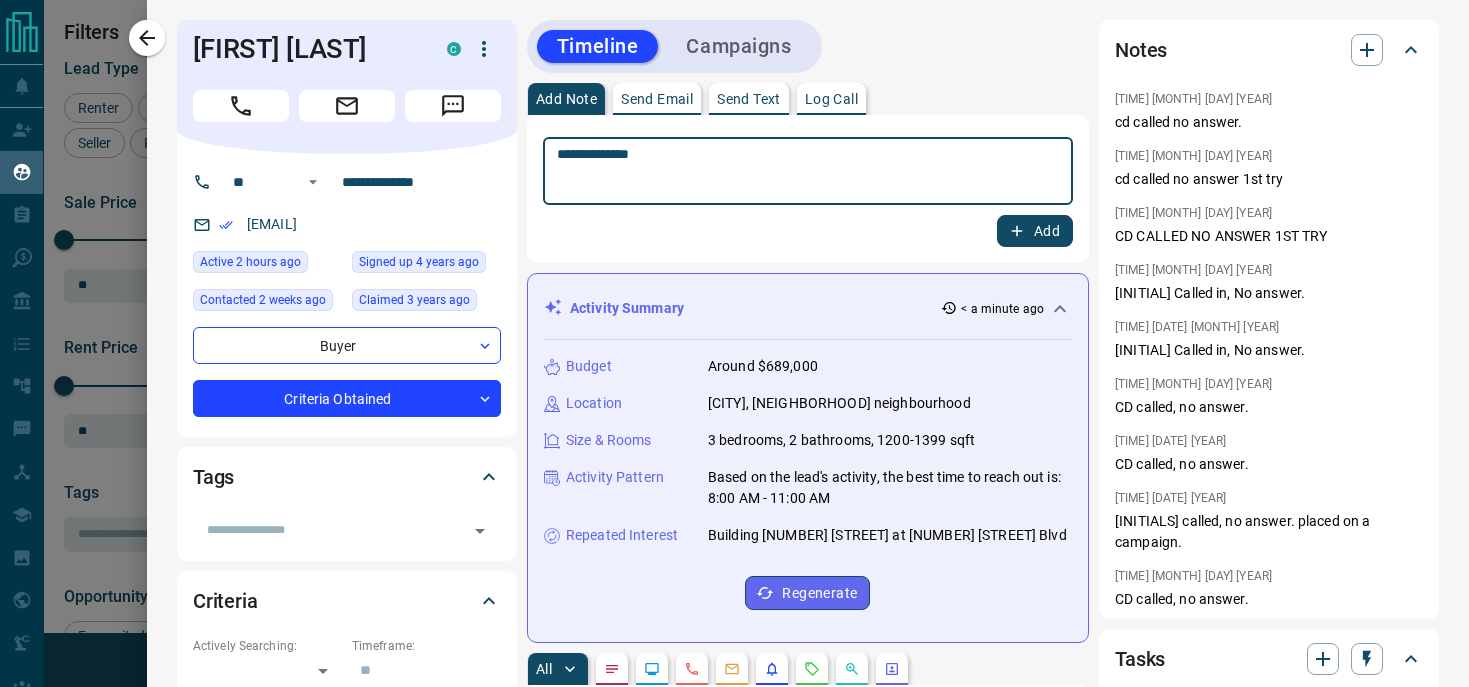 type on "**********" 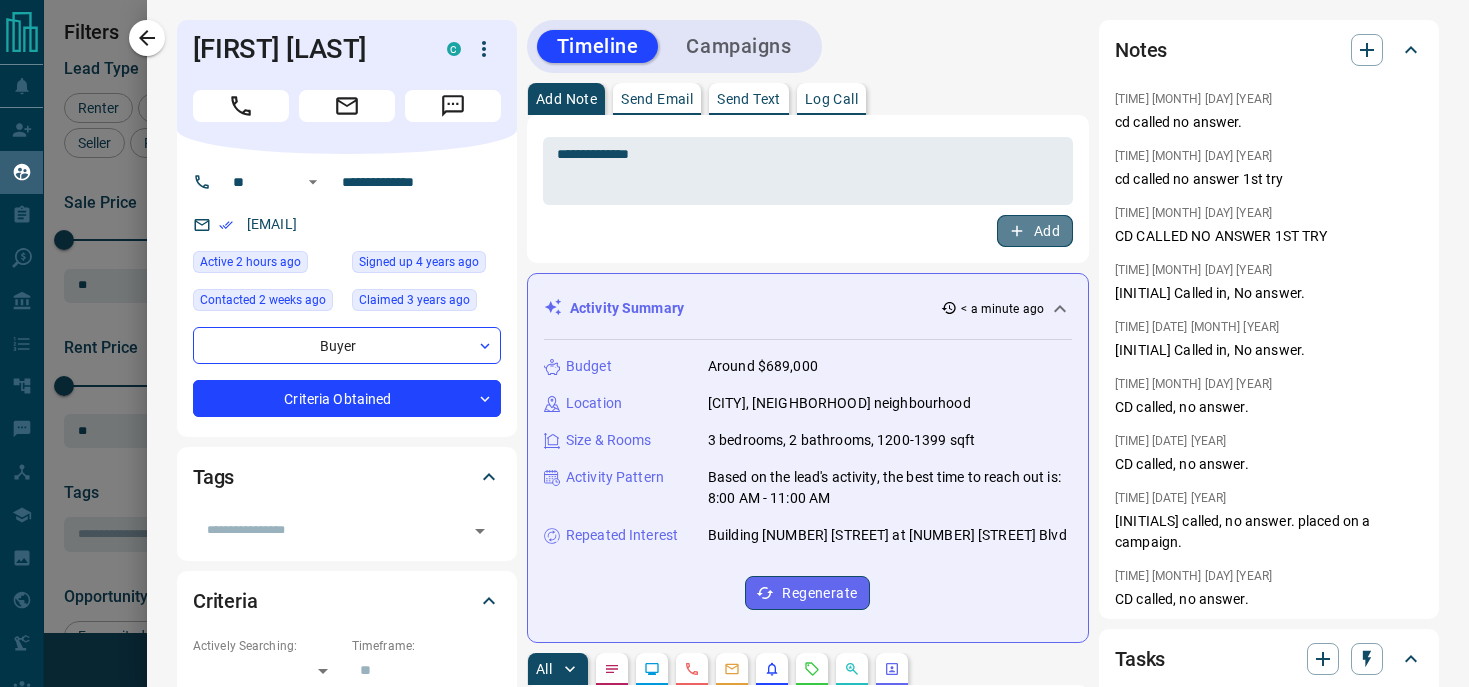 click 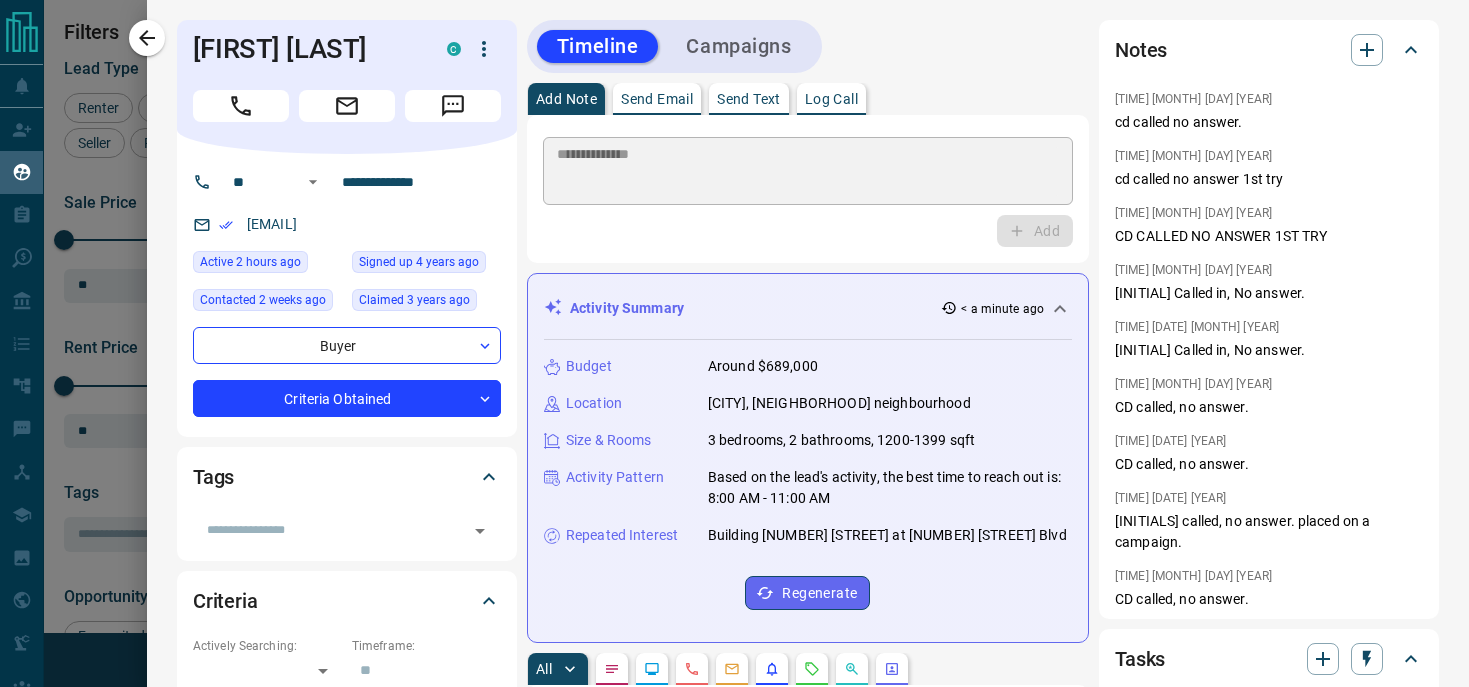 type 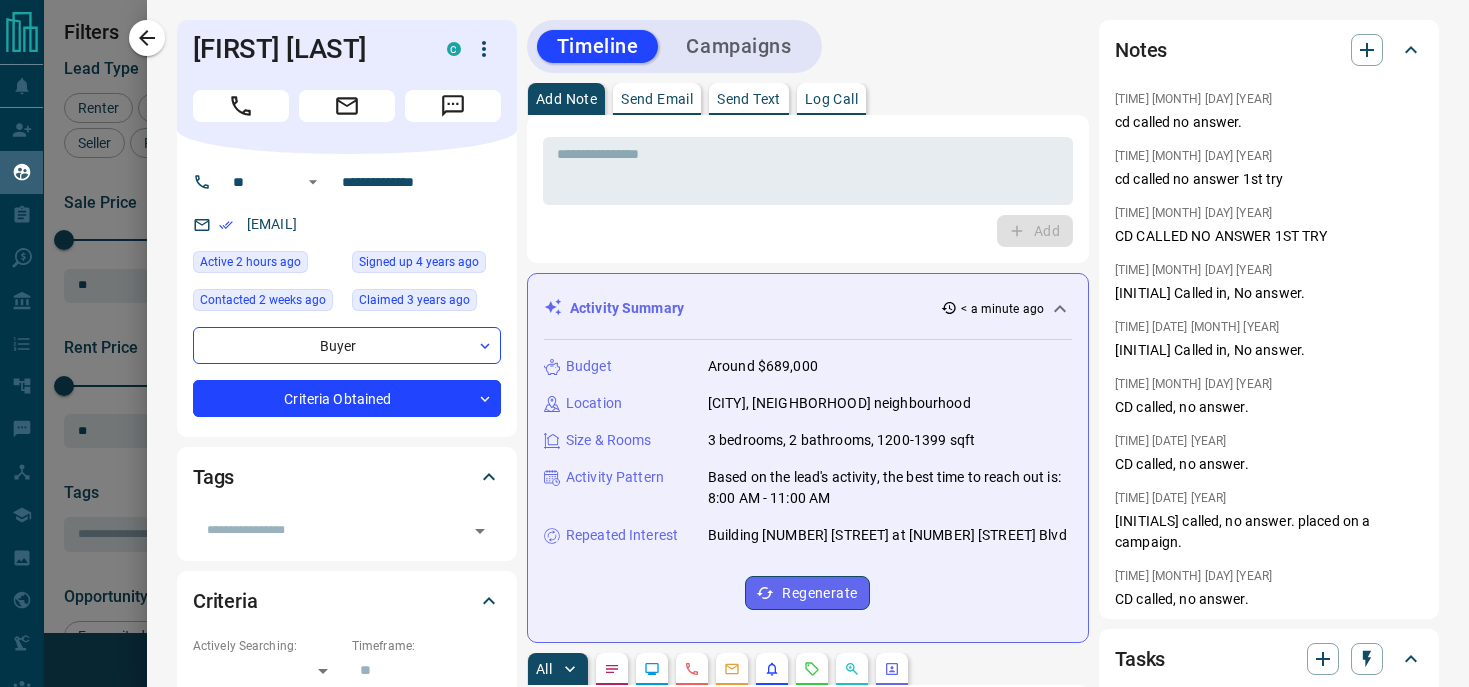click 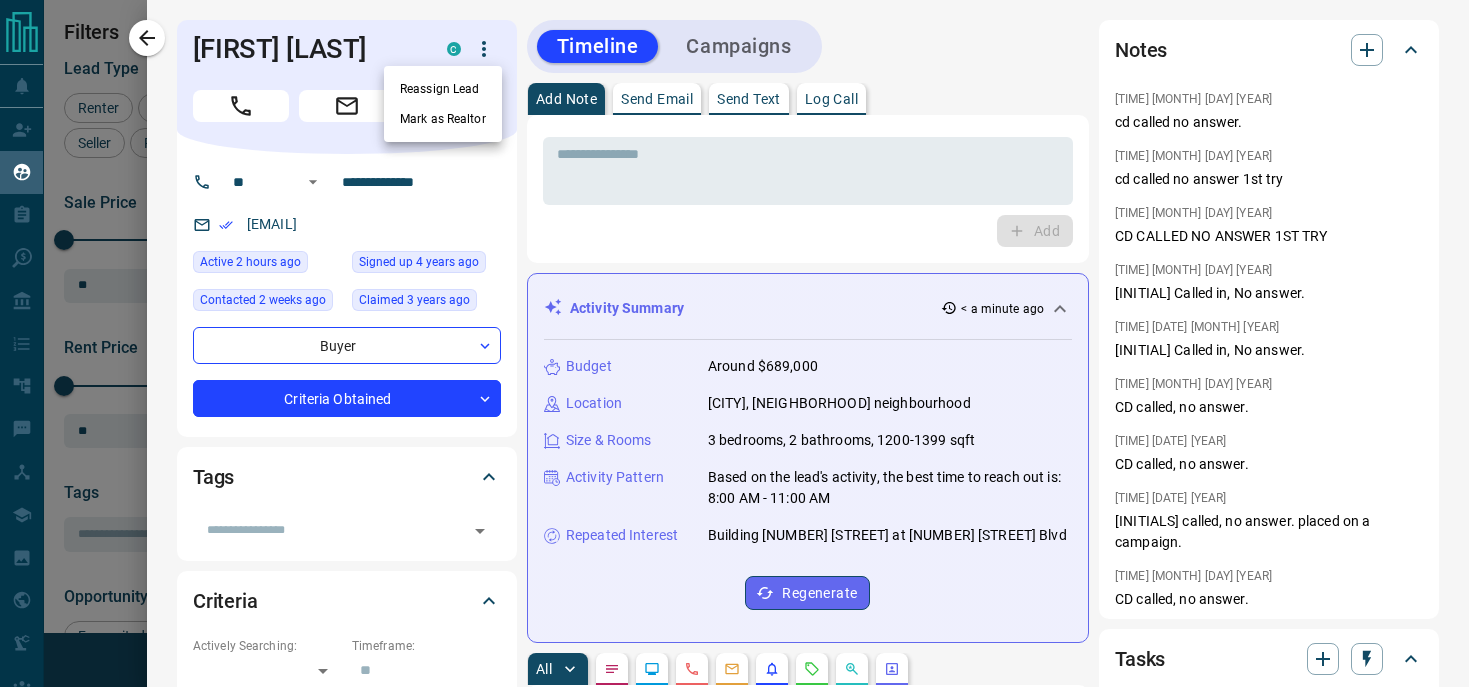 click on "Reassign Lead" at bounding box center (443, 89) 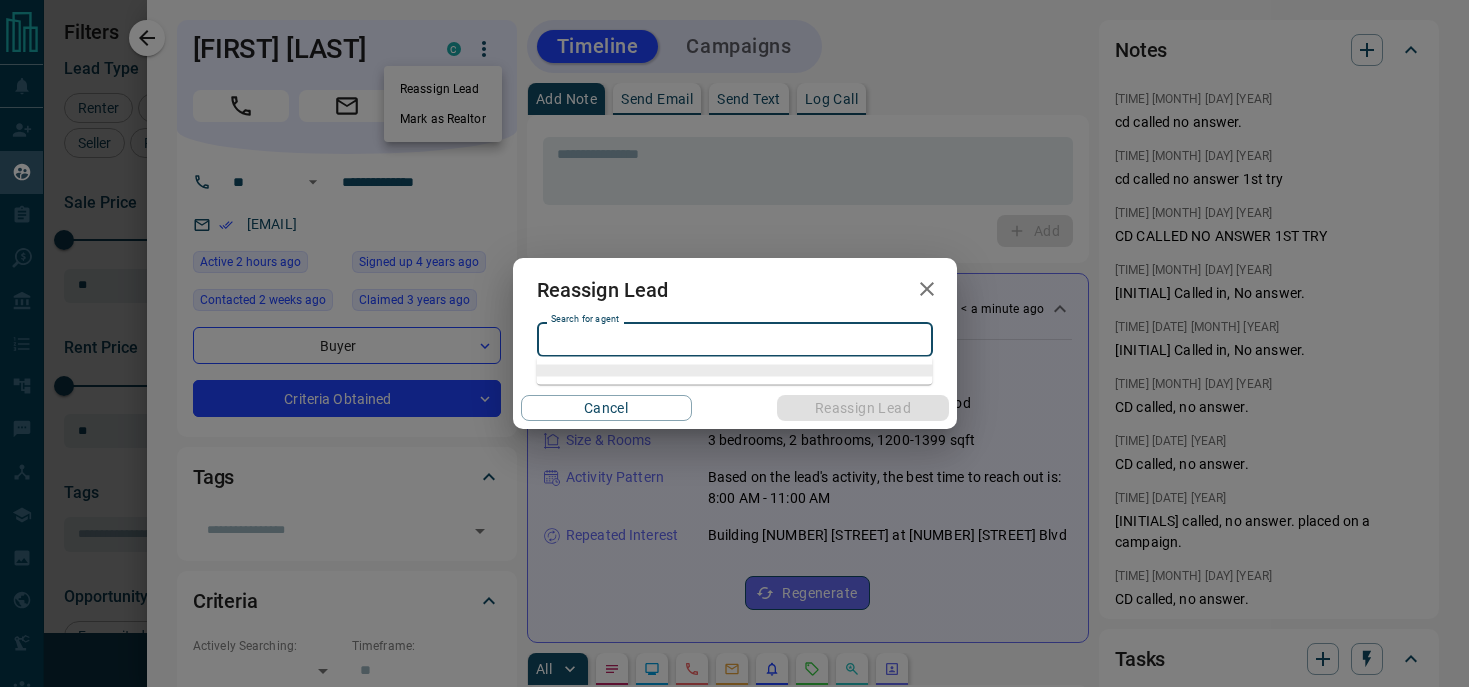 click on "Search for agent" at bounding box center [733, 339] 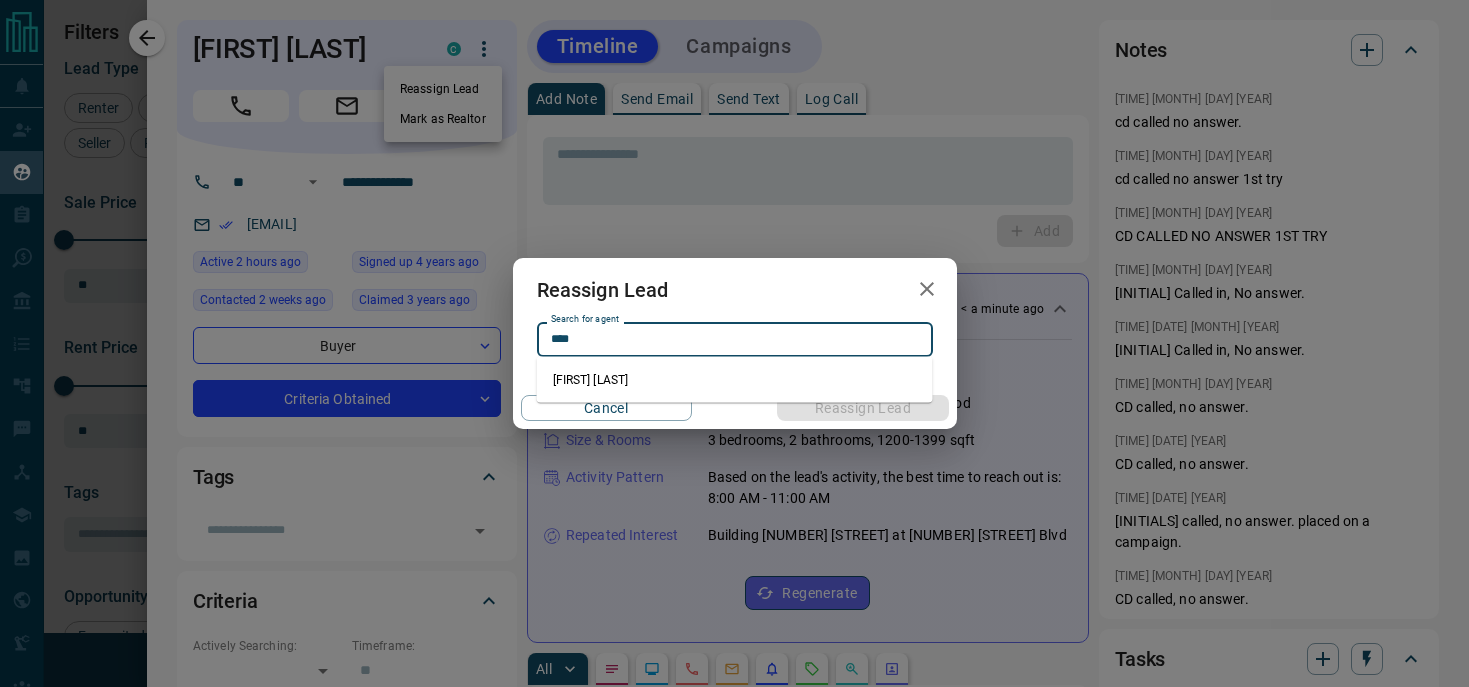 click on "[FIRST] [LAST]" at bounding box center (735, 380) 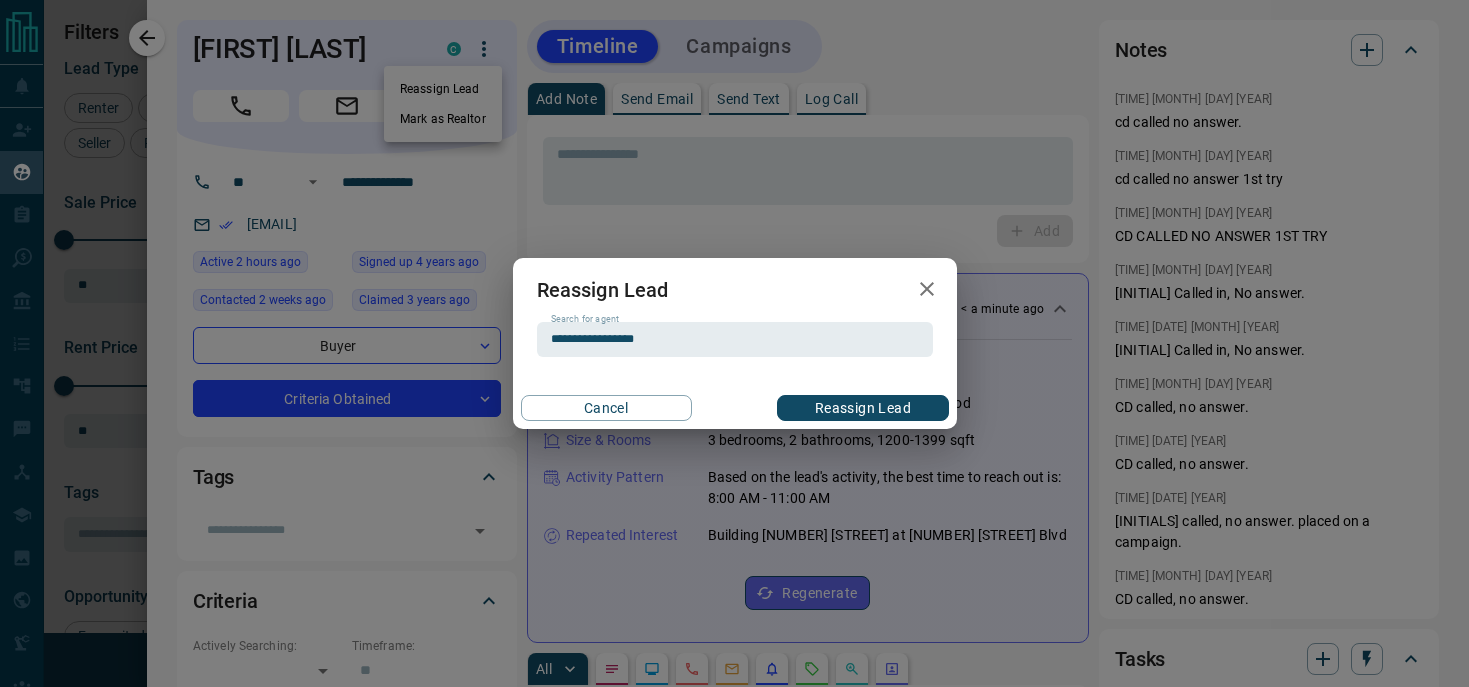 click on "Reassign Lead" at bounding box center [862, 408] 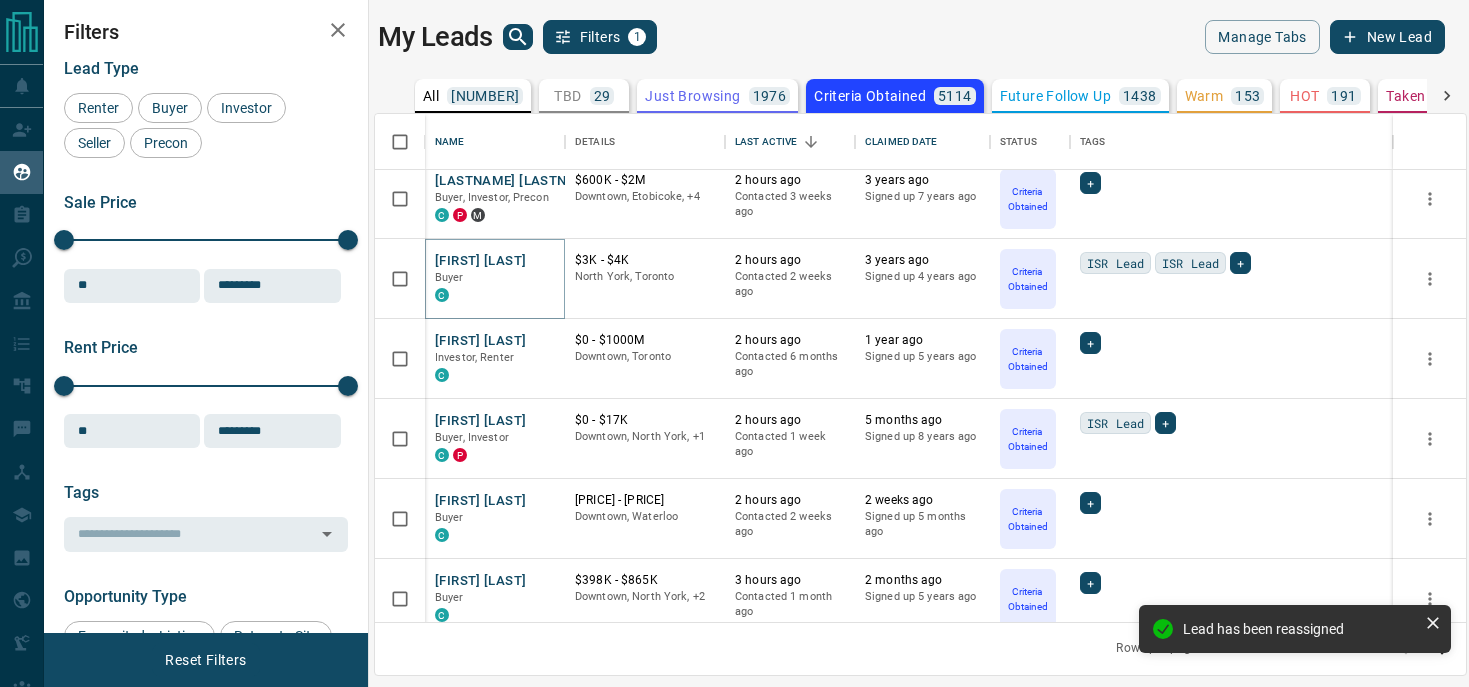scroll, scrollTop: 1008, scrollLeft: 0, axis: vertical 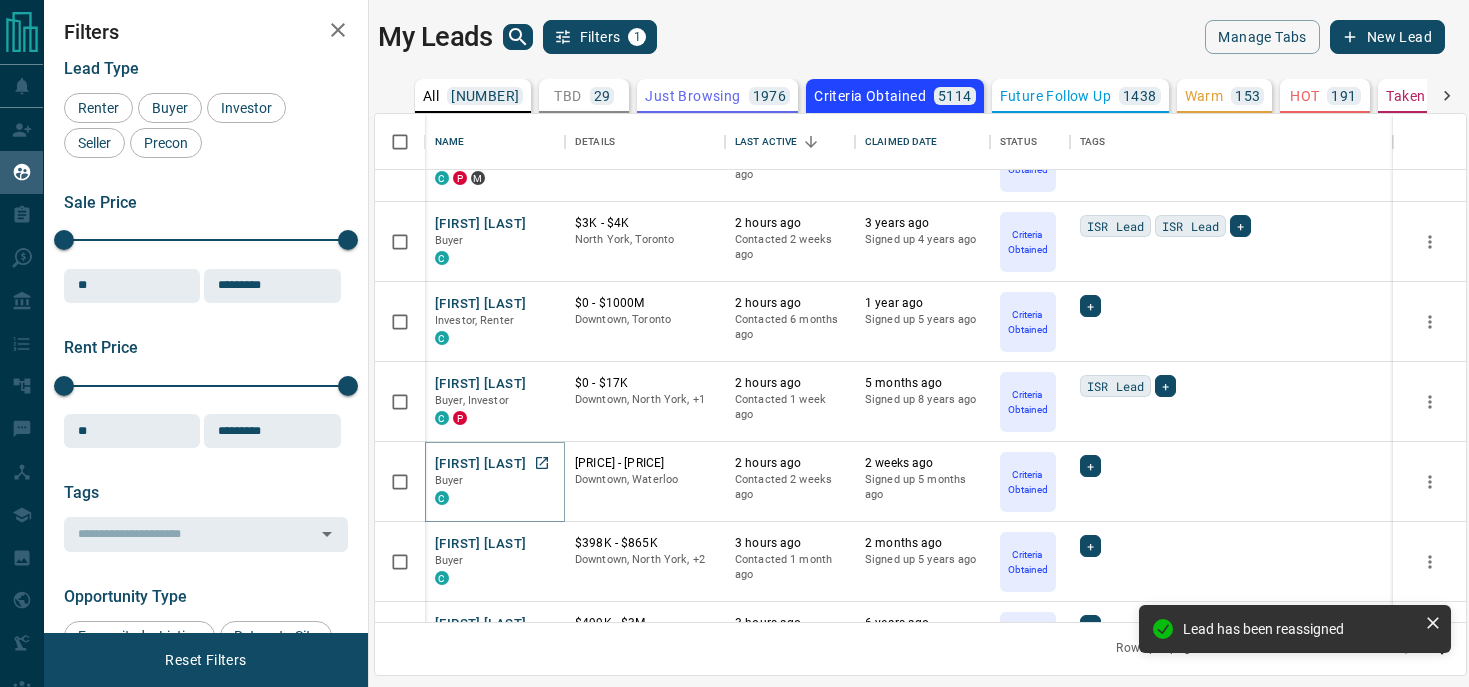 click on "[FIRST] [LAST]" at bounding box center [480, 464] 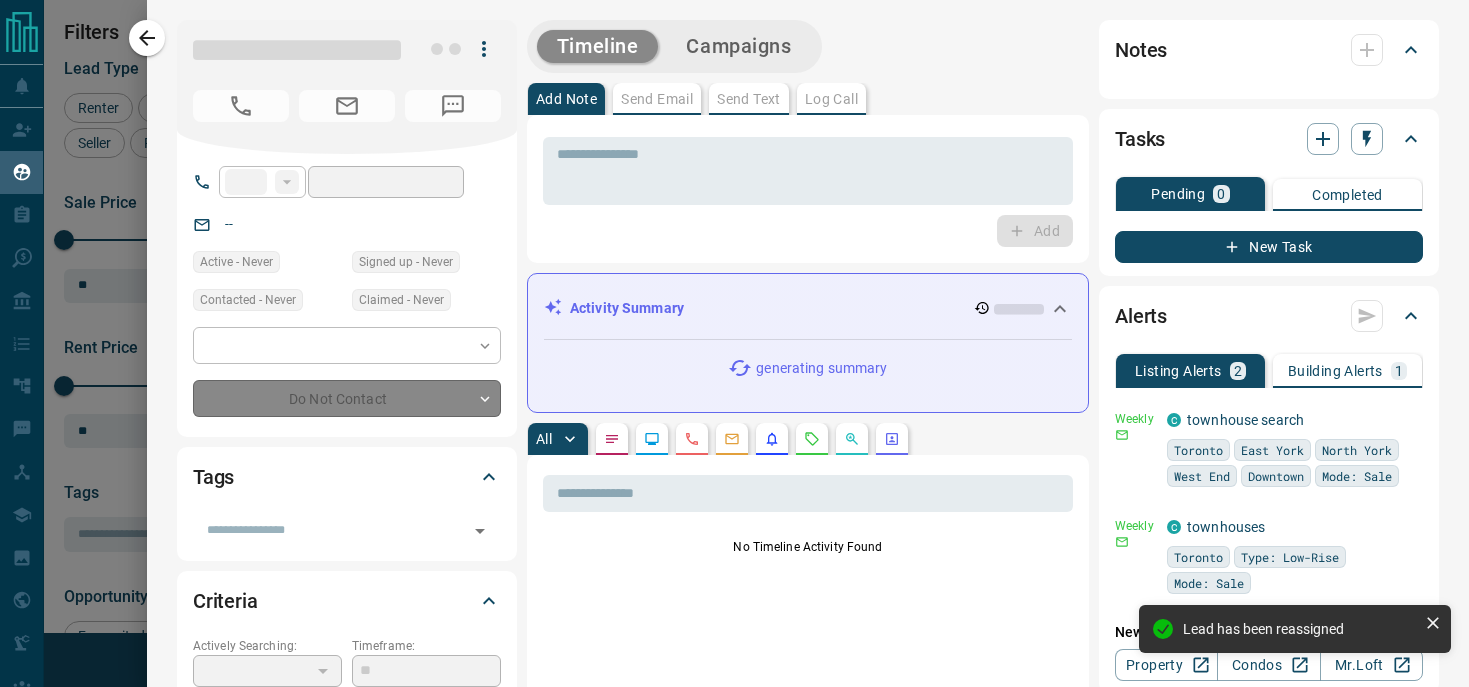 type on "**" 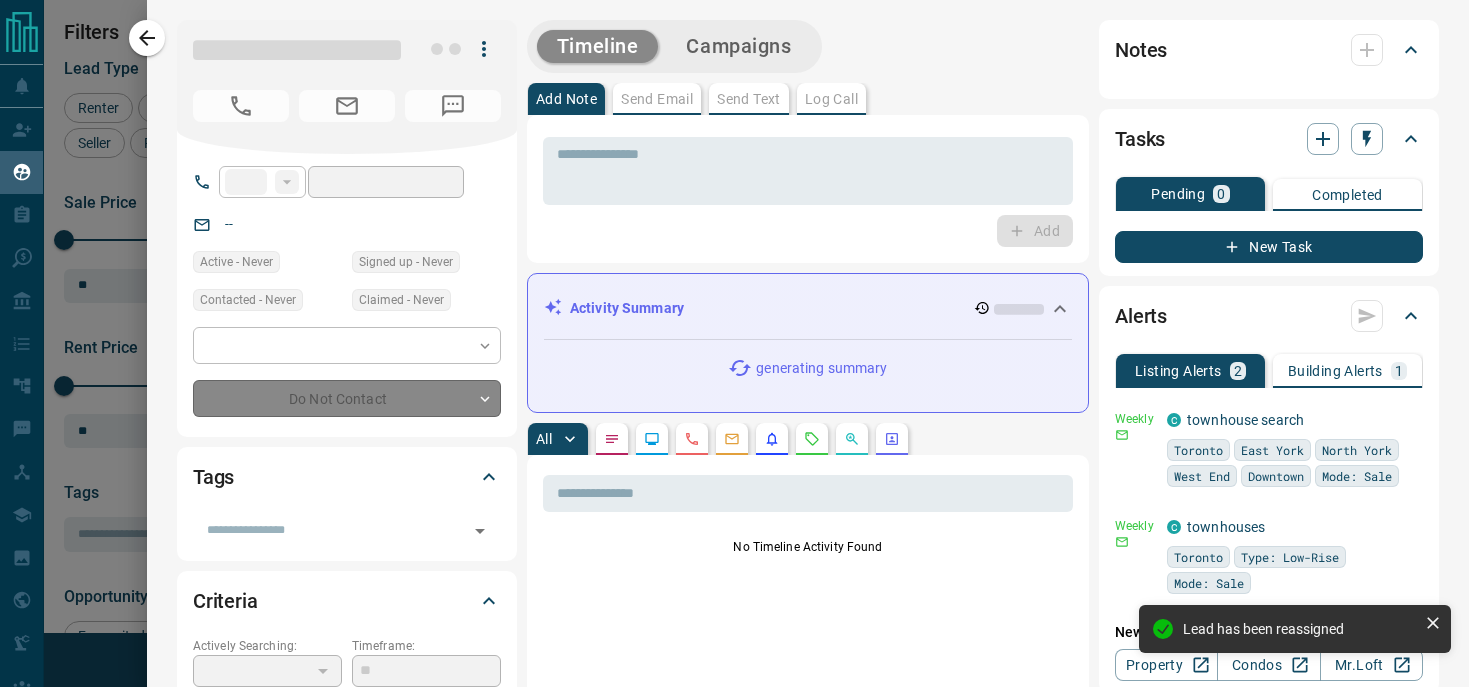 type on "**********" 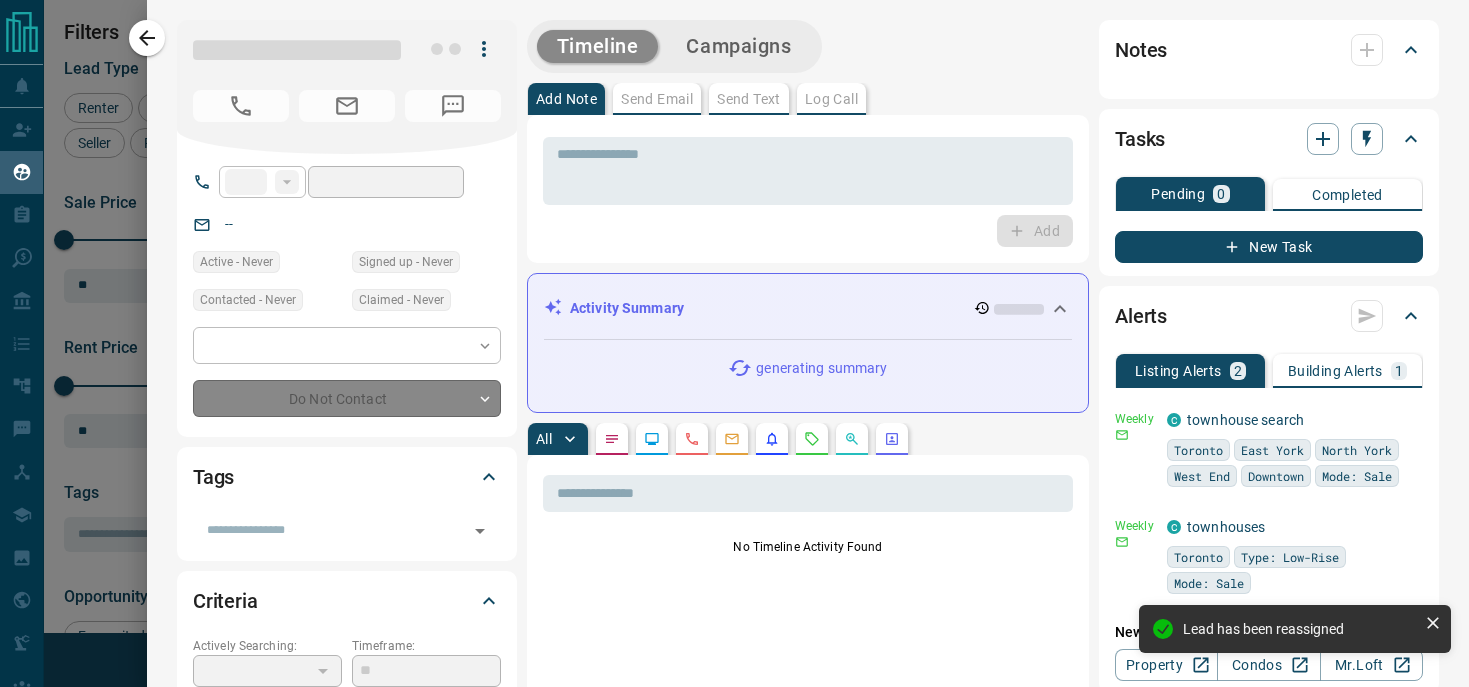 type on "**********" 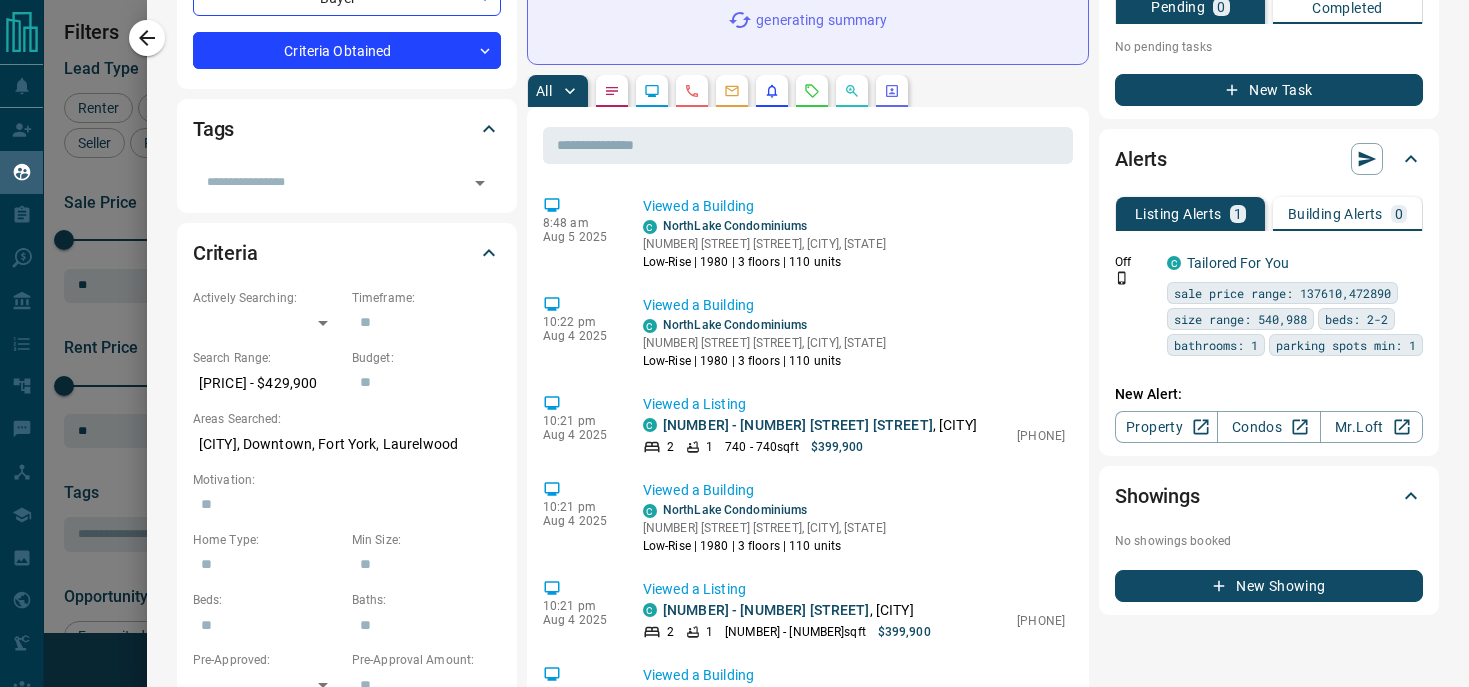 scroll, scrollTop: 0, scrollLeft: 0, axis: both 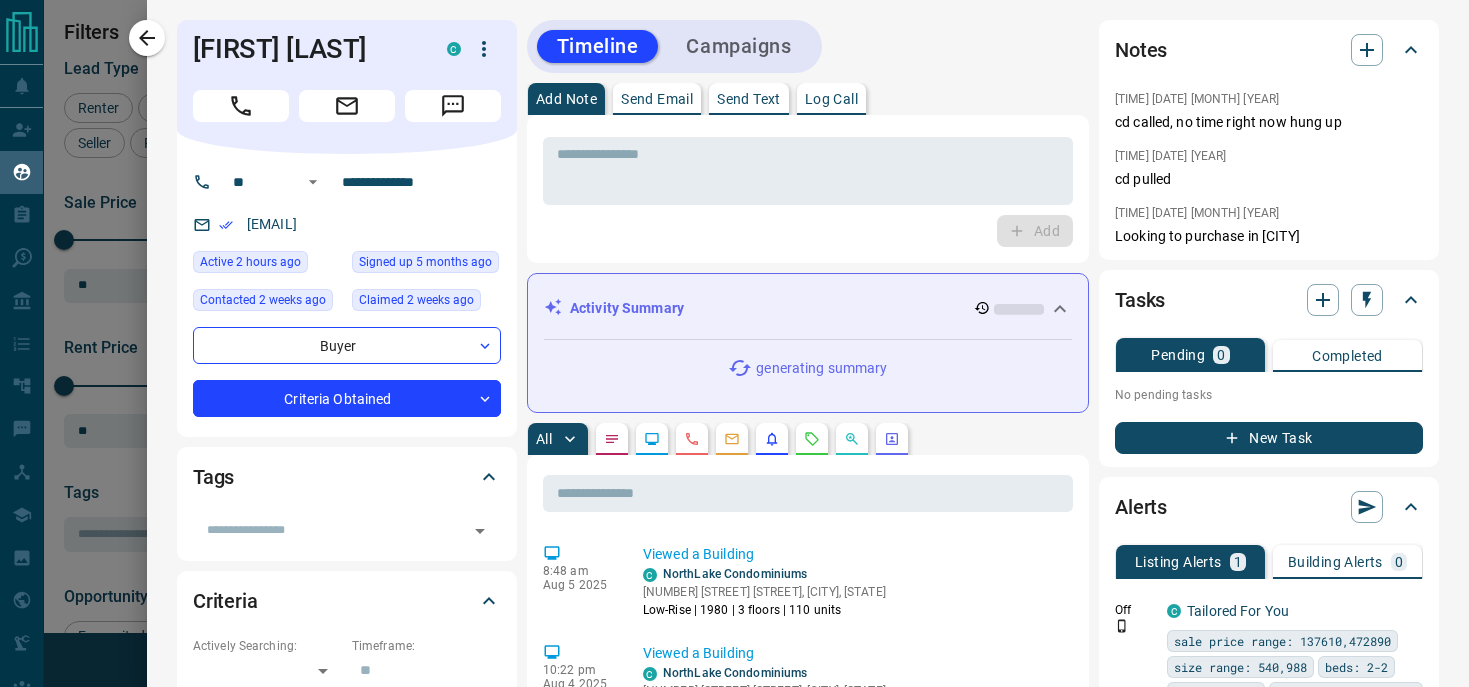 click 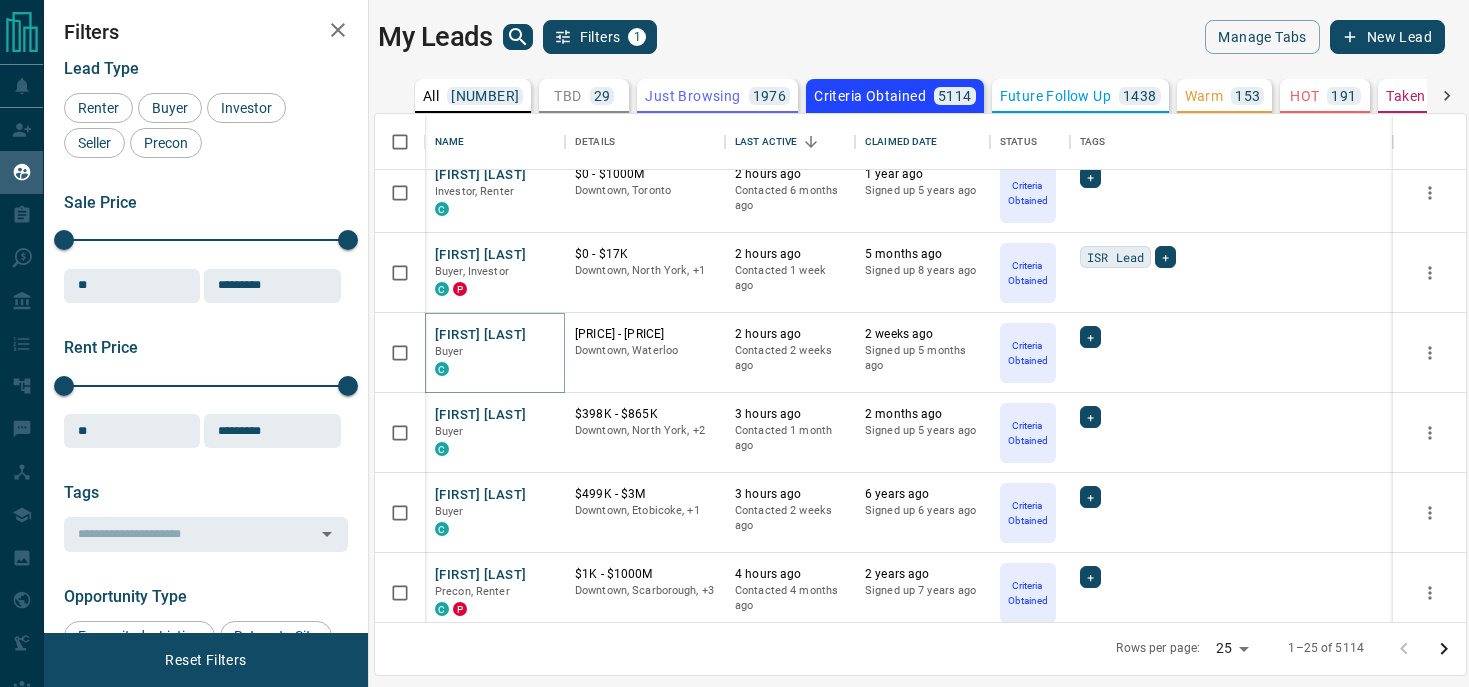 scroll, scrollTop: 1136, scrollLeft: 0, axis: vertical 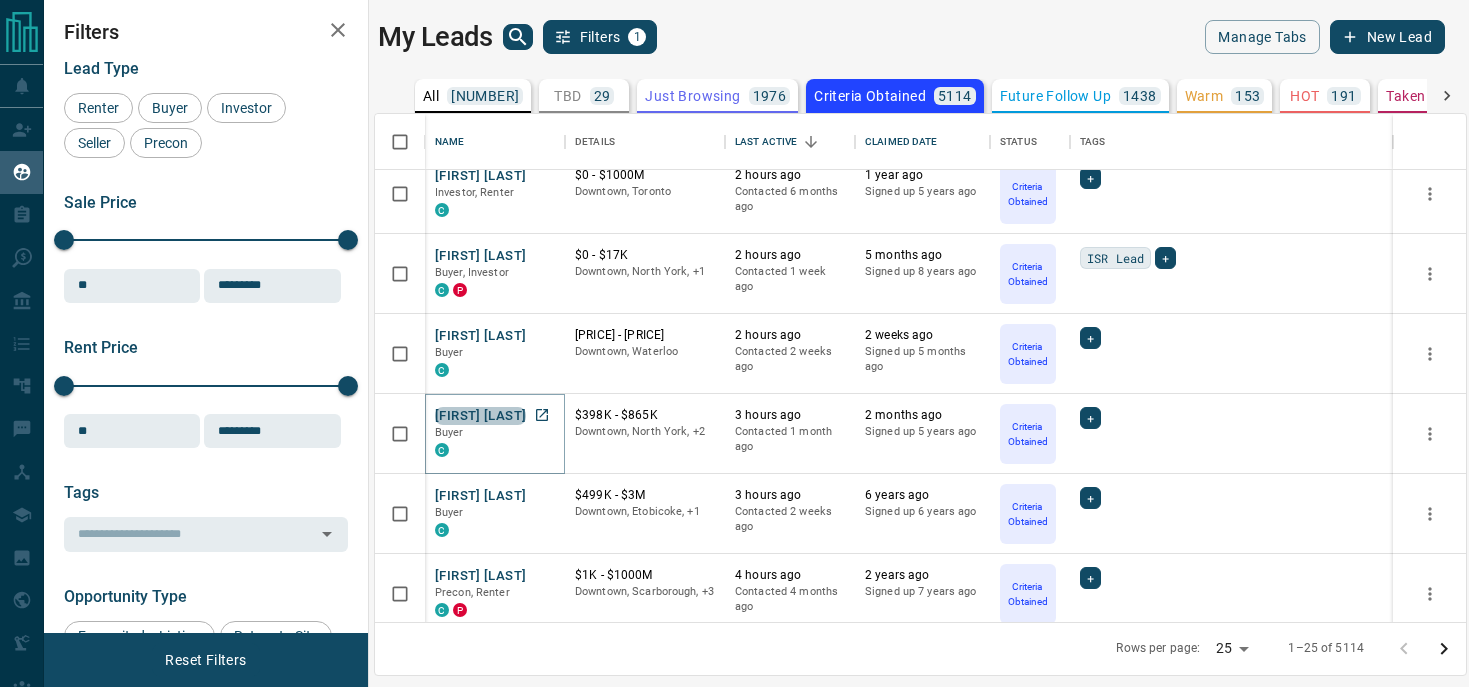 click on "[FIRST] [LAST]" at bounding box center (480, 416) 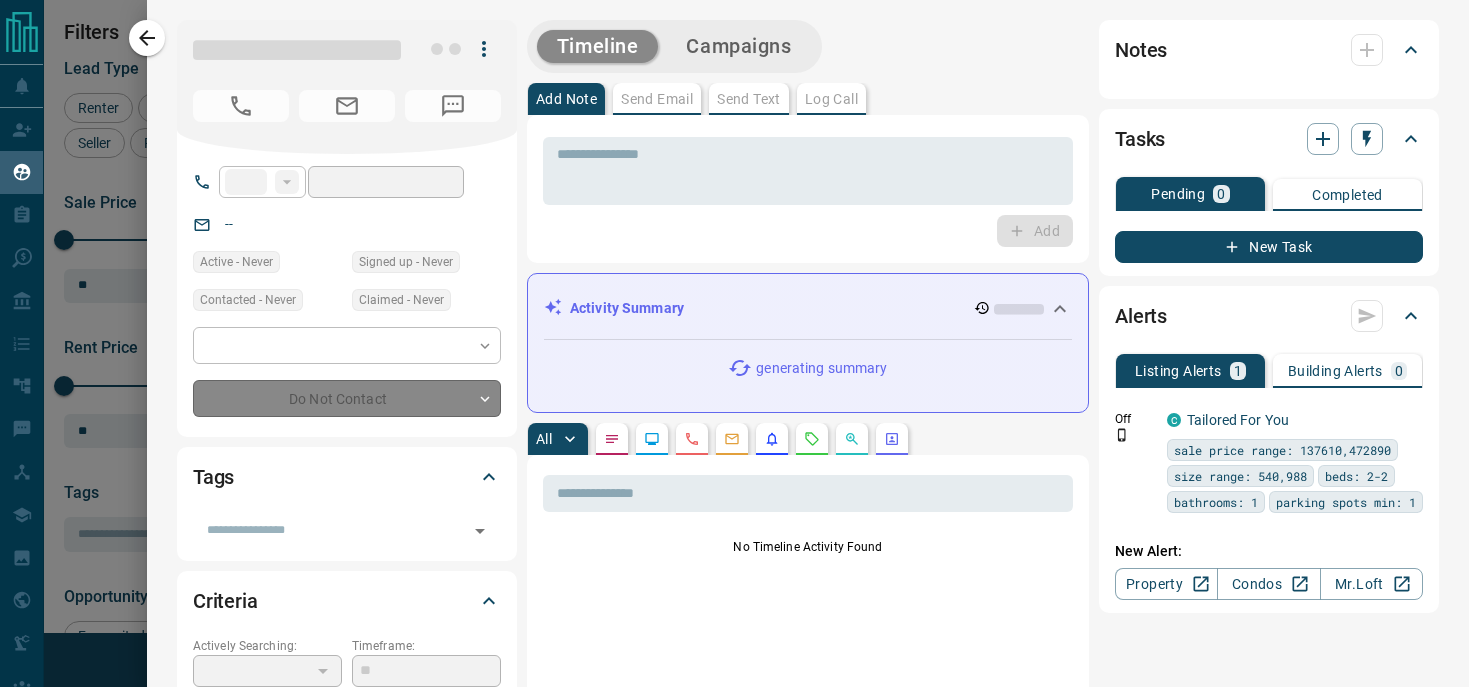 type on "**" 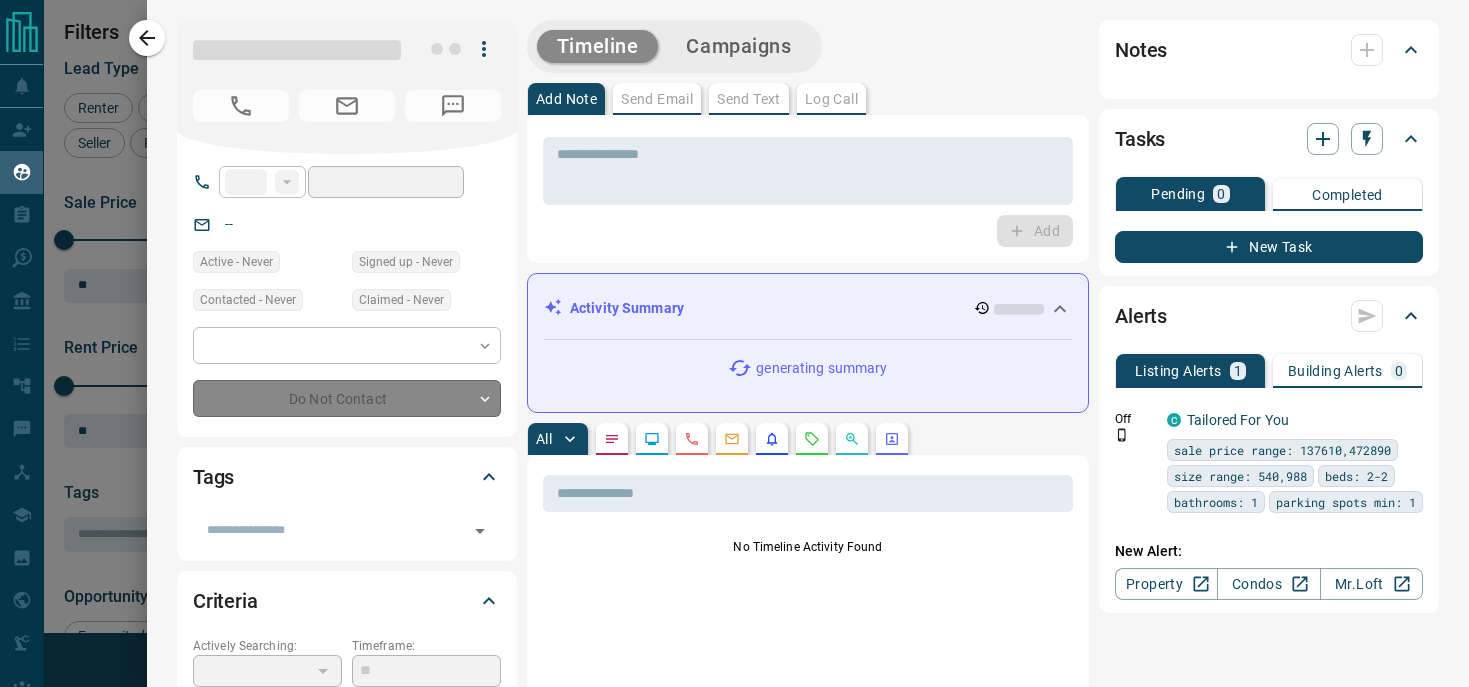 type on "**********" 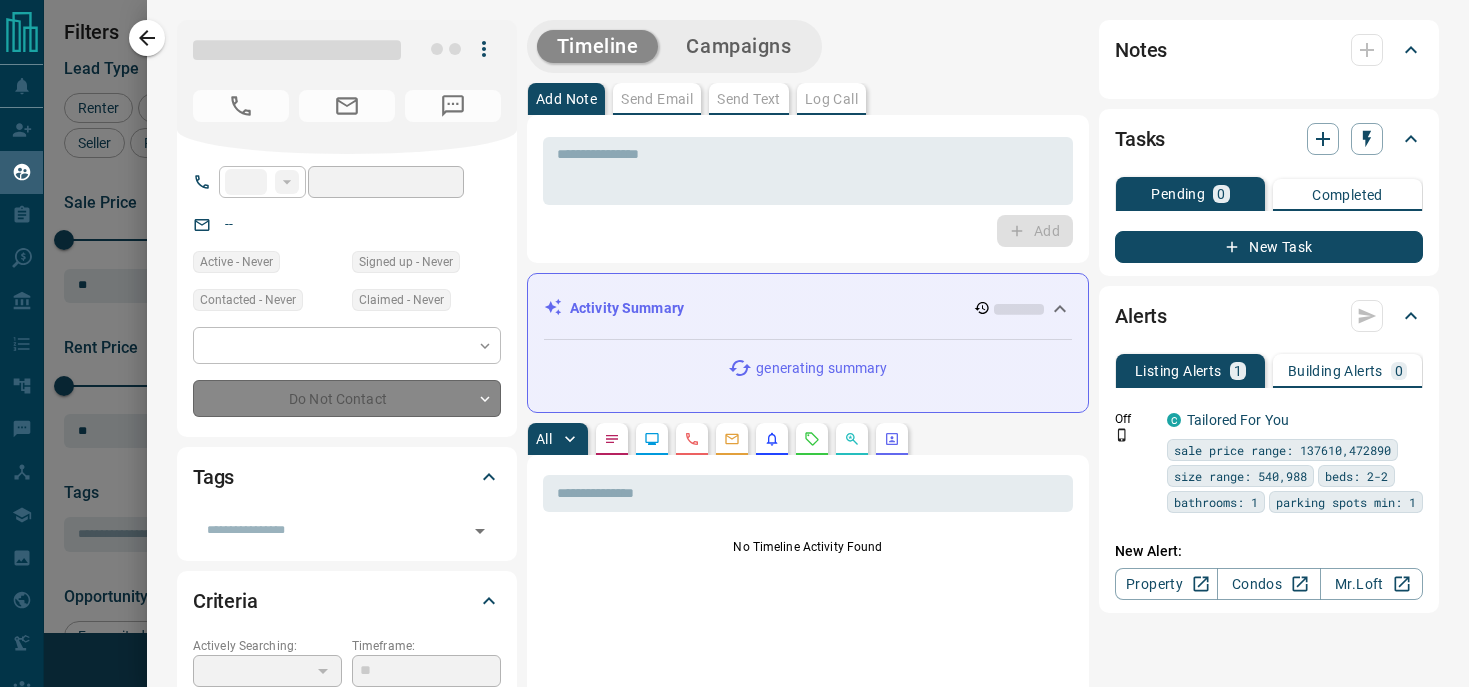 type on "**********" 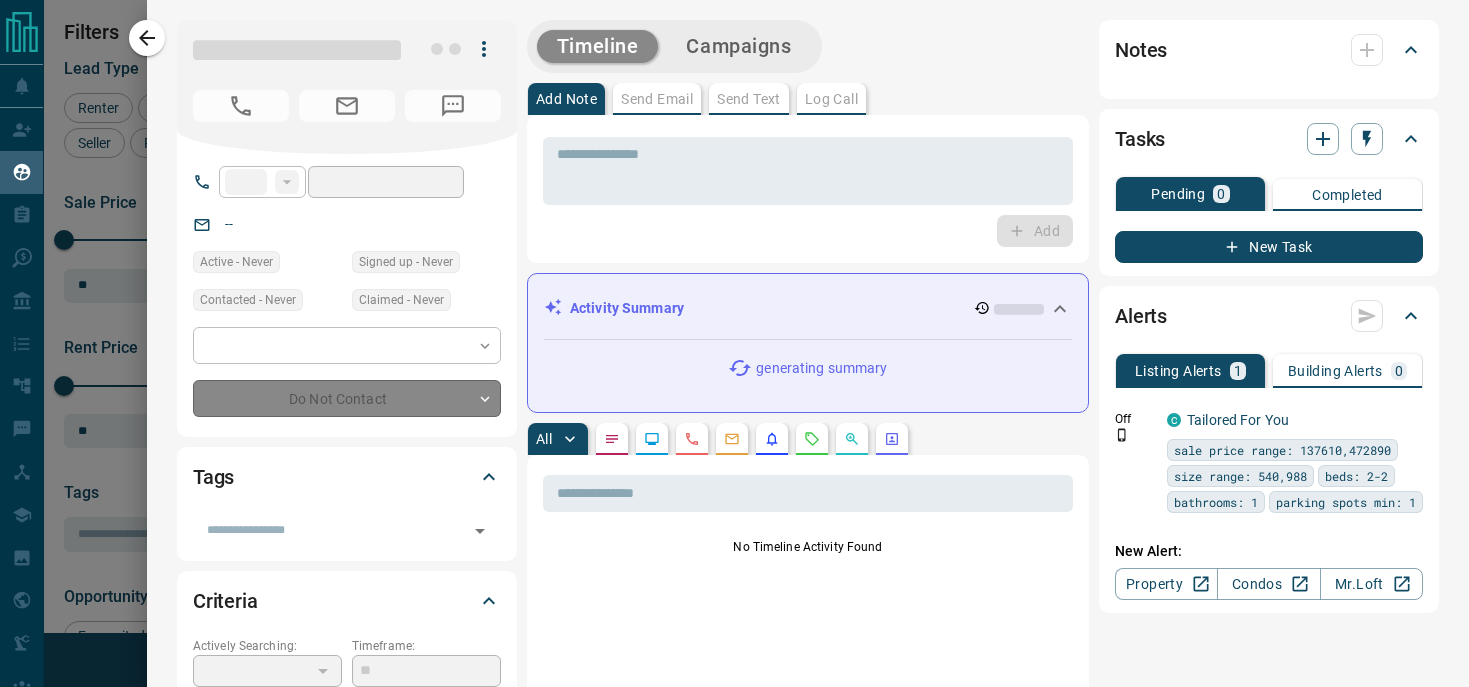 type on "*" 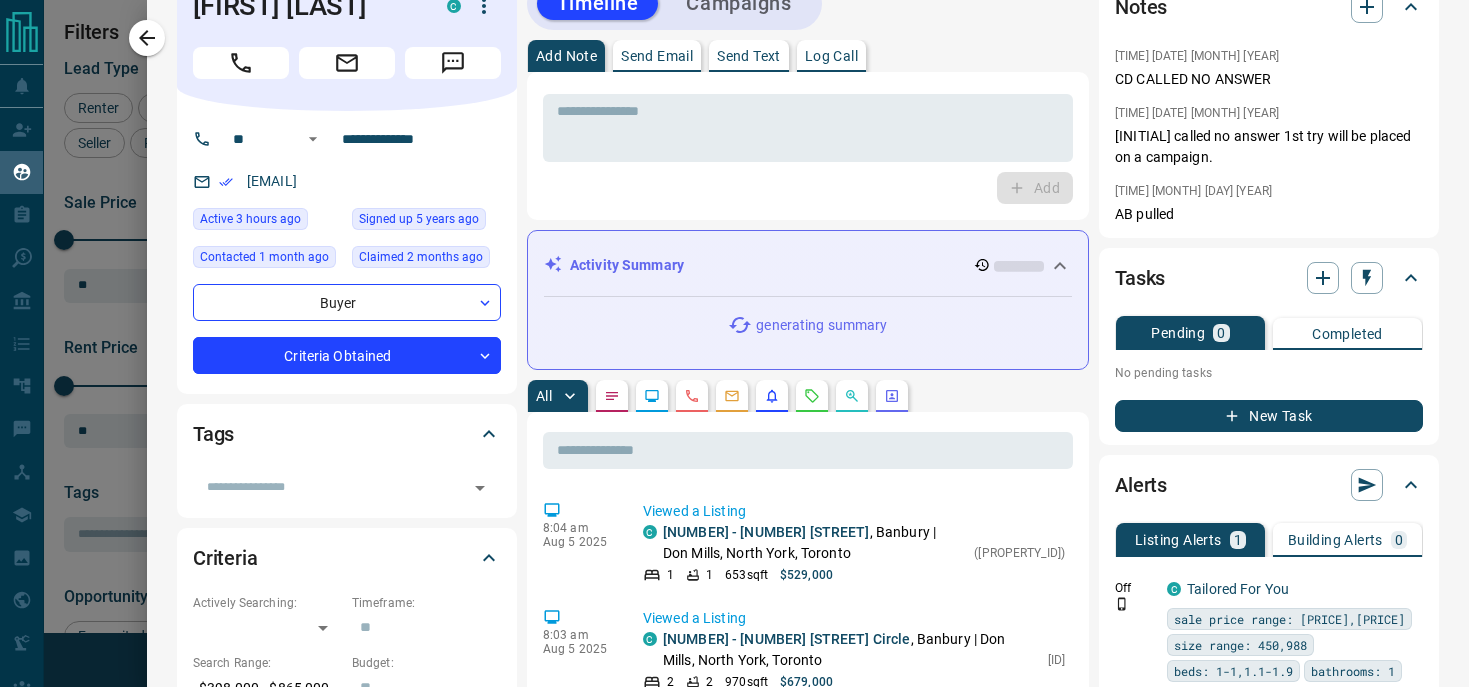 scroll, scrollTop: 41, scrollLeft: 0, axis: vertical 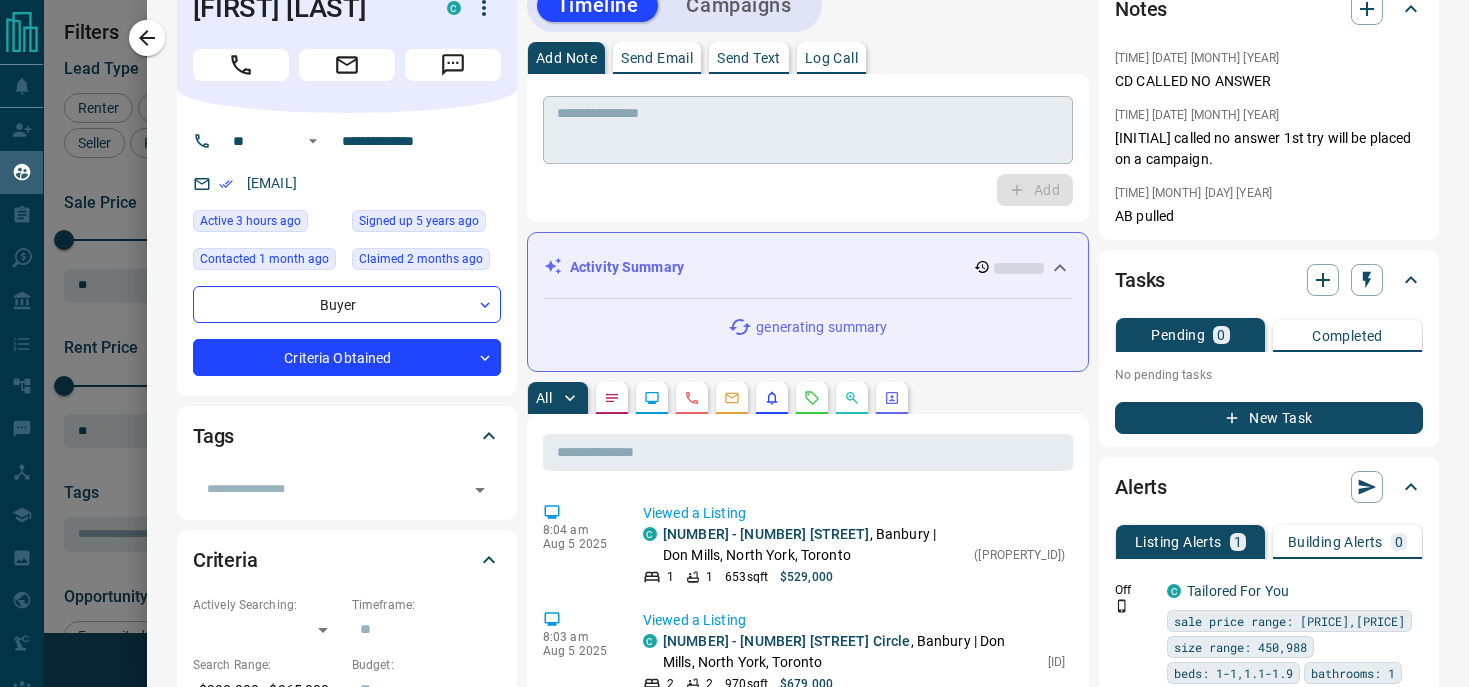 click at bounding box center [808, 130] 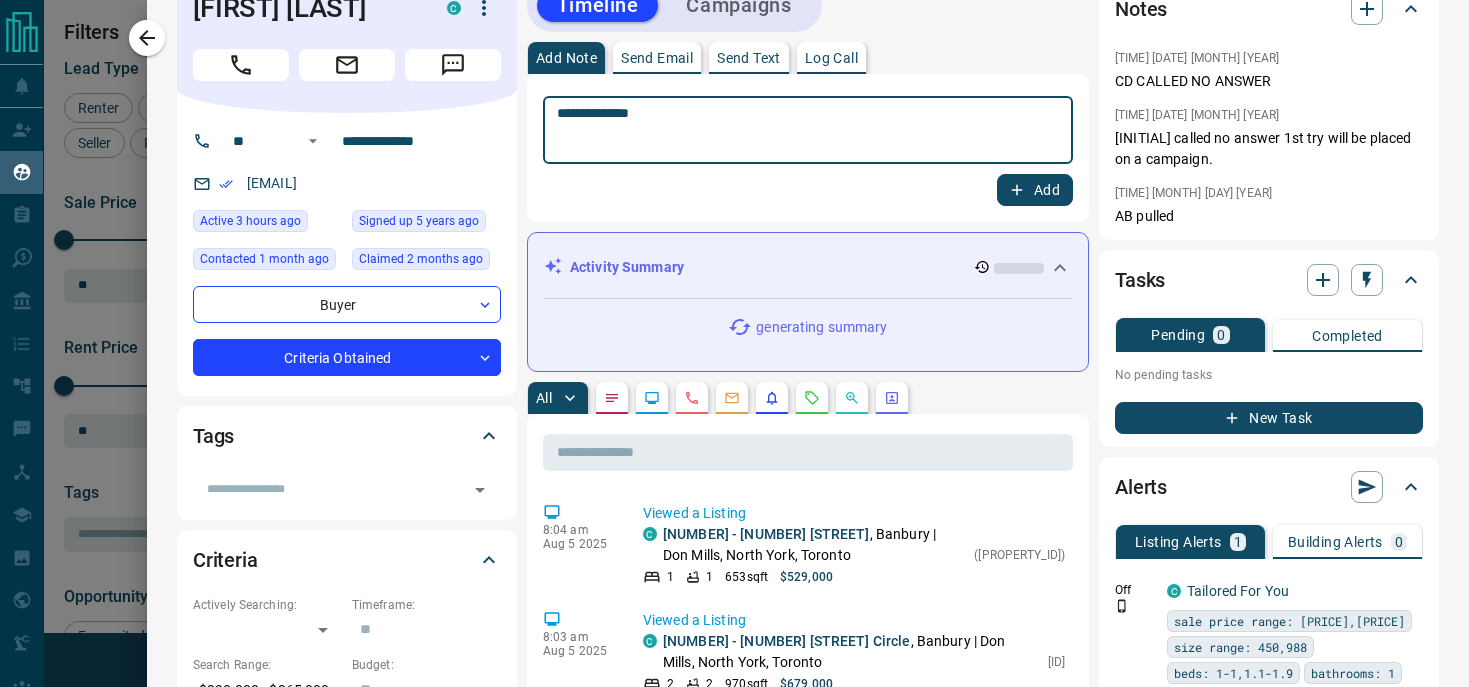 type on "**********" 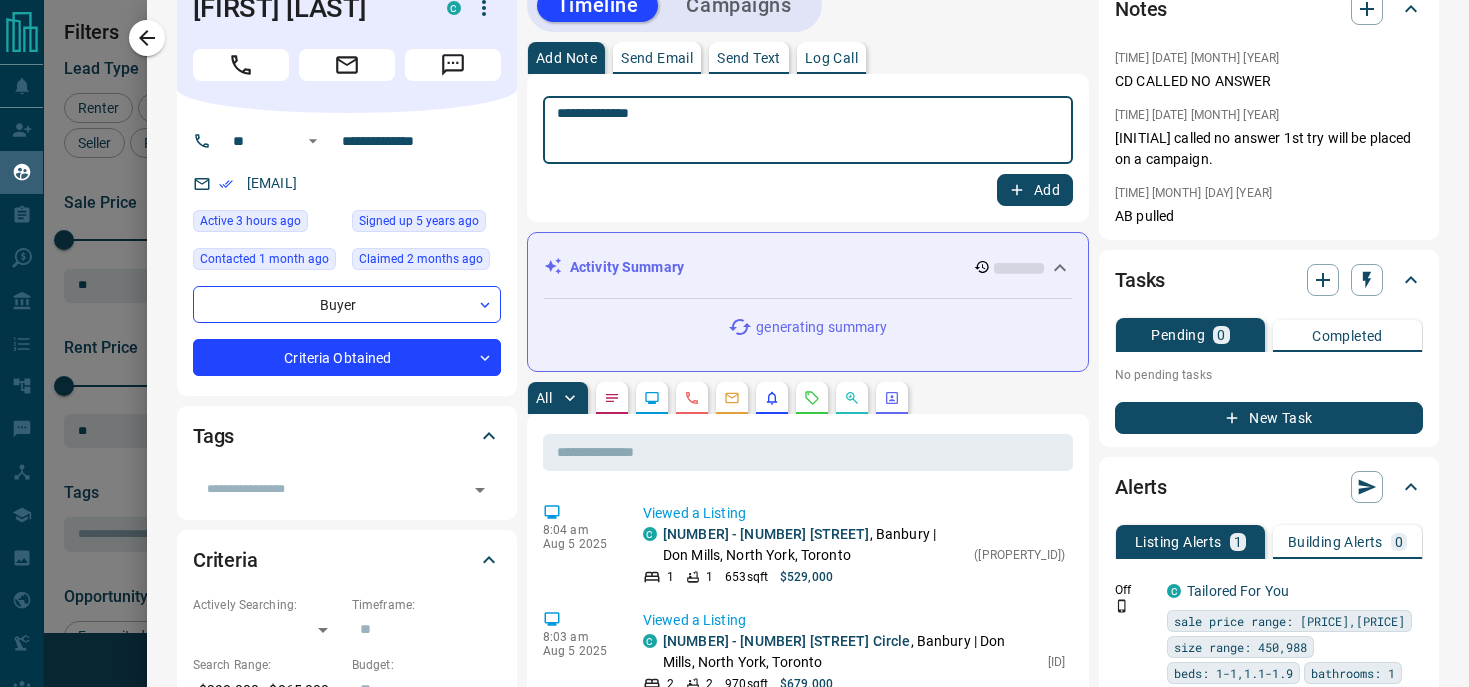 click on "Add" at bounding box center (1035, 190) 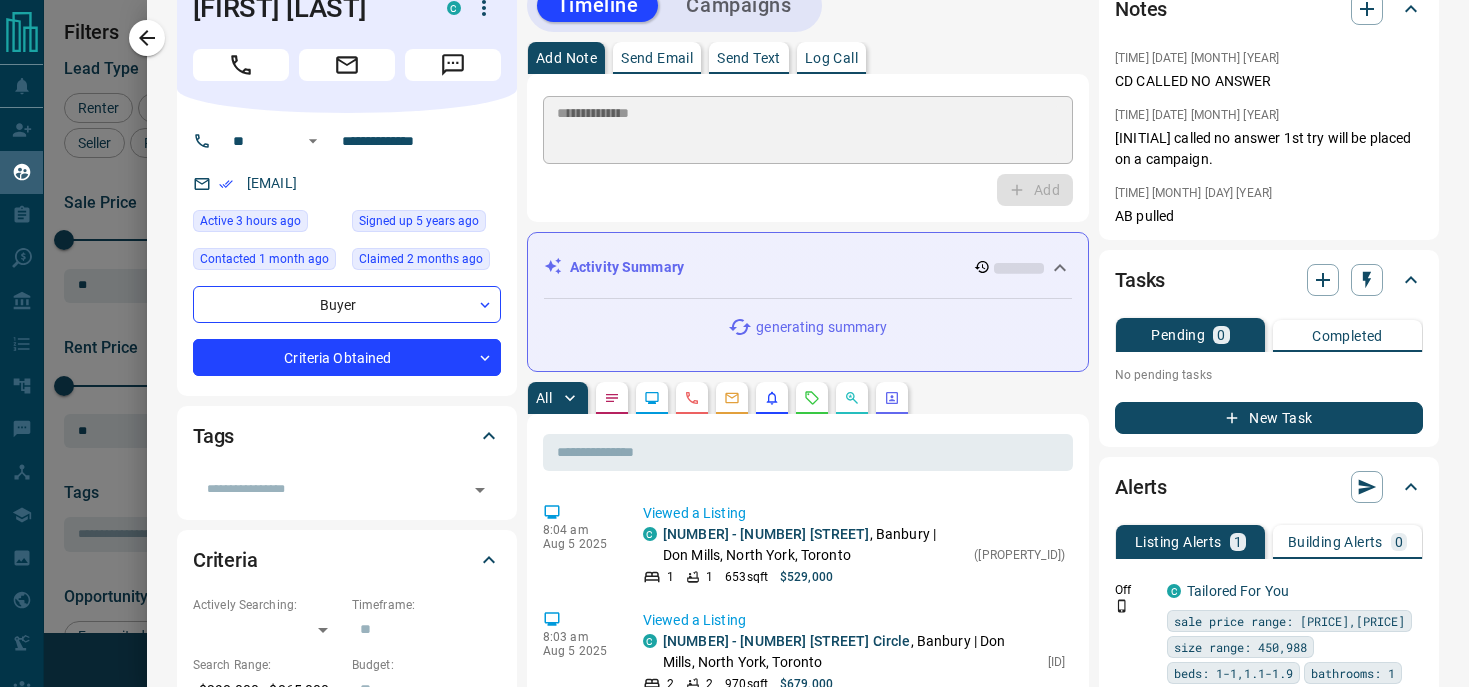 type 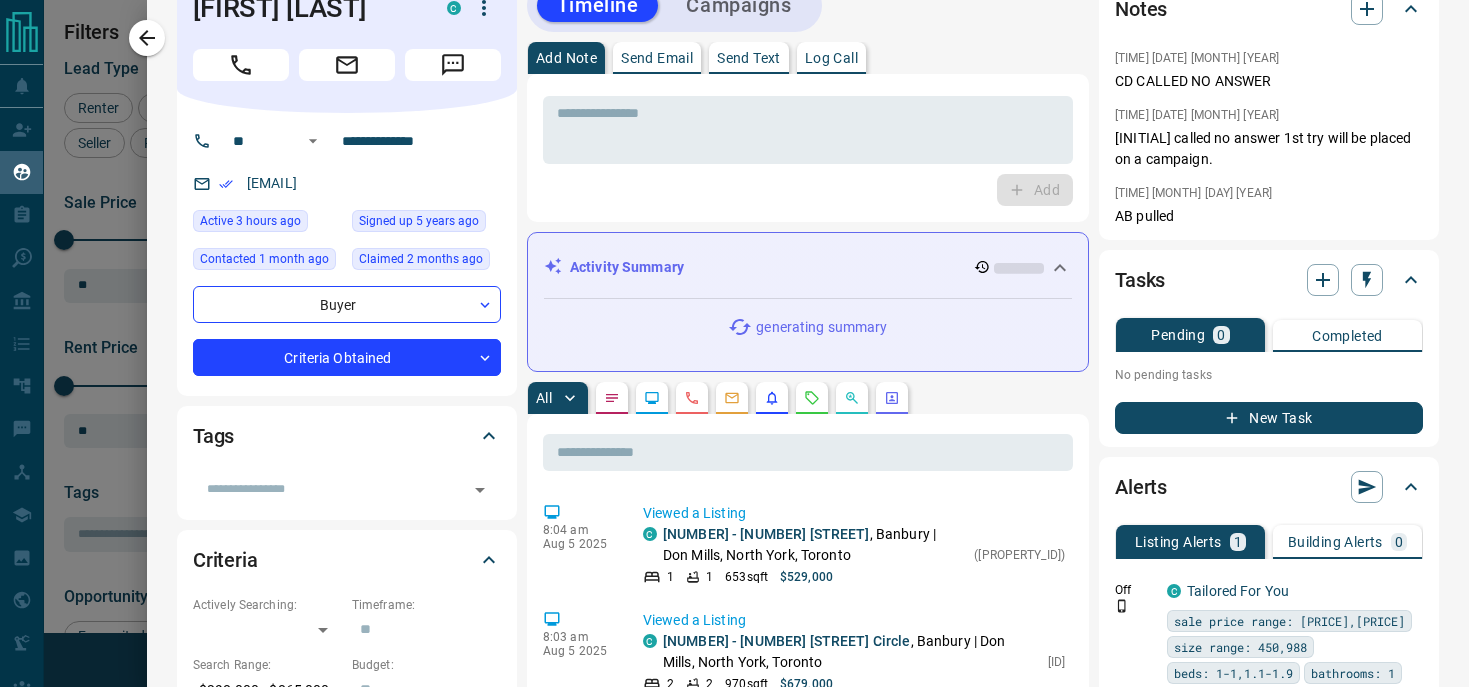 scroll, scrollTop: 0, scrollLeft: 0, axis: both 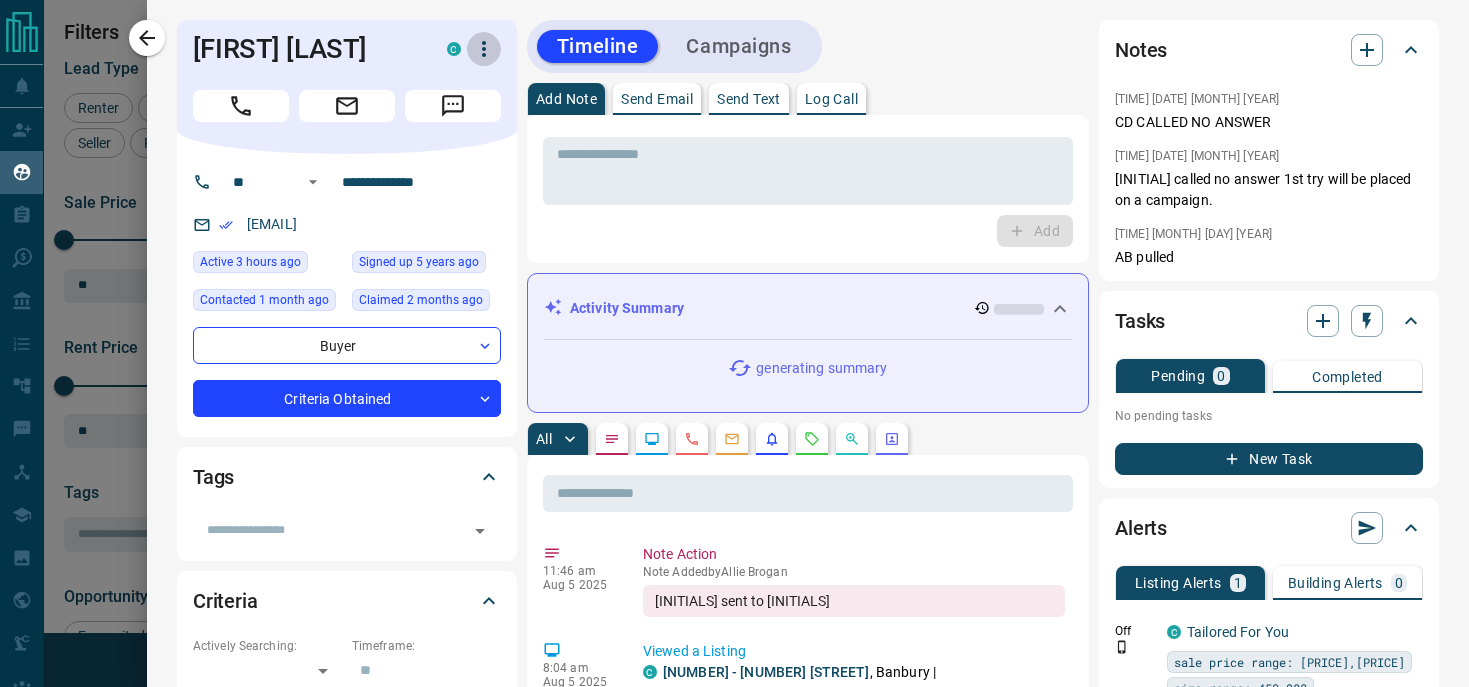 click 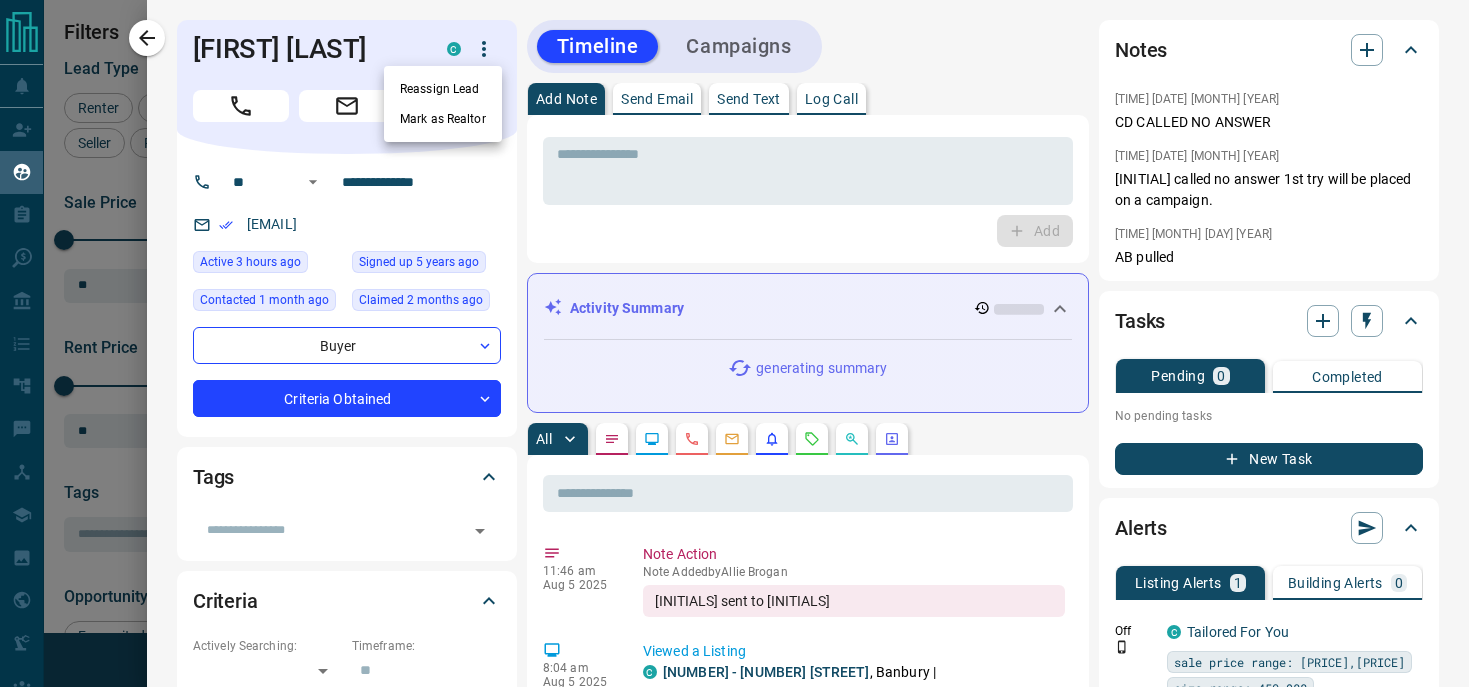 click on "Reassign Lead" at bounding box center (443, 89) 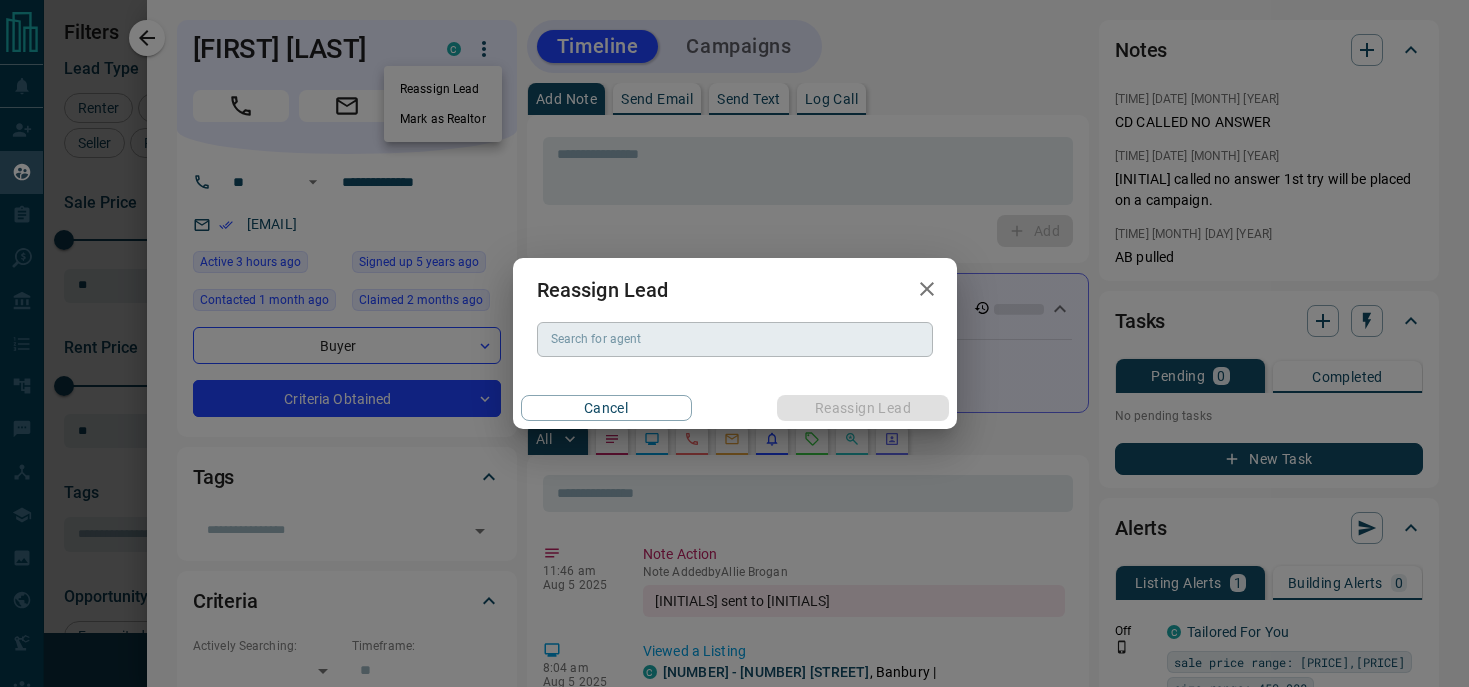 click on "Search for agent" at bounding box center (733, 339) 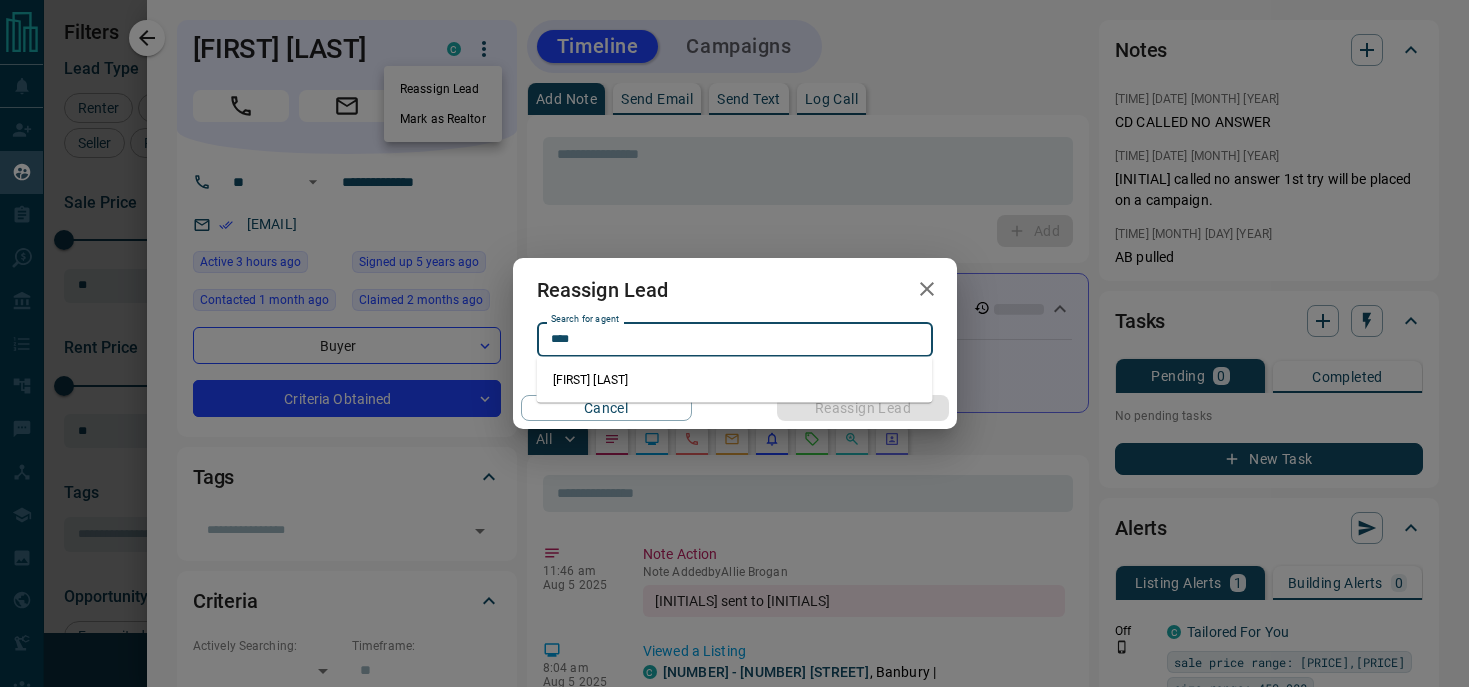 click on "[FIRST] [LAST]" at bounding box center [735, 380] 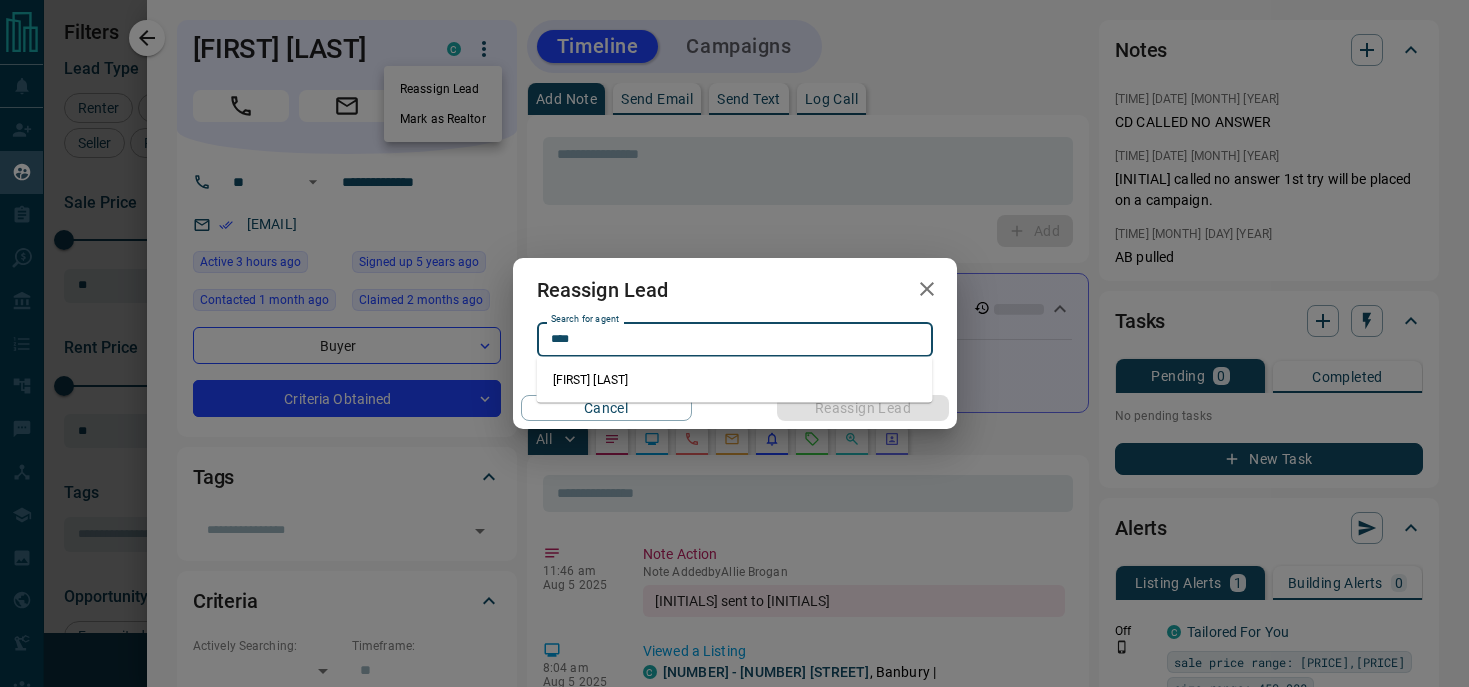 type on "**********" 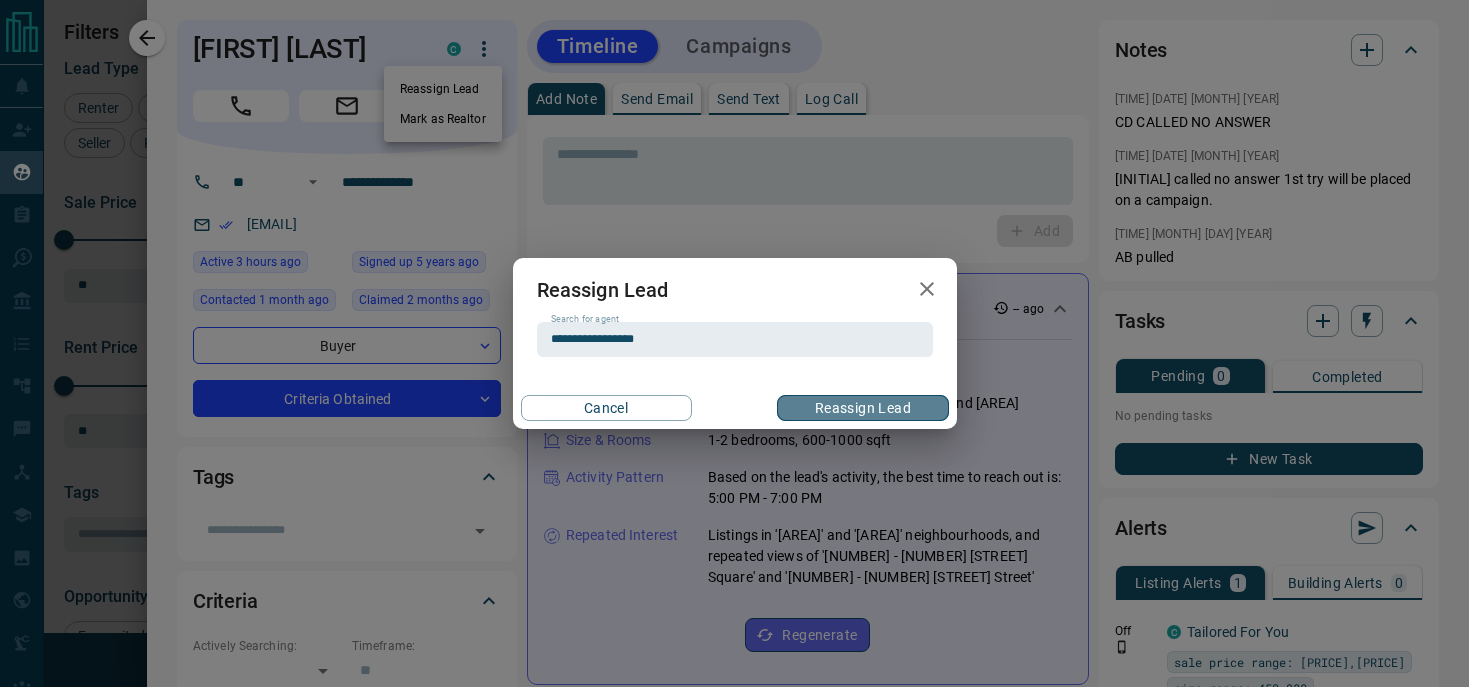 click on "Reassign Lead" at bounding box center [862, 408] 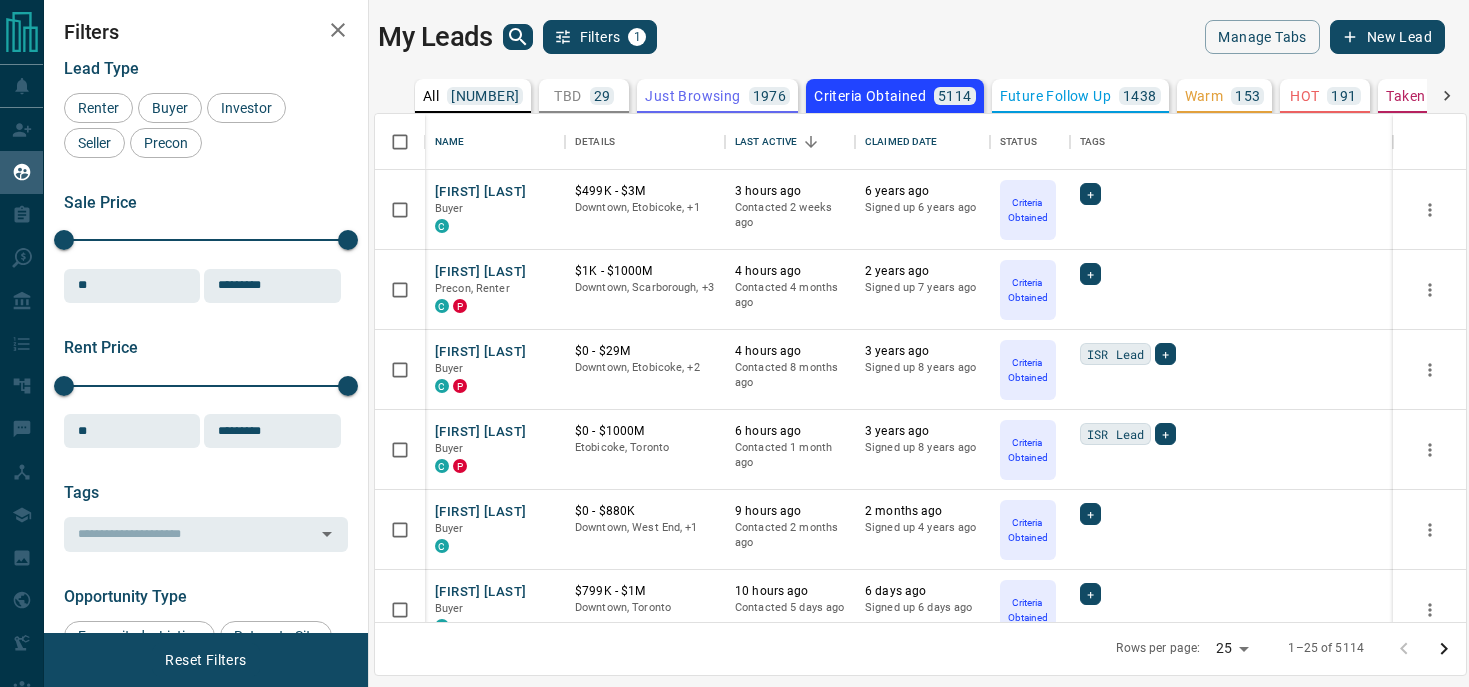 scroll, scrollTop: 1548, scrollLeft: 0, axis: vertical 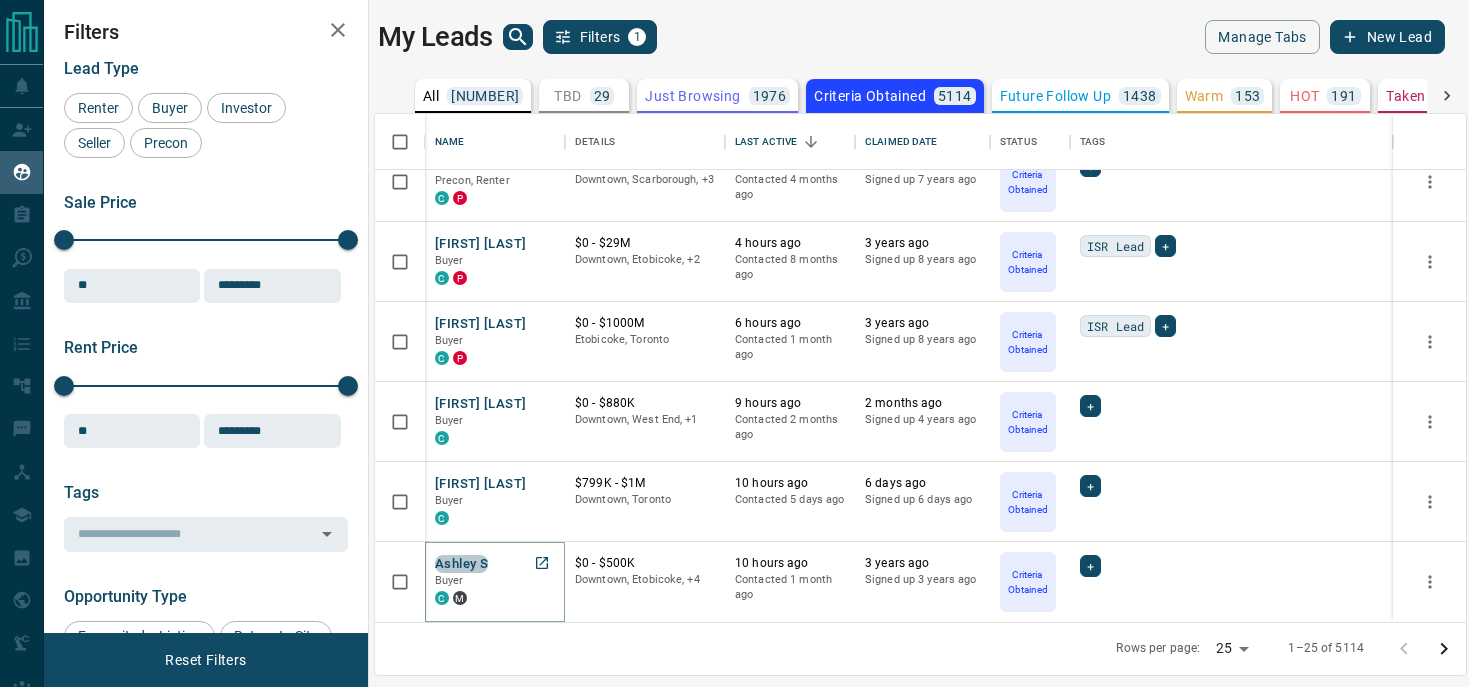 click on "Ashley S" at bounding box center [461, 564] 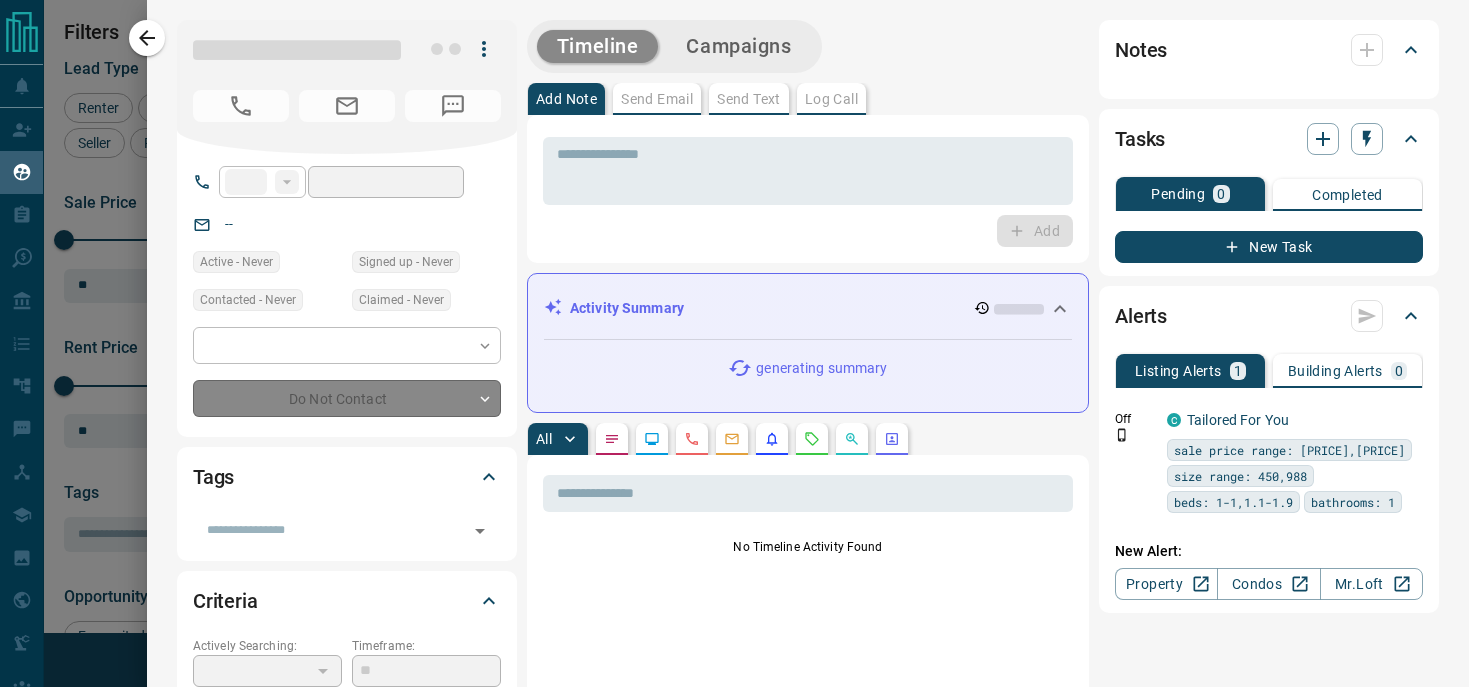 type on "**" 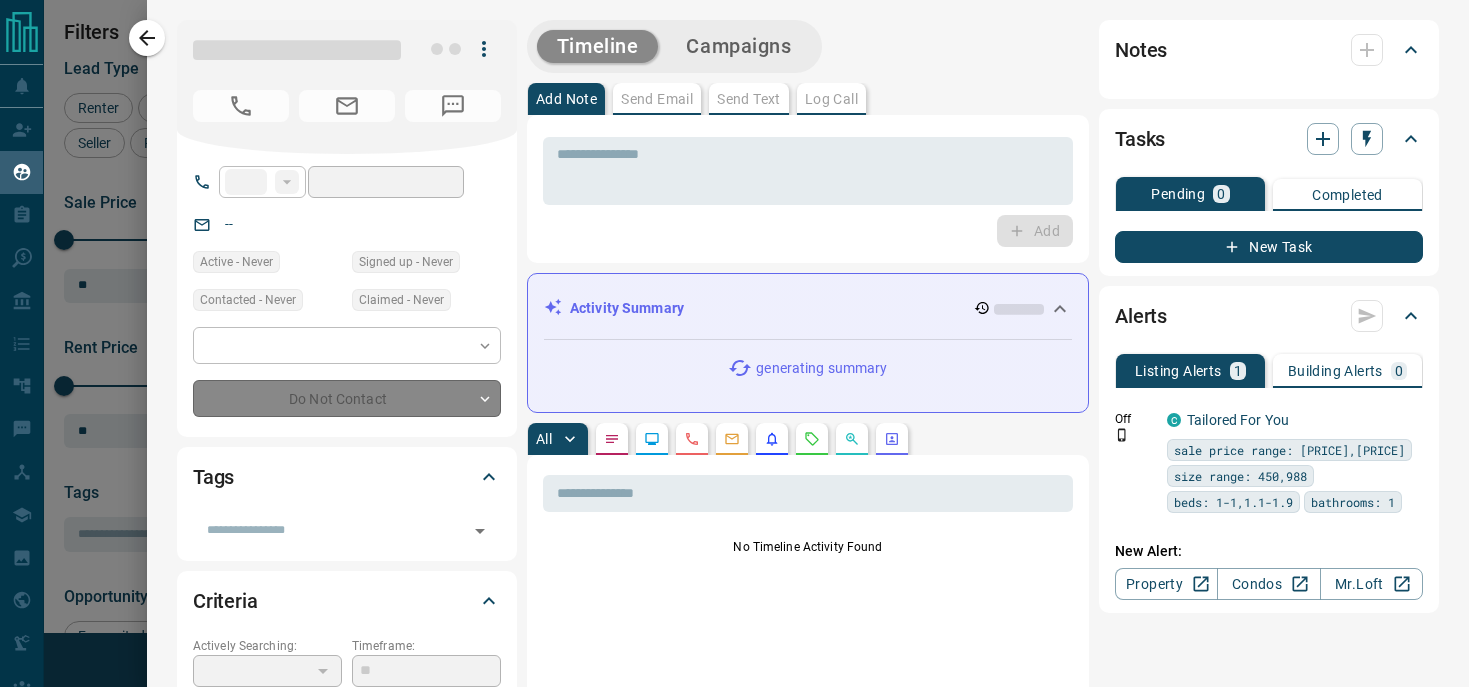 type on "**********" 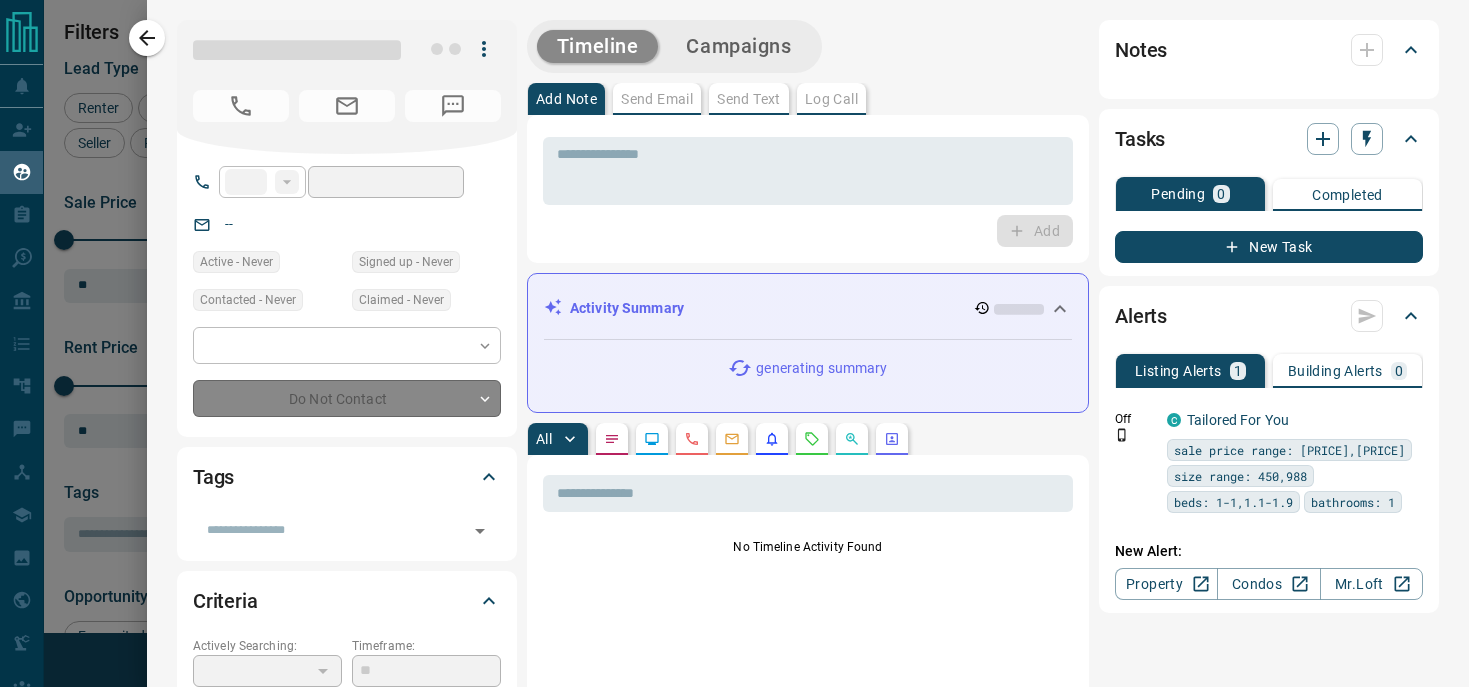 type on "**********" 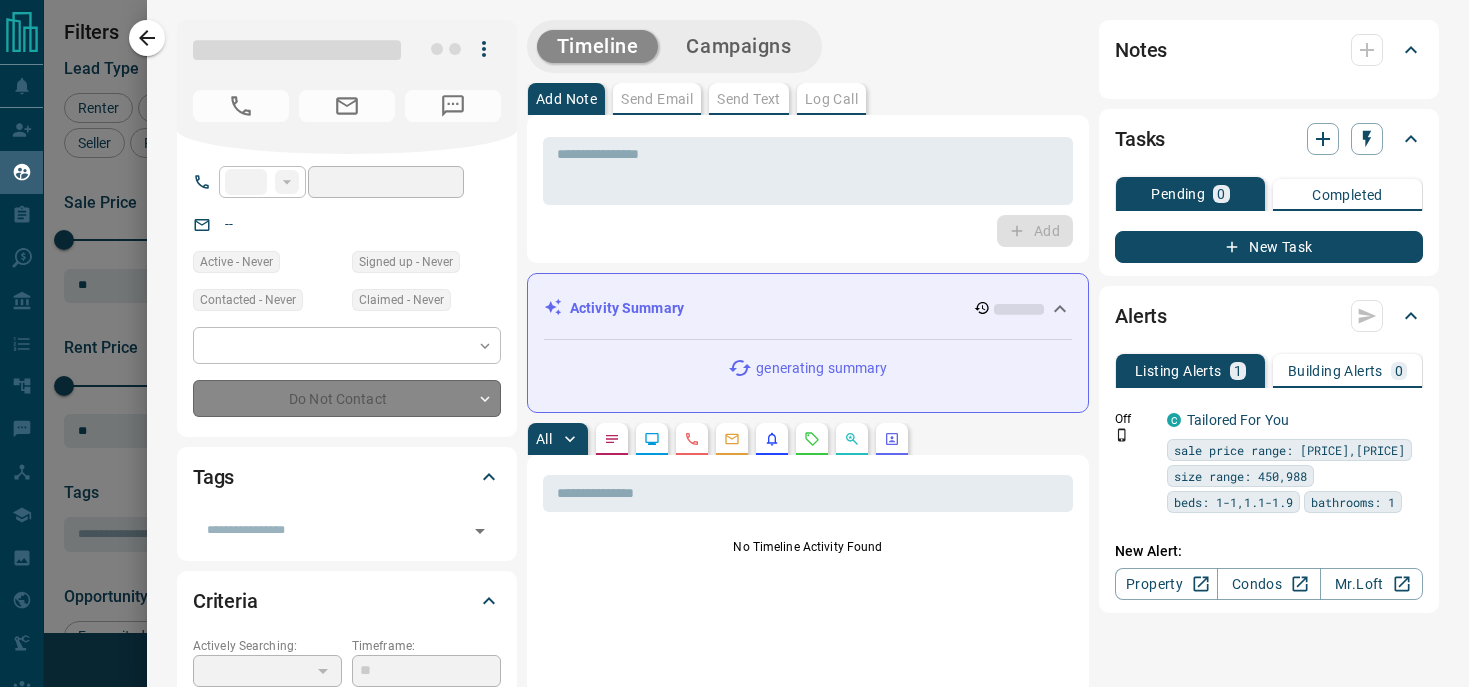 type on "*" 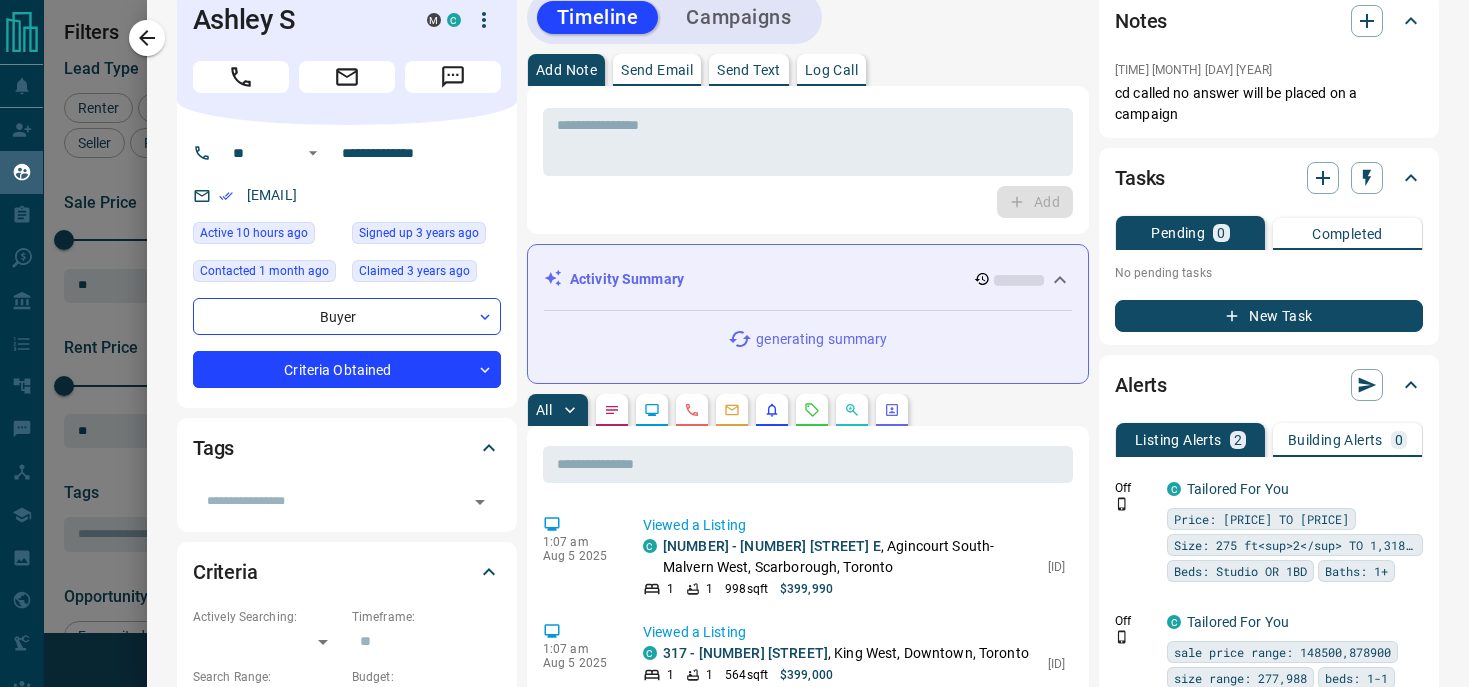 scroll, scrollTop: 0, scrollLeft: 0, axis: both 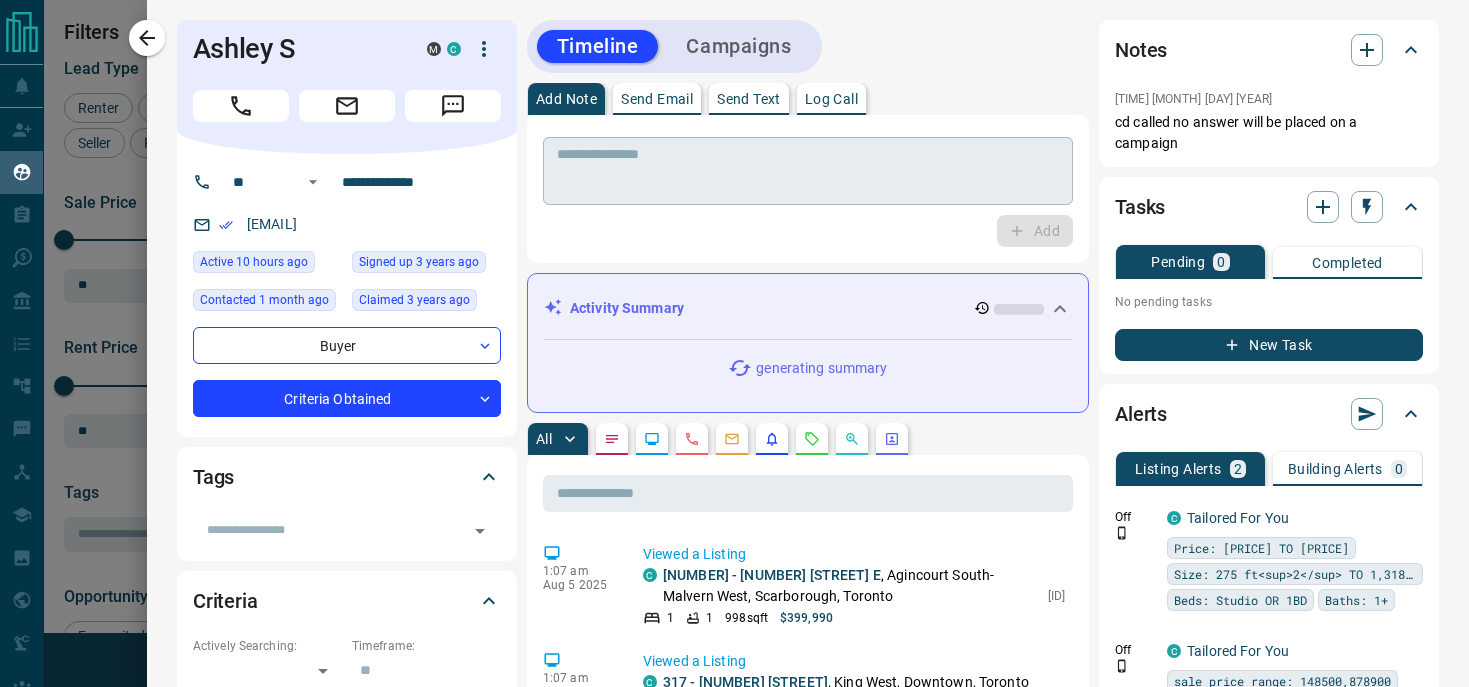 click at bounding box center [808, 171] 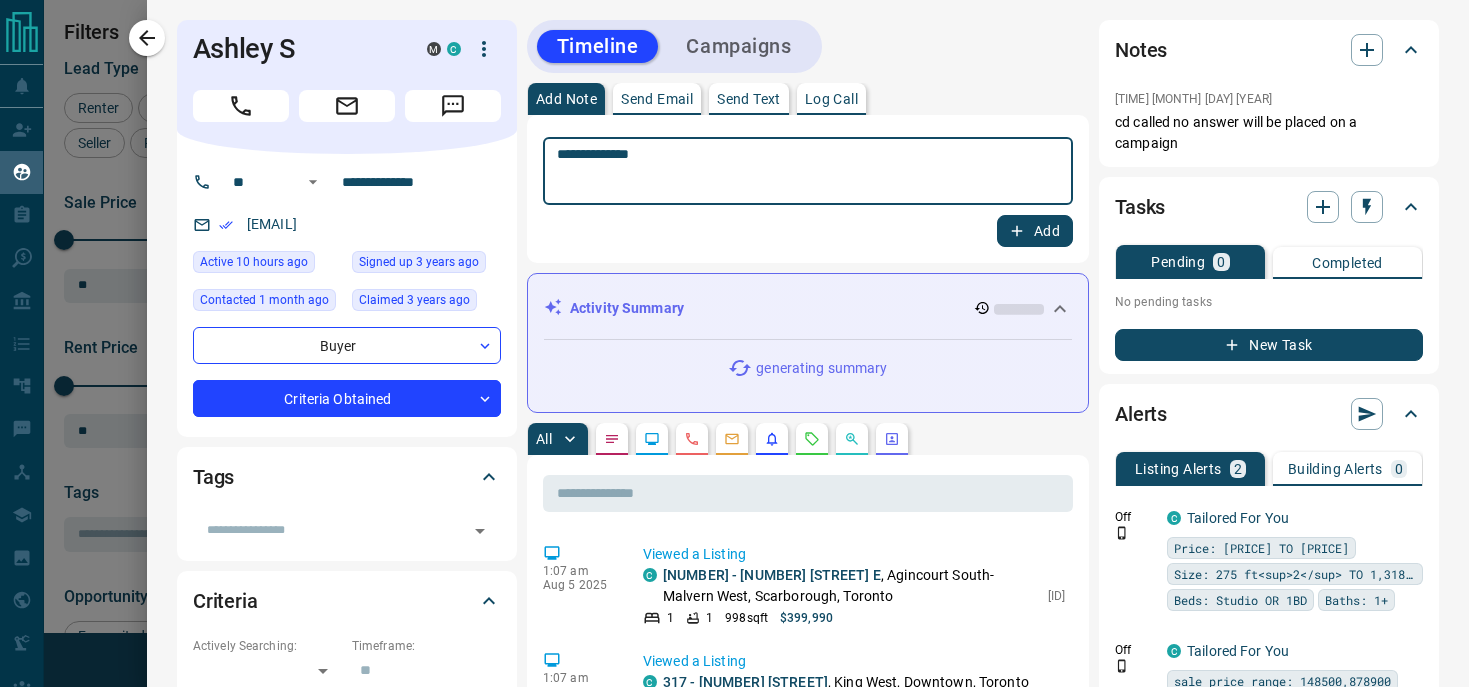 type on "**********" 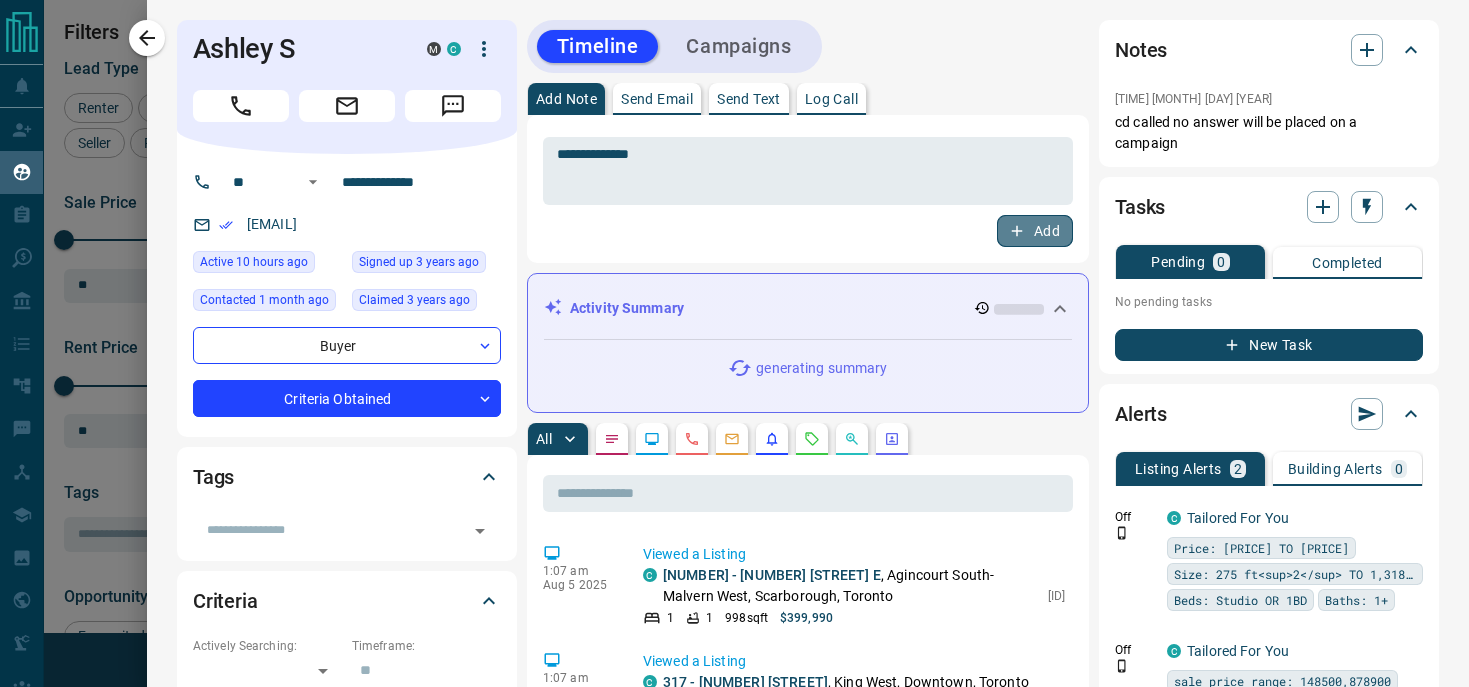 click on "Add" at bounding box center [1035, 231] 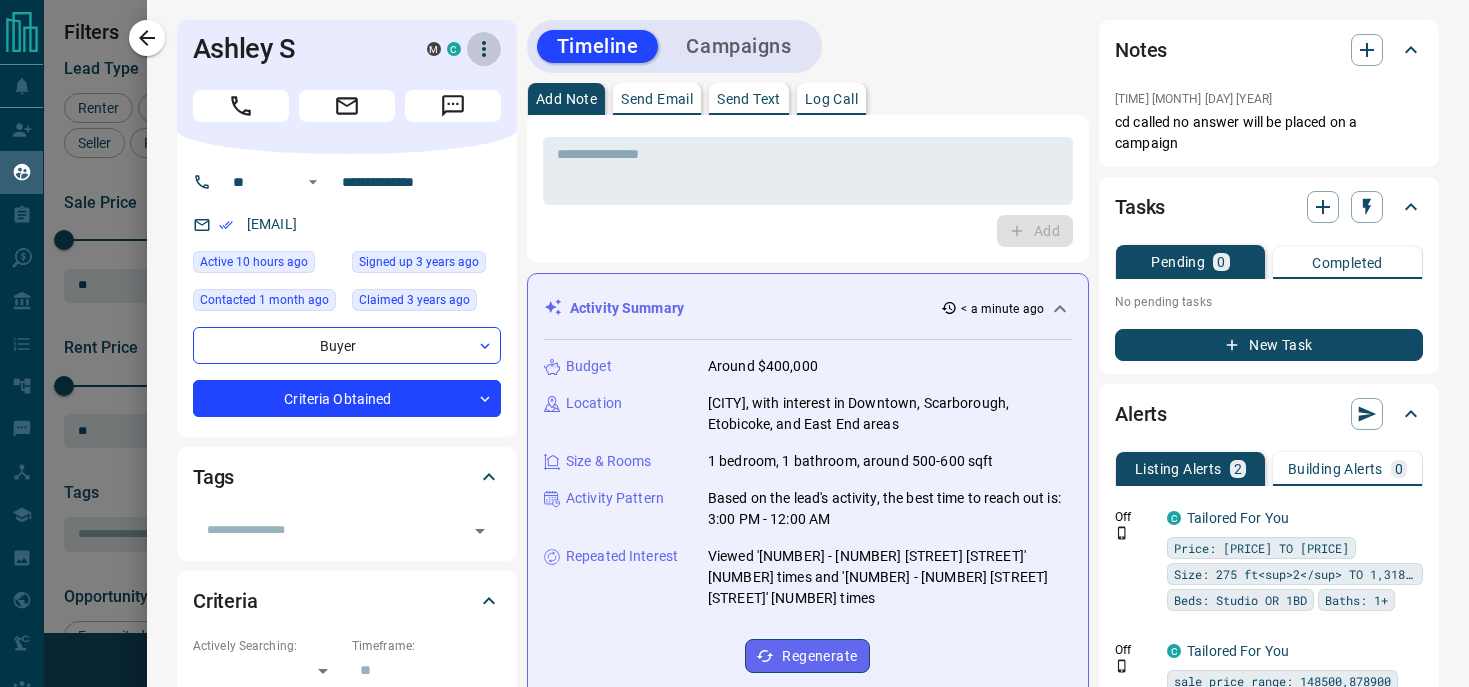 click 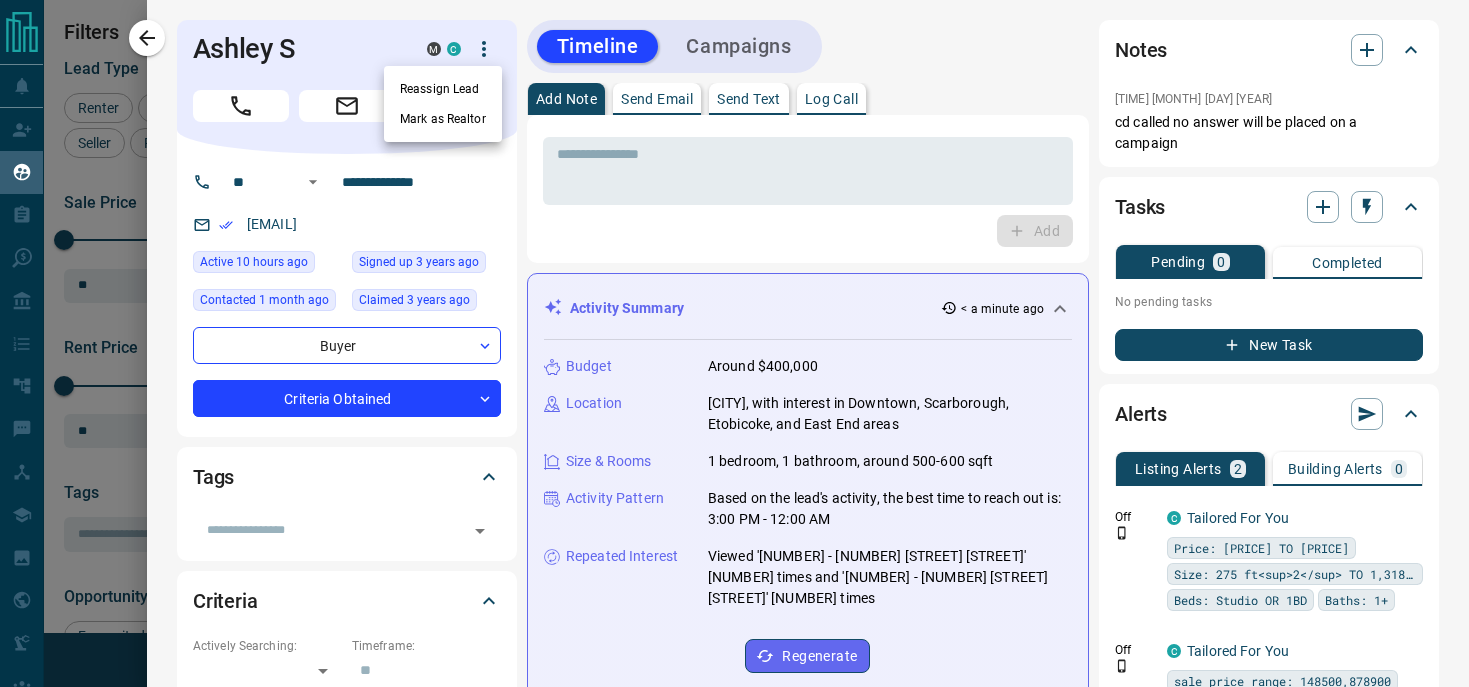 click on "Reassign Lead" at bounding box center [443, 89] 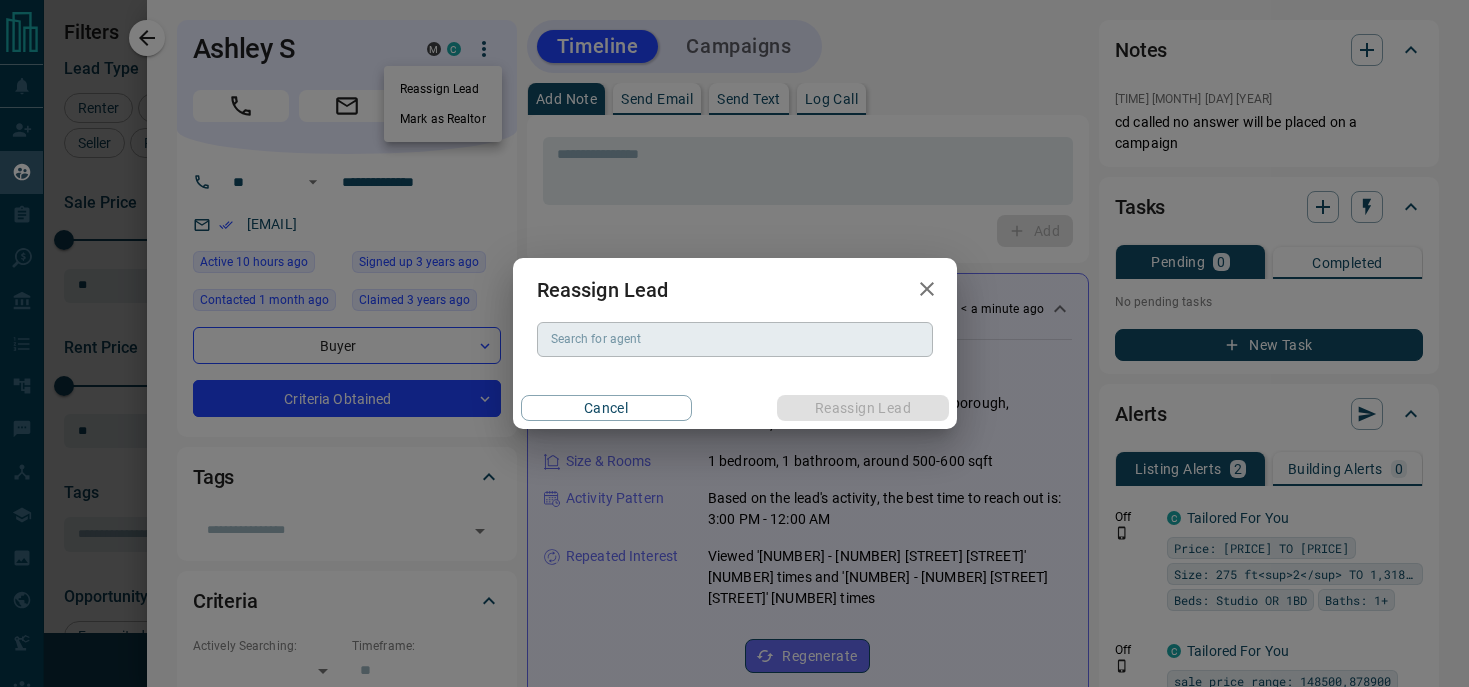 click on "Search for agent" at bounding box center [733, 339] 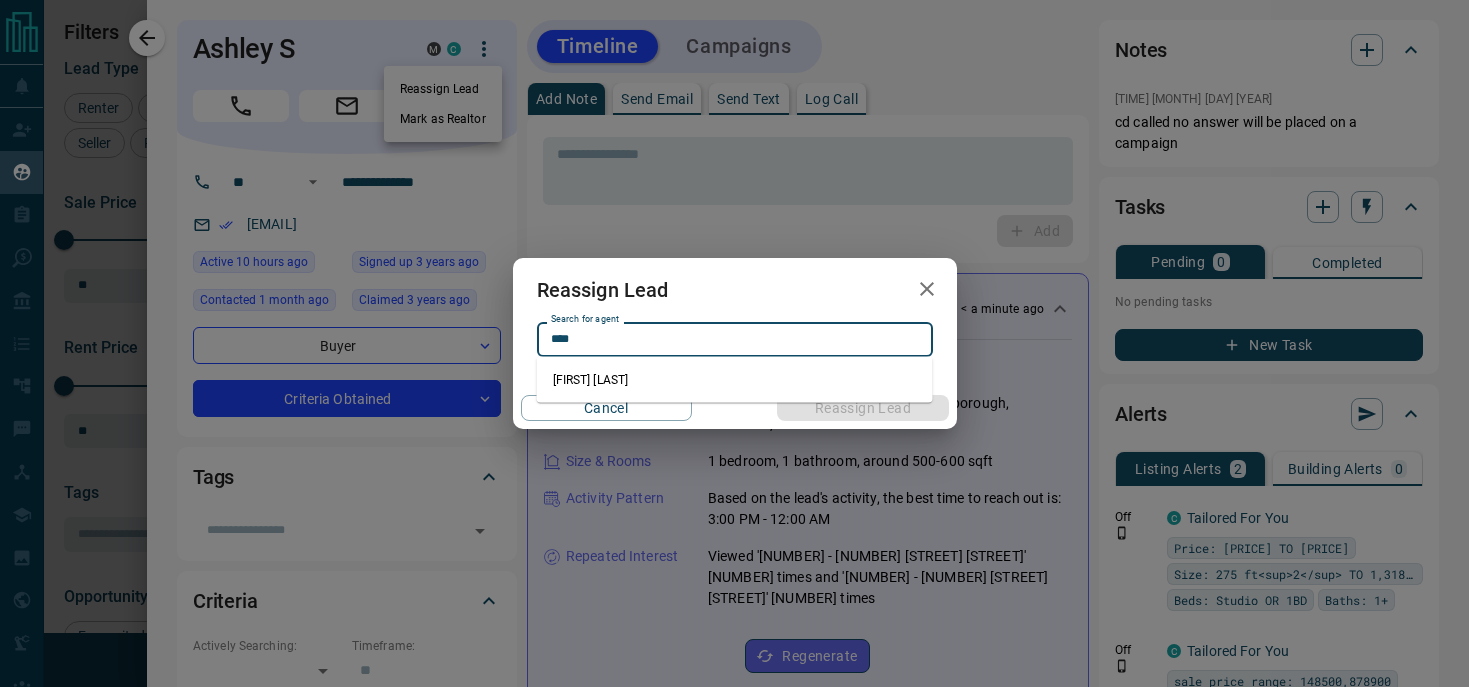 click on "[FIRST] [LAST]" at bounding box center [735, 380] 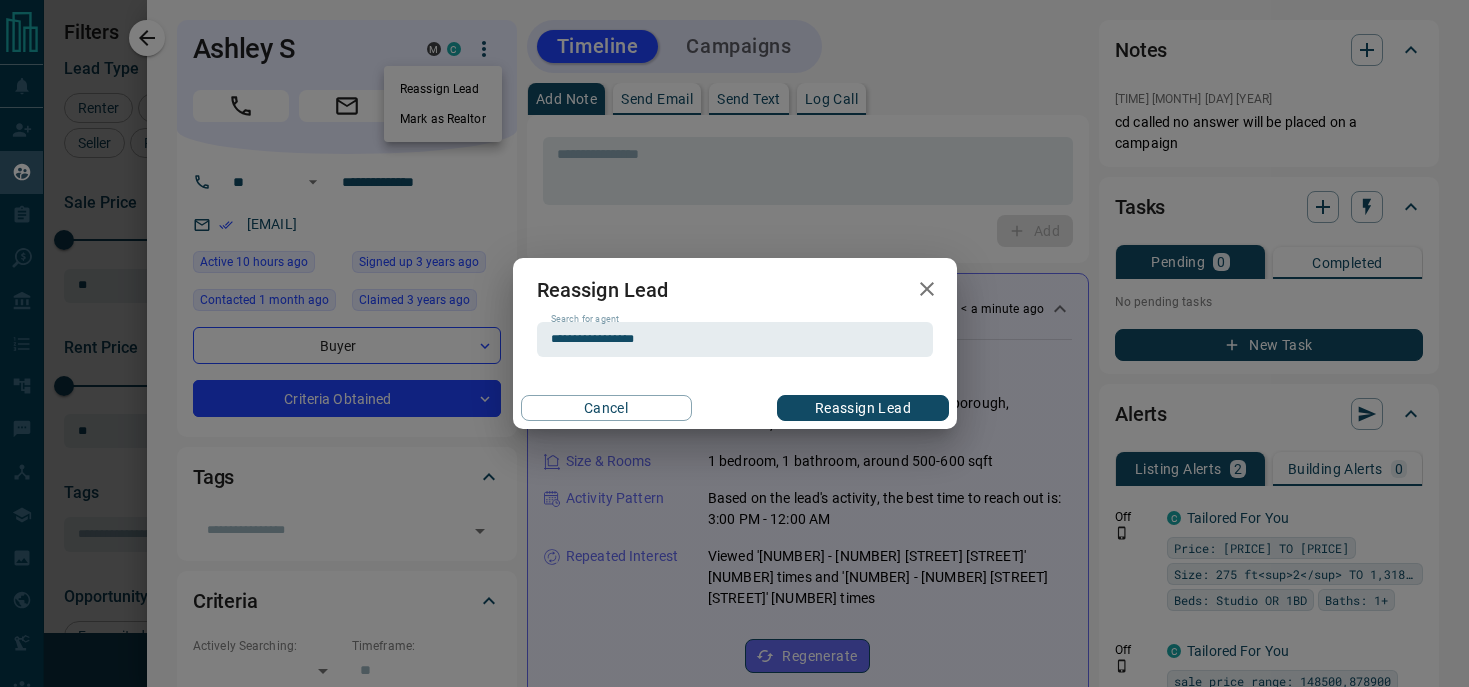 click on "Reassign Lead" at bounding box center [862, 408] 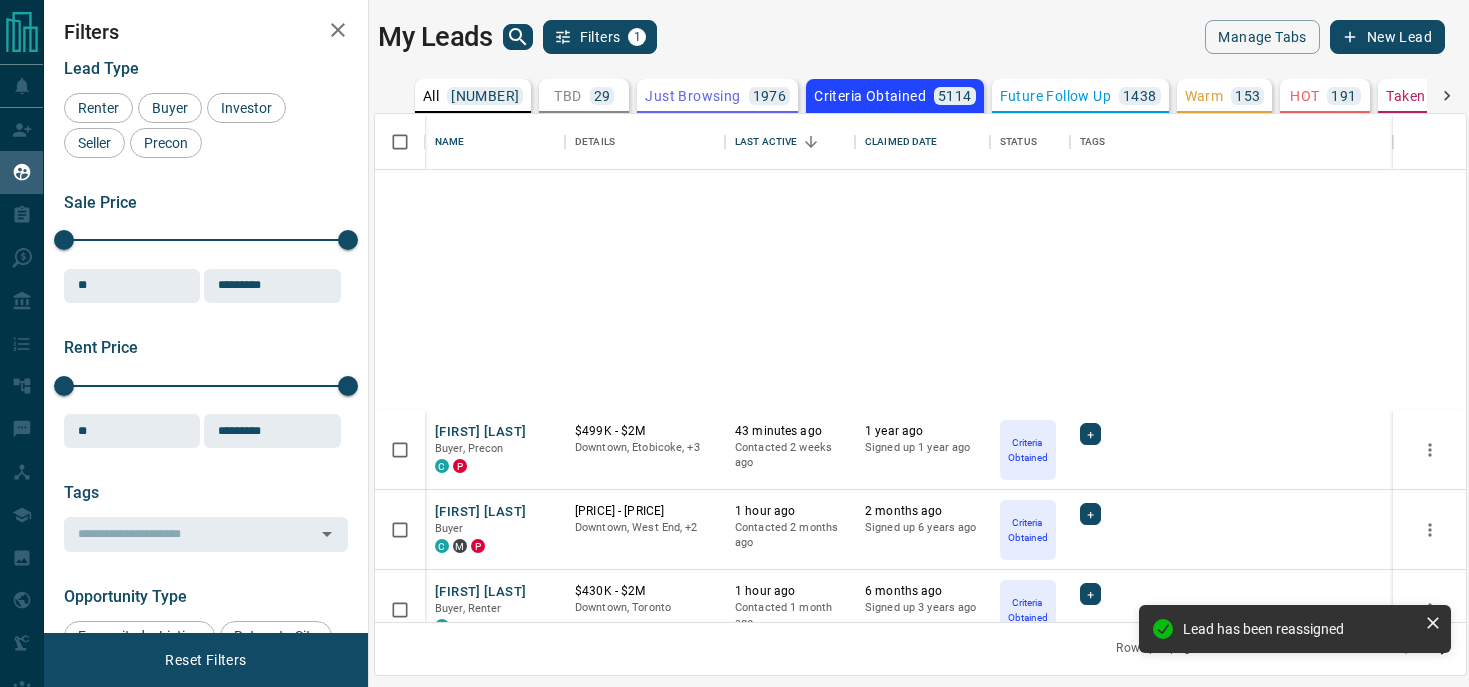 scroll, scrollTop: 1548, scrollLeft: 0, axis: vertical 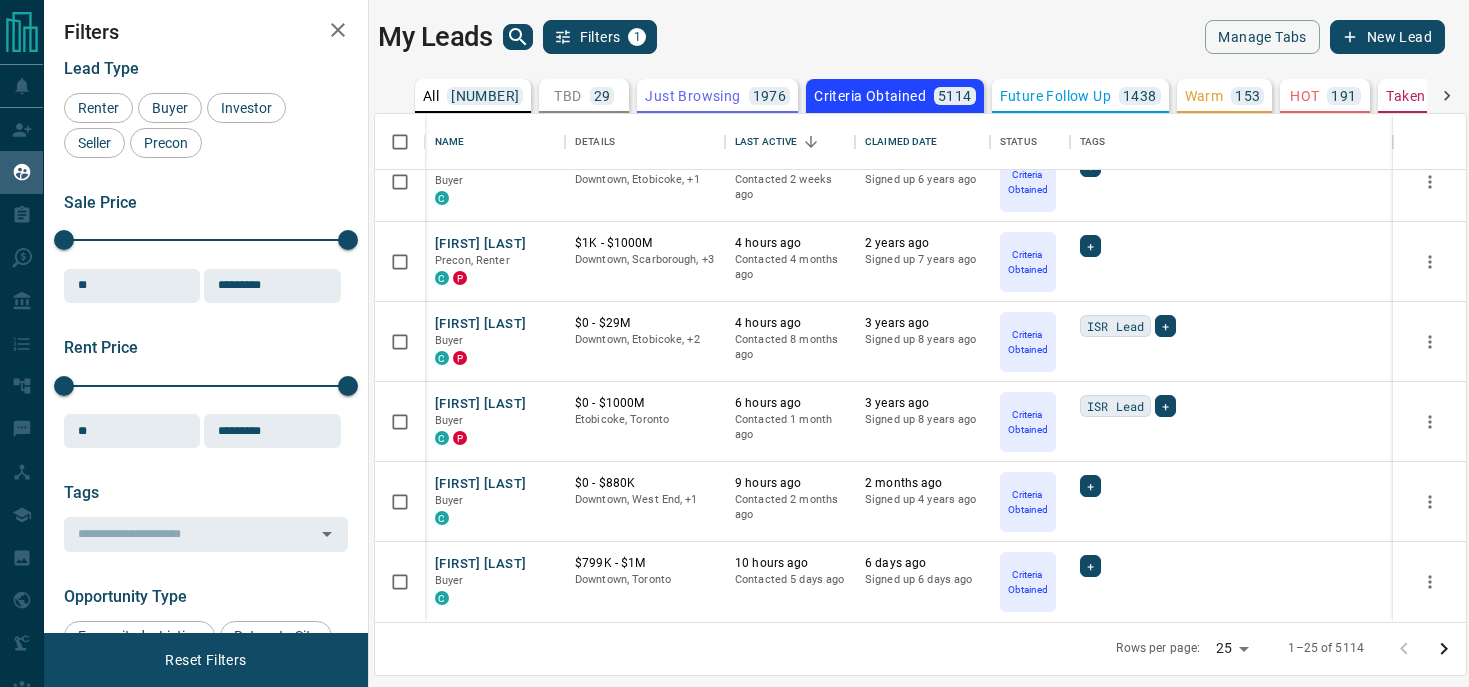 click on "Lead Transfers Claim Leads My Leads Tasks Opportunities Deals Campaigns Automations Messages Broker Bay Training Media Services Agent Resources Precon Worksheet My Team Mobile Apps Disclosure Logout My Leads Filters 1 Manage Tabs New Lead All 10936 TBD 29 Do Not Contact - Not Responsive 1019 Bogus 743 Just Browsing 1976 Criteria Obtained 5114 Future Follow Up 1438 Warm 153 HOT 191 Taken on Showings 102 Submitted Offer 55 Client 116 Name Details Last Active Claimed Date Status Tags [FIRST] [LAST] Buyer C $153K - $430K Downtown, [CITY] 2 hours ago Contacted 2 weeks ago 2 weeks ago Signed up 5 months ago Criteria Obtained + [FIRST] [LAST] Buyer C $398K - $865K Downtown, [CITY], +2 3 hours ago Contacted 1 month ago 2 months ago Signed up 5 years ago Criteria Obtained + [FIRST] [LAST] Buyer C $499K - $3M Downtown, [CITY], +1 3 hours ago Contacted 2 weeks ago 6 years ago Signed up 6 years ago Criteria Obtained + [FIRST] [LAST] Precon, Renter C P $1K - $1000M Downtown, Scarborough, +3 4 hours ago + Buyer" at bounding box center [734, 331] 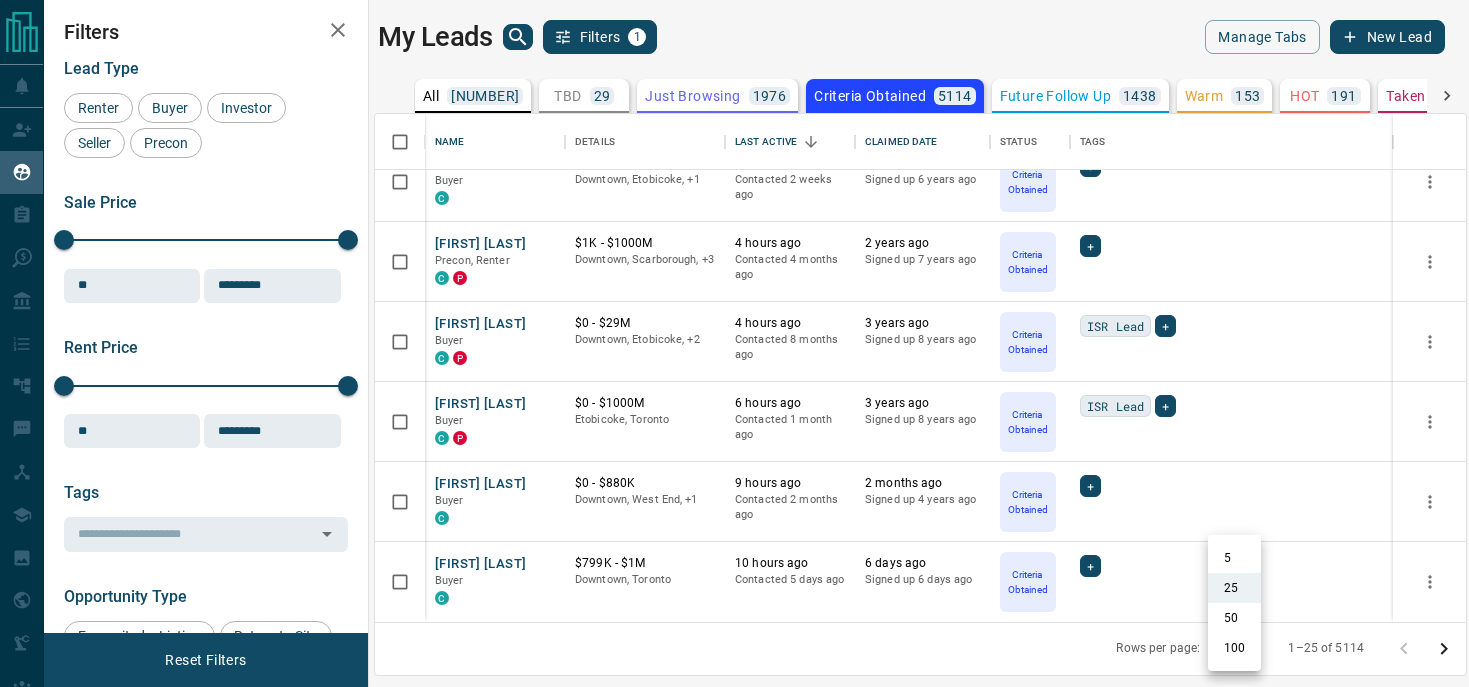 click on "50" at bounding box center (1234, 618) 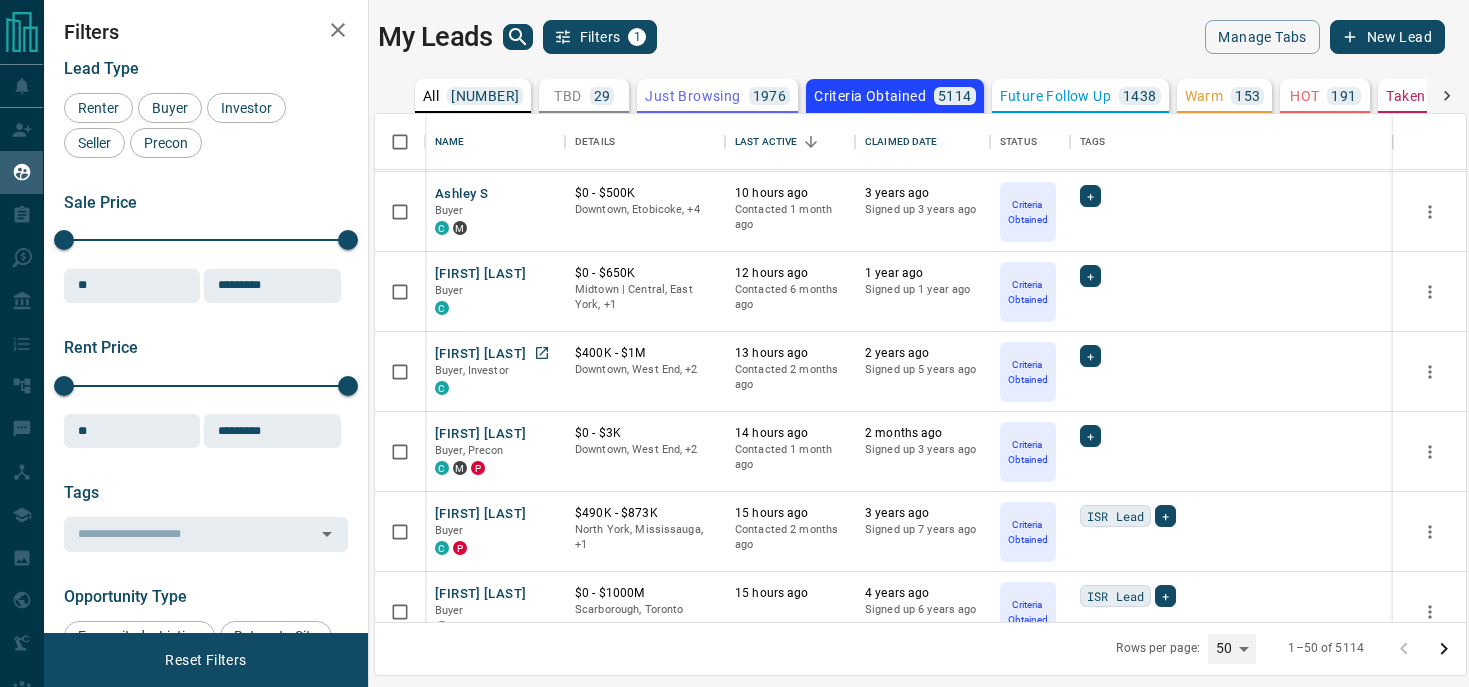scroll, scrollTop: 2001, scrollLeft: 0, axis: vertical 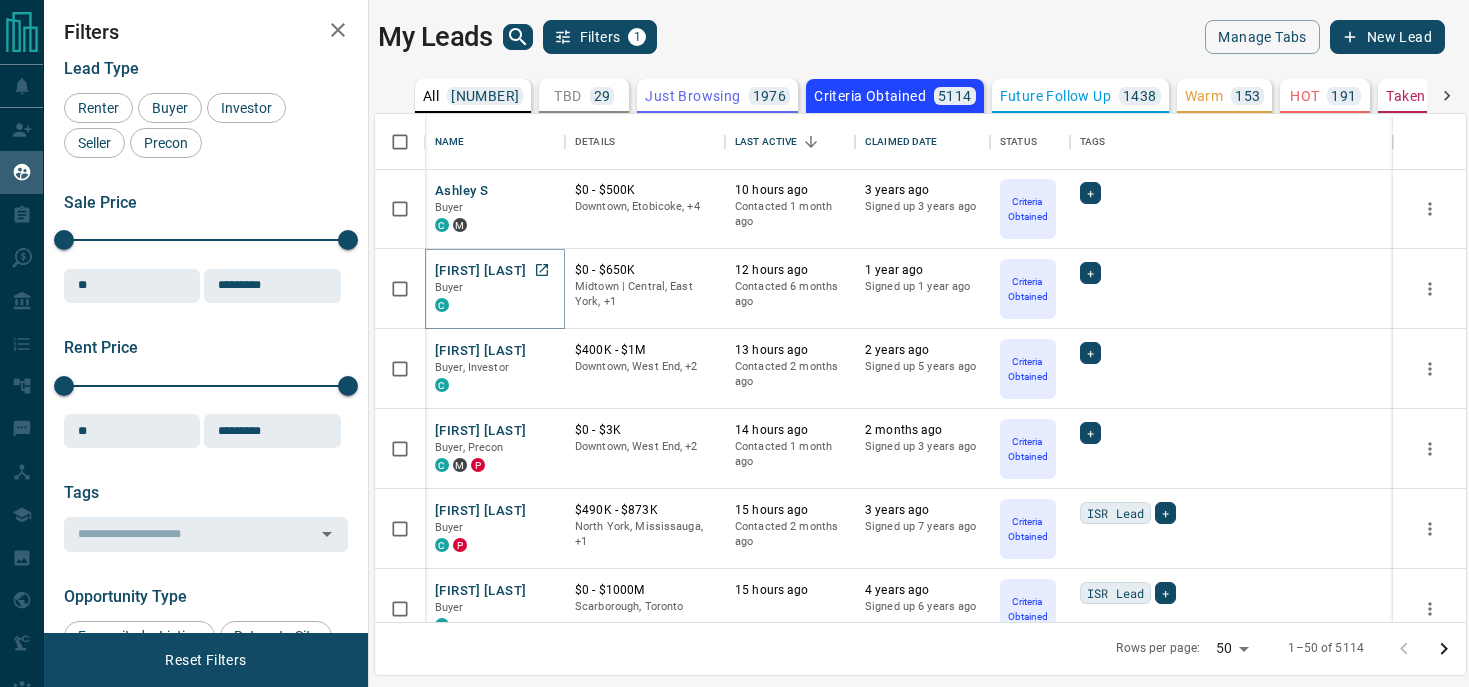 click on "[FIRST] [LAST]" at bounding box center (480, 271) 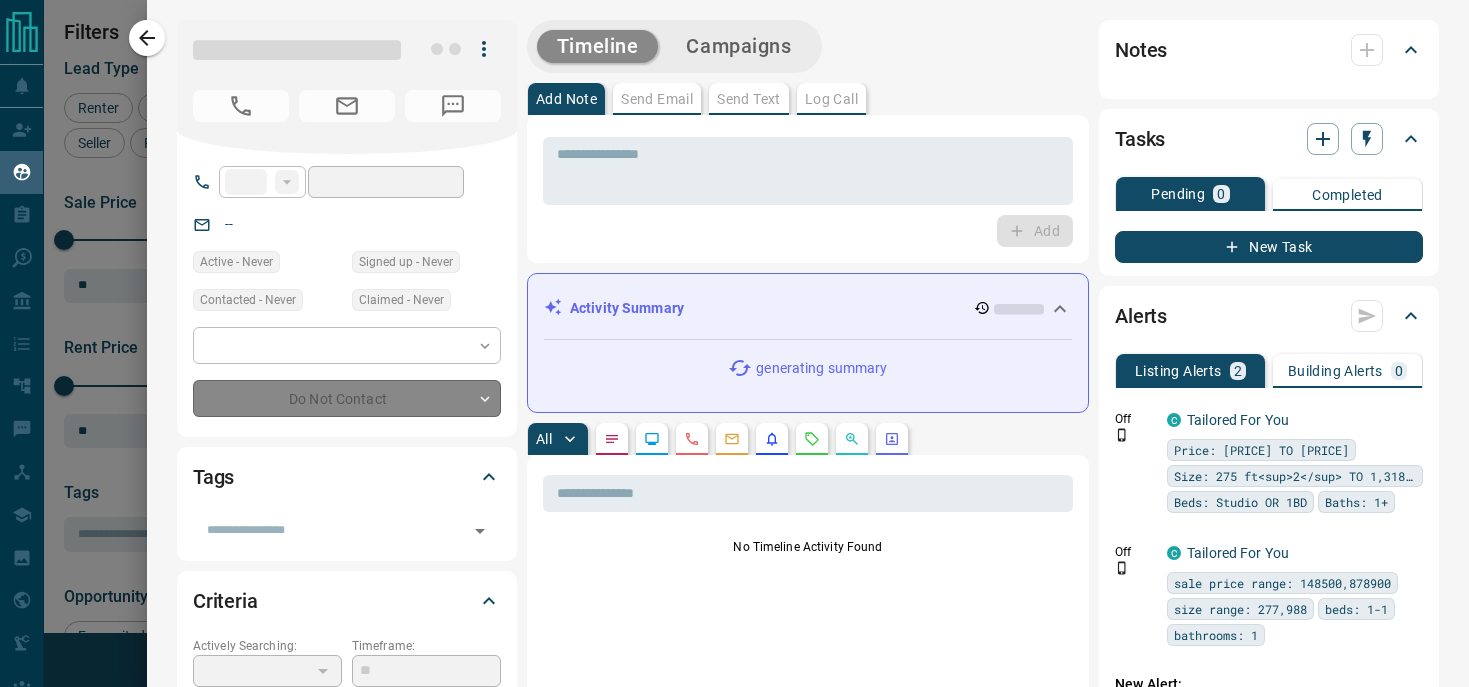 type on "**" 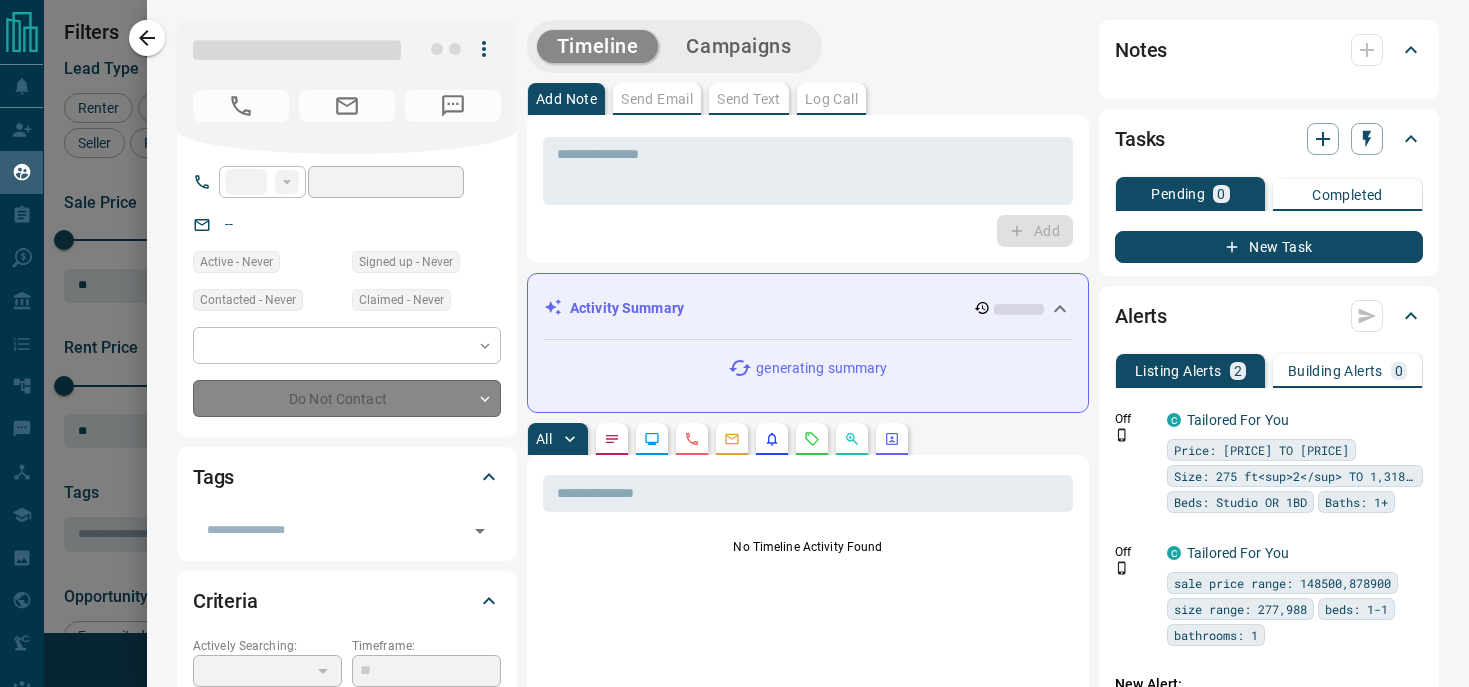 type on "**********" 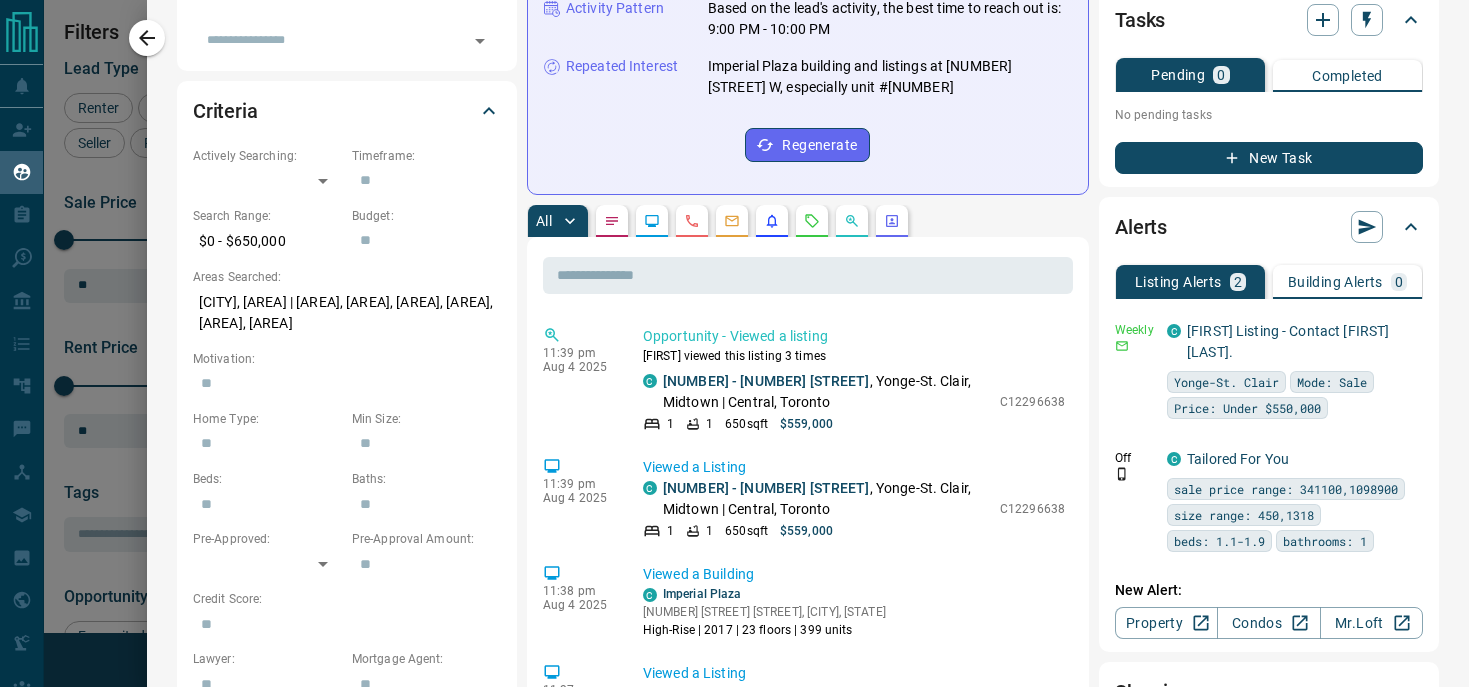 scroll, scrollTop: 0, scrollLeft: 0, axis: both 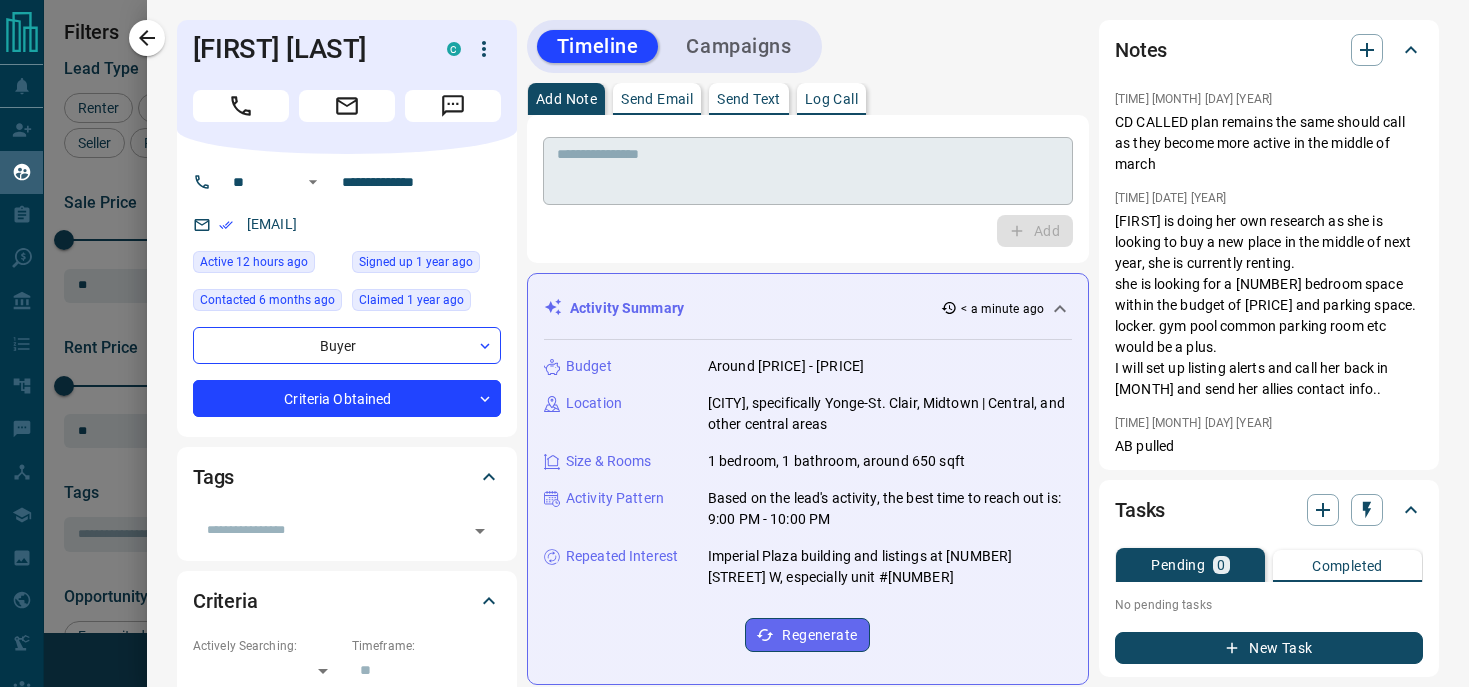 click at bounding box center [808, 171] 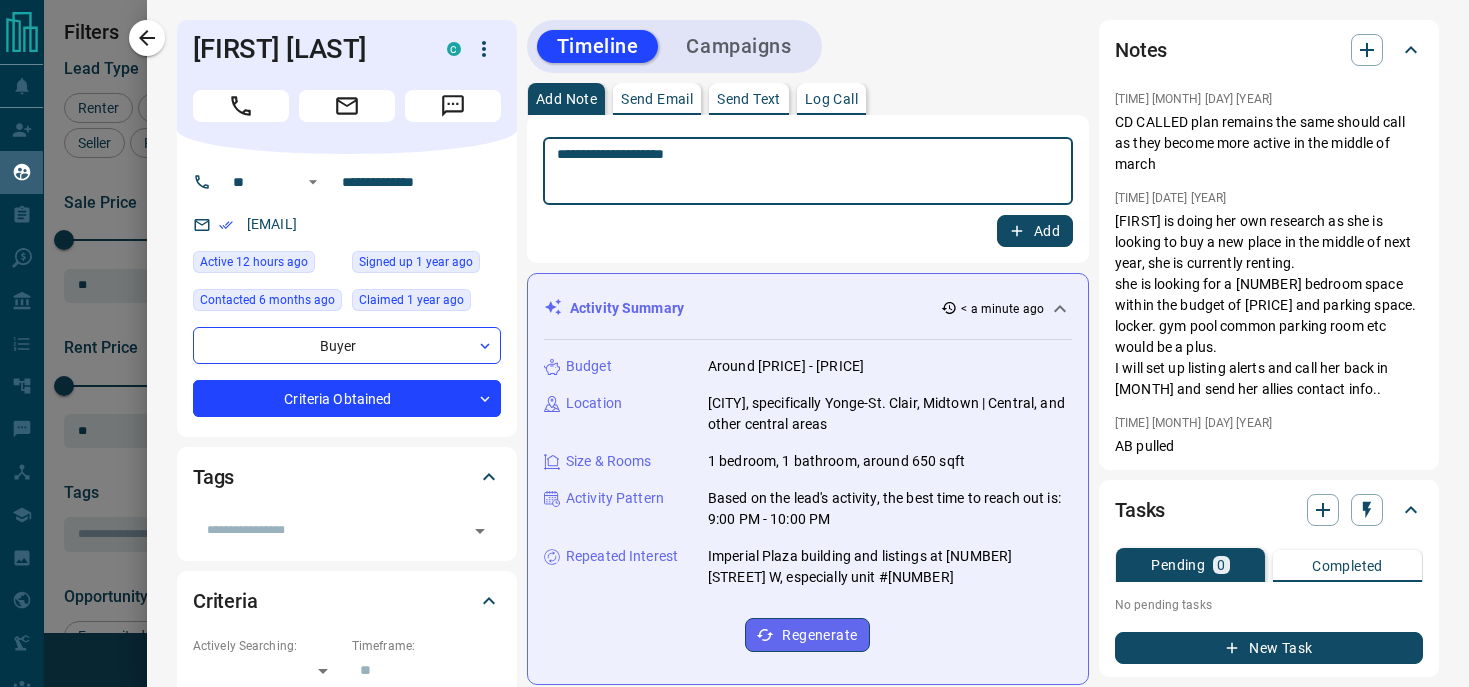 type on "**********" 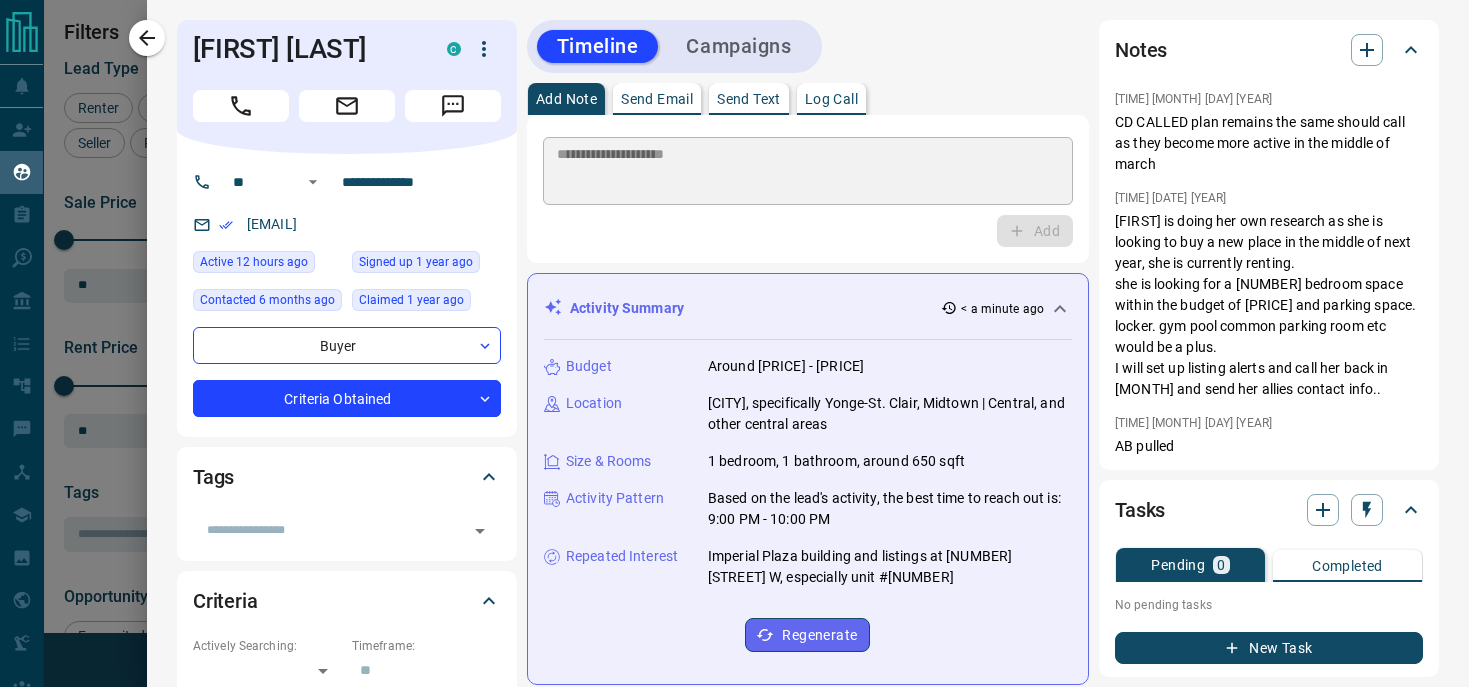 type 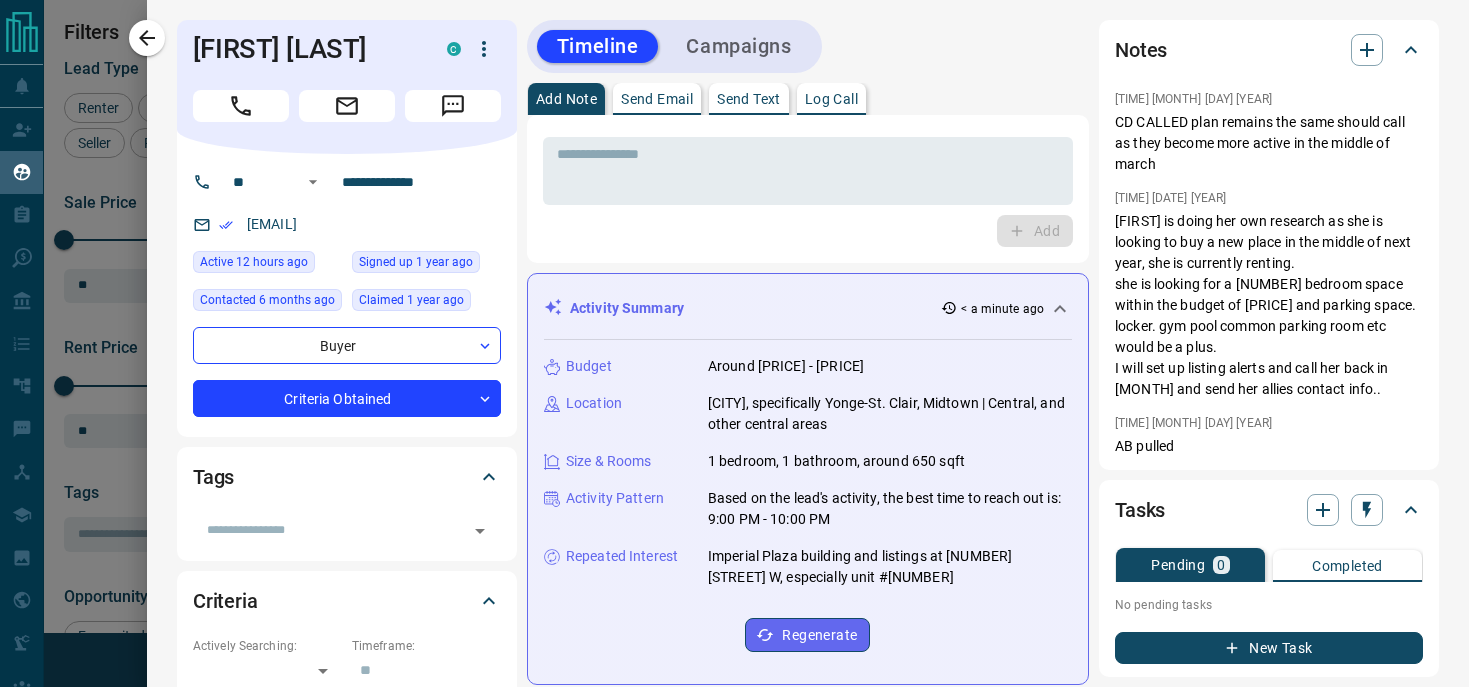 click 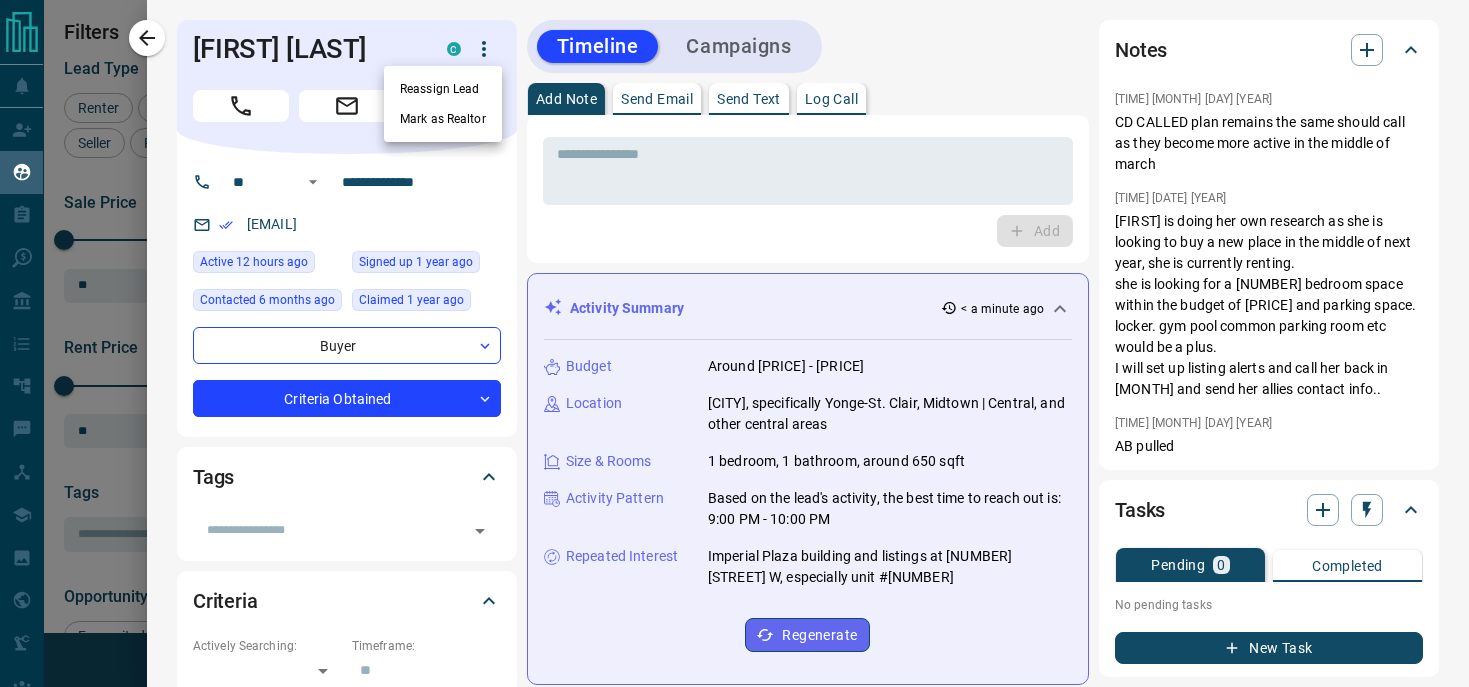 click on "Reassign Lead" at bounding box center (443, 89) 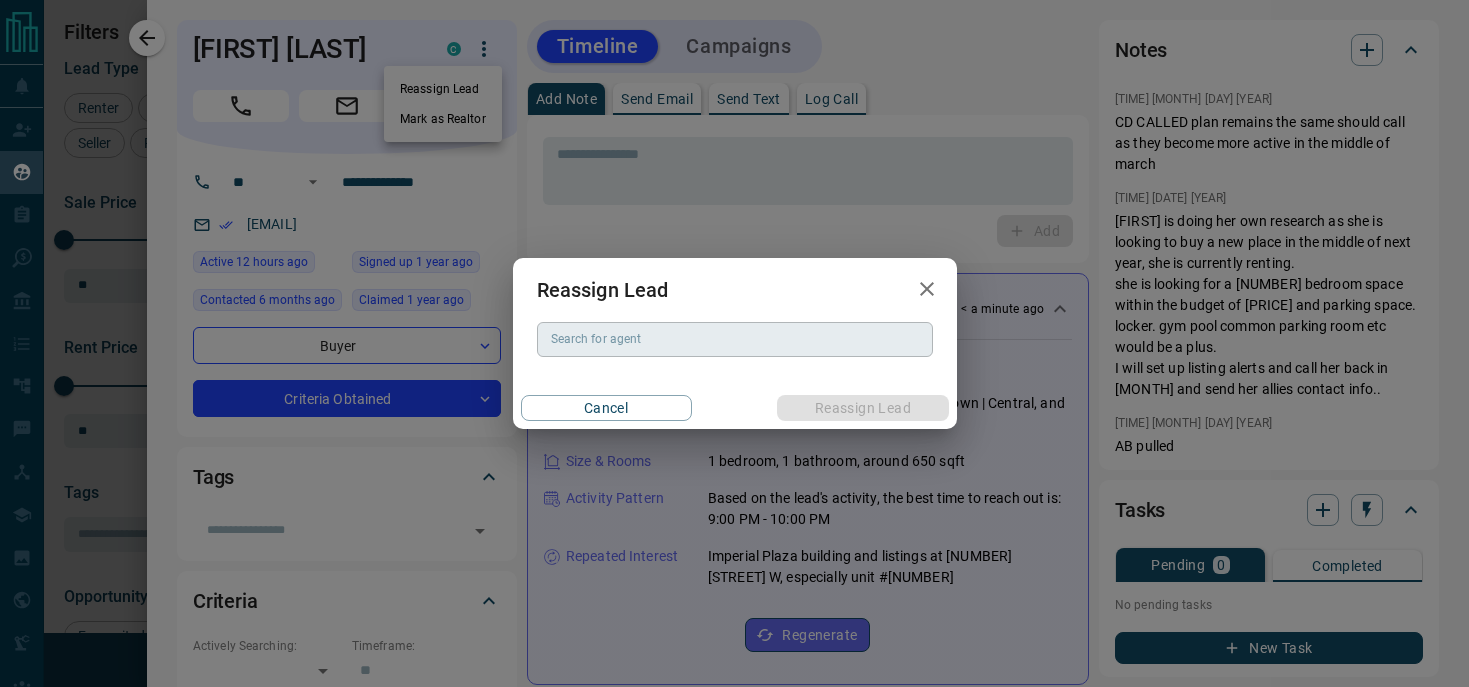 click on "Search for agent" at bounding box center [733, 339] 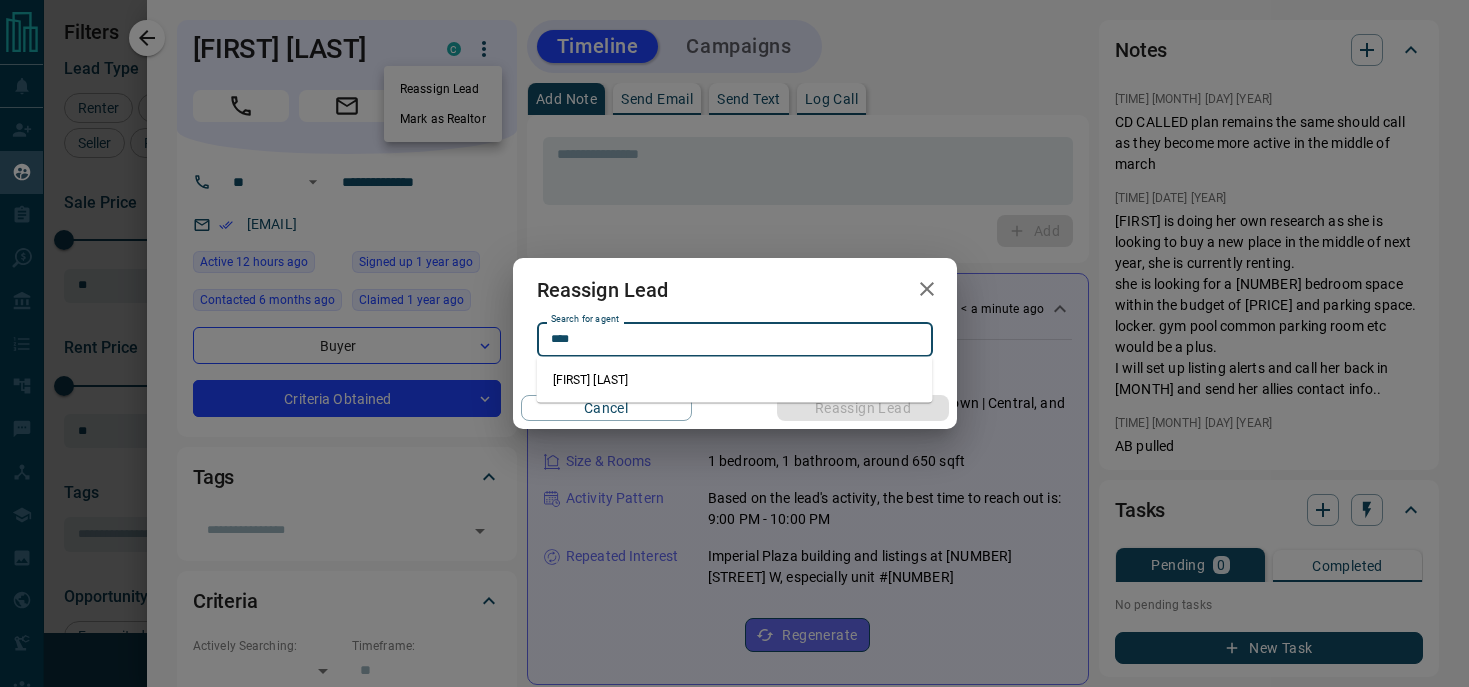 click on "[FIRST] [LAST]" at bounding box center [735, 380] 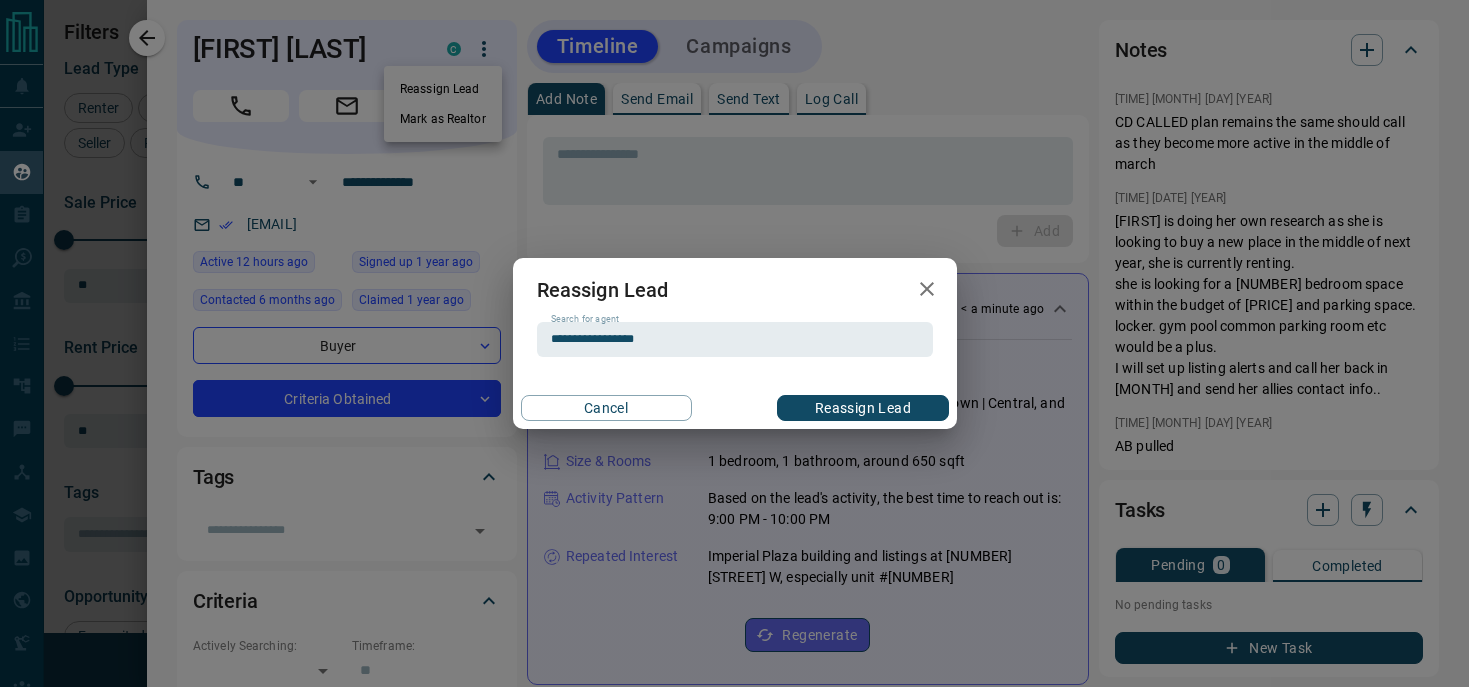 click on "Reassign Lead" at bounding box center (862, 408) 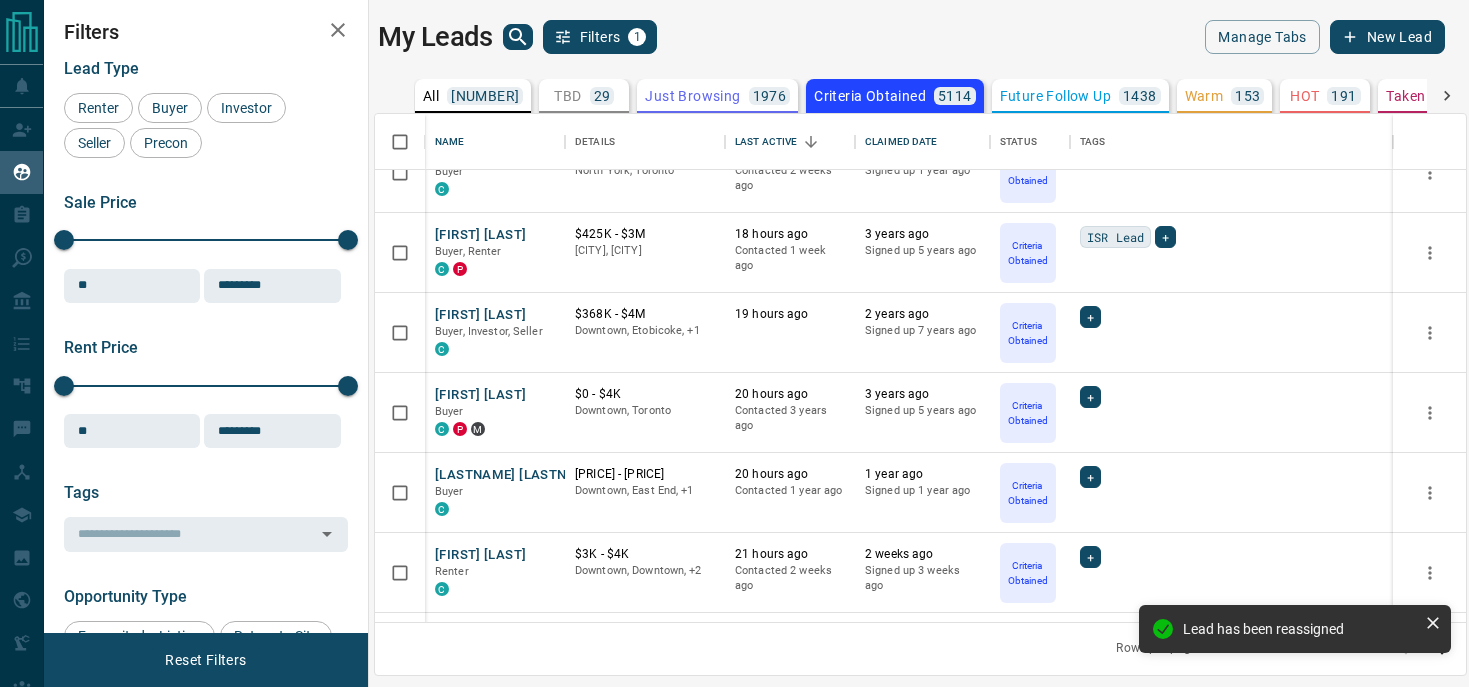 scroll, scrollTop: 2954, scrollLeft: 0, axis: vertical 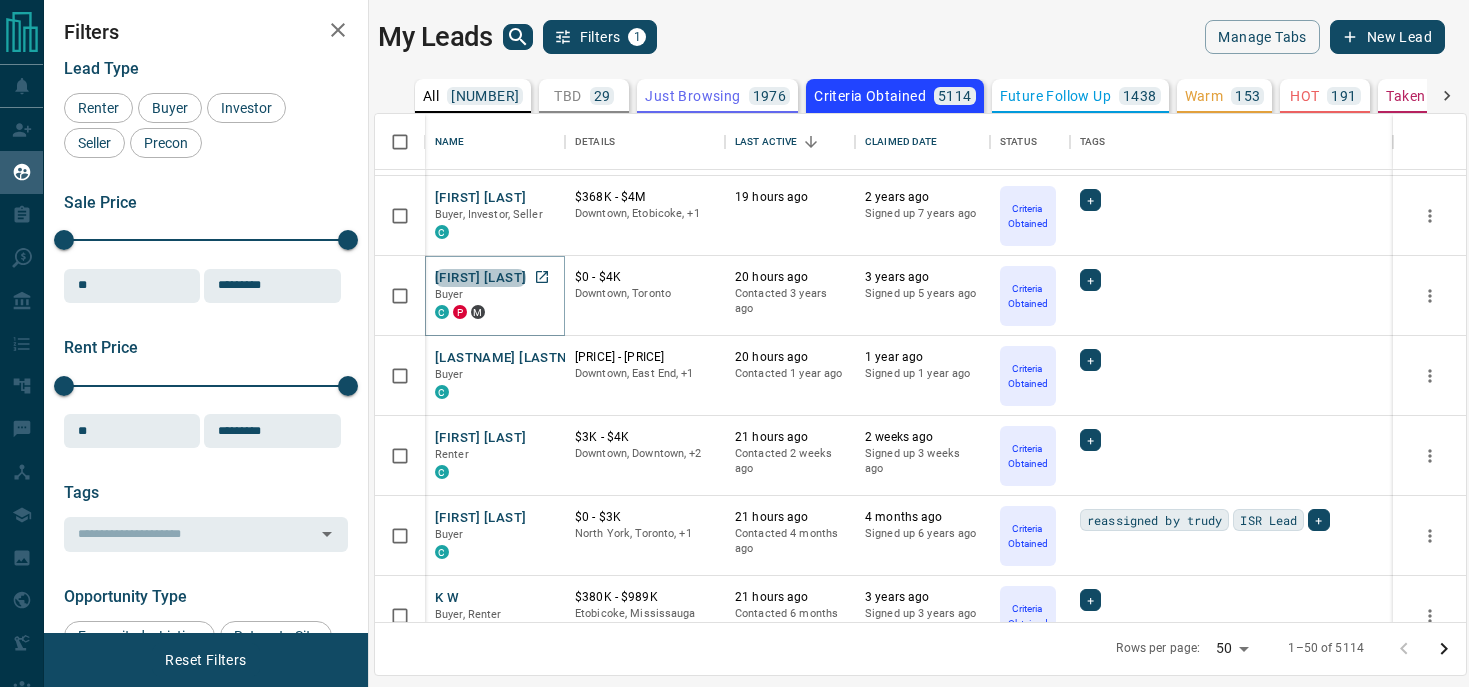 click on "[FIRST] [LAST]" at bounding box center [480, 278] 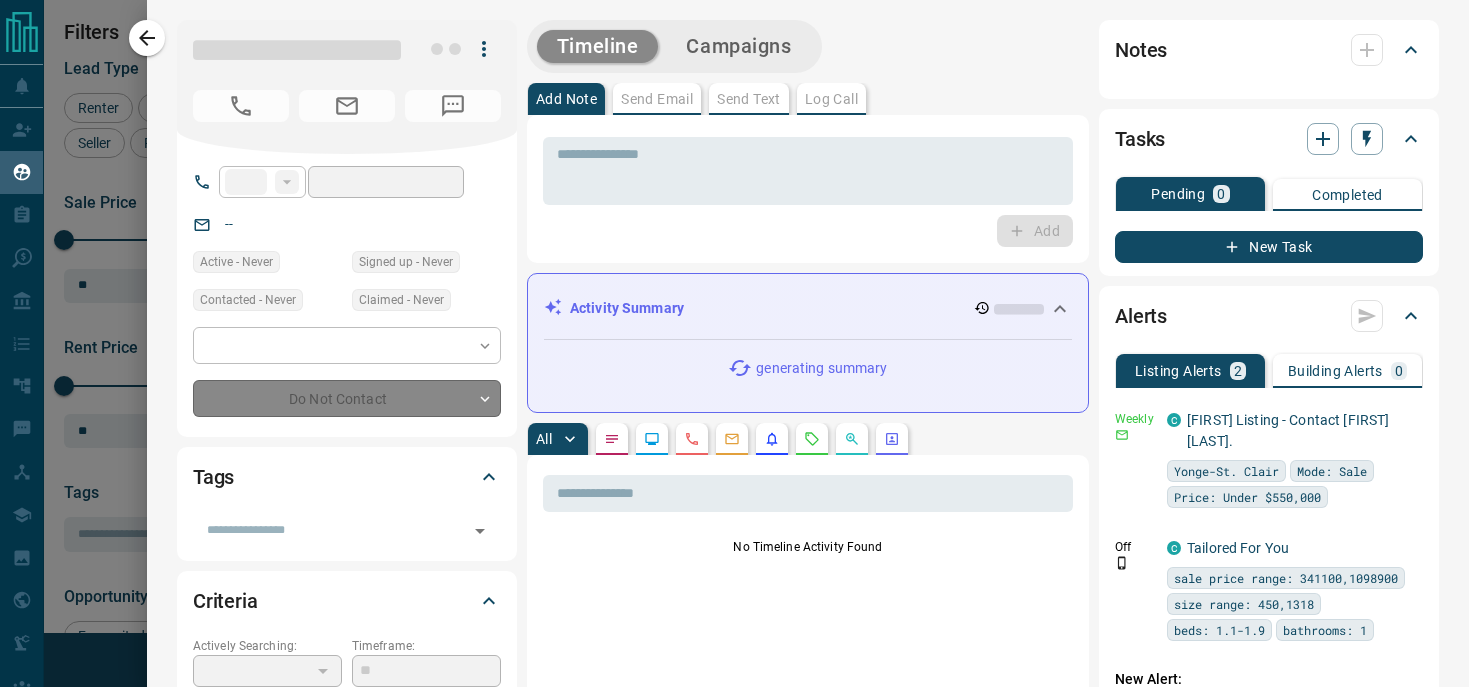 type on "**" 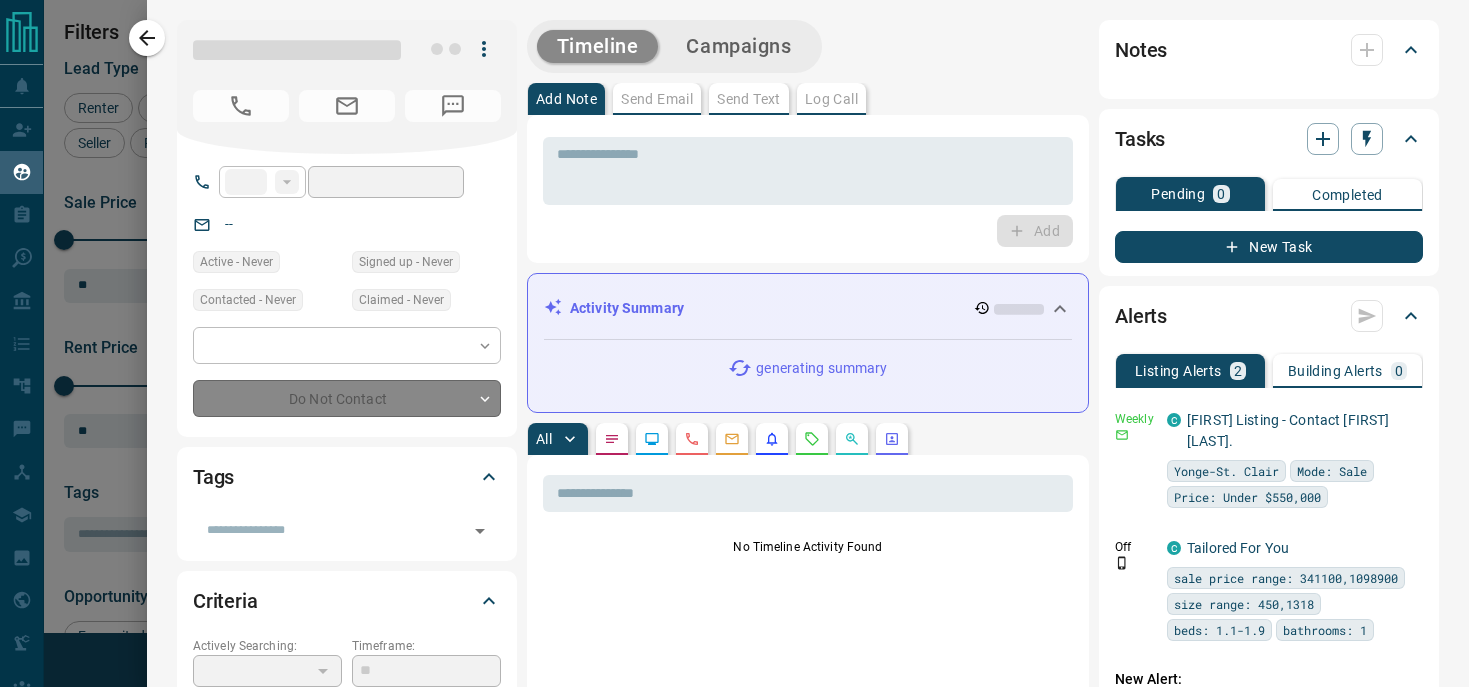 type on "**********" 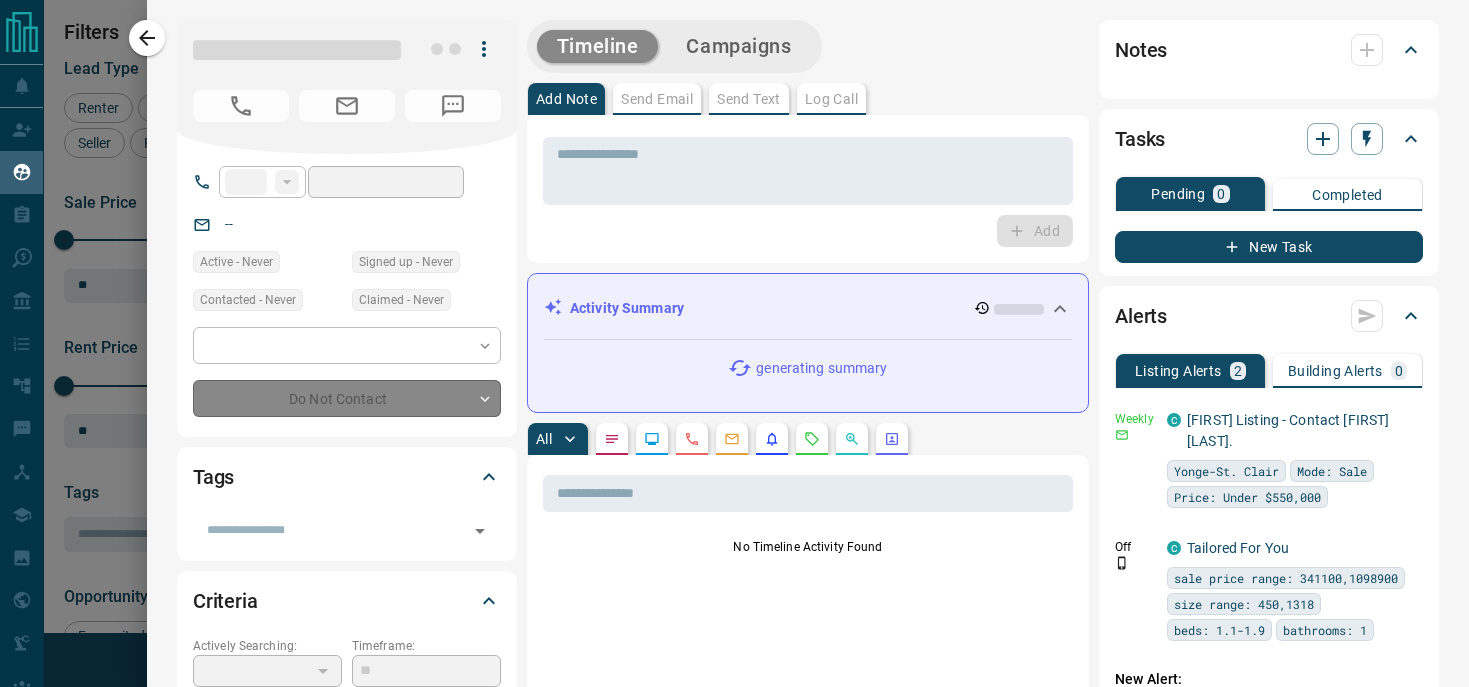 type on "*" 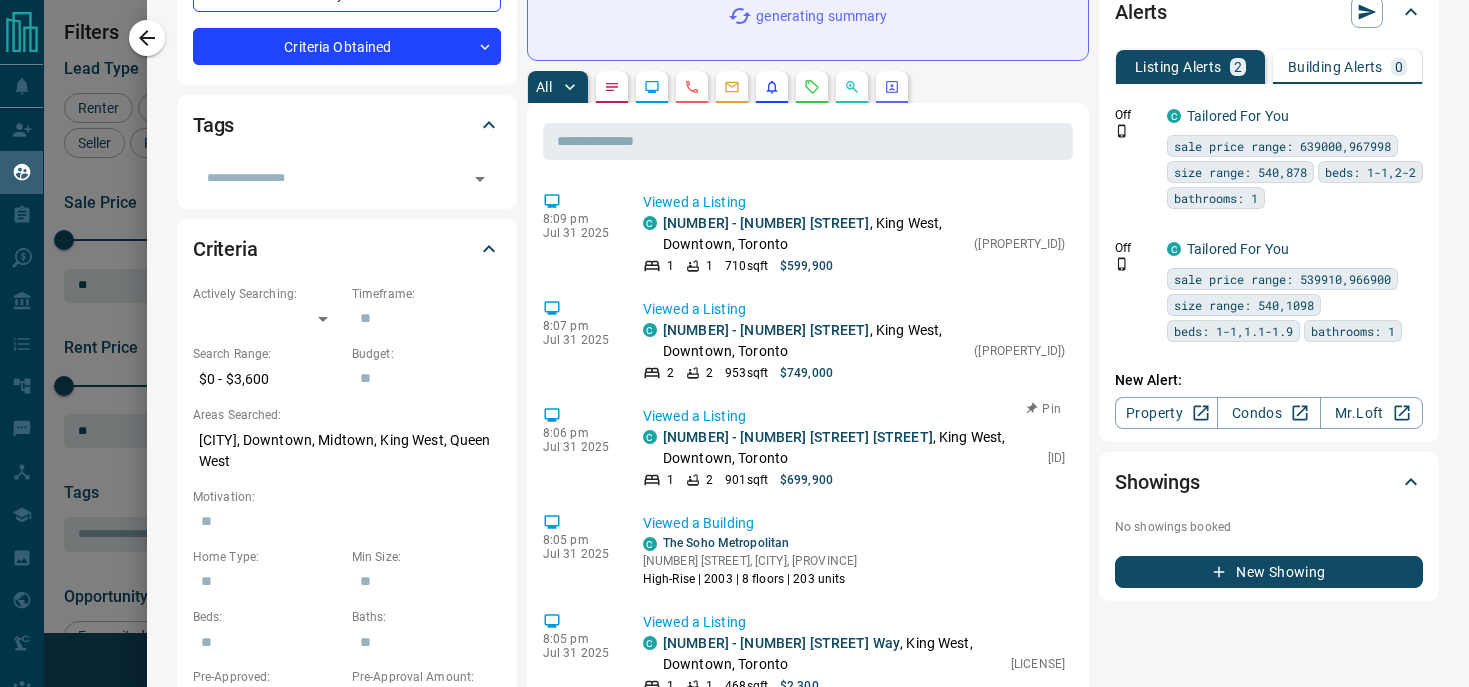 scroll, scrollTop: 0, scrollLeft: 0, axis: both 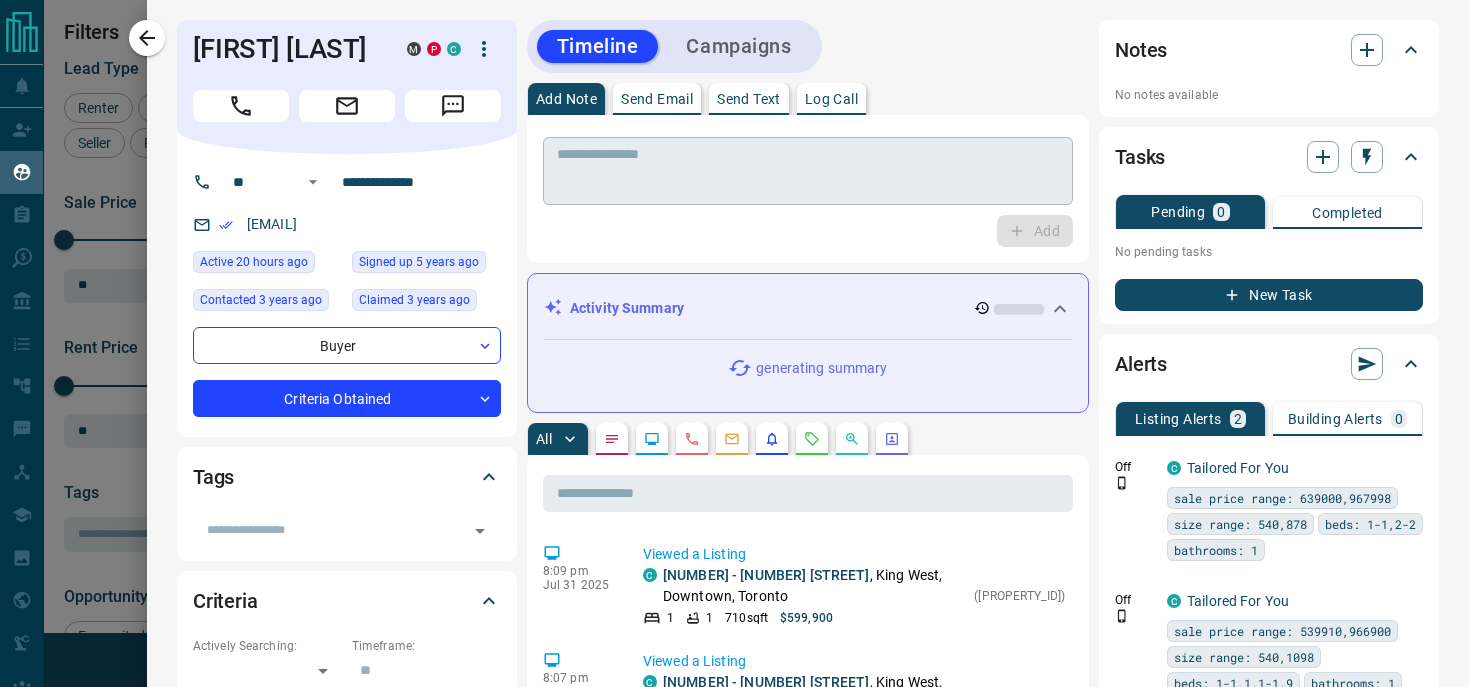 click at bounding box center (808, 171) 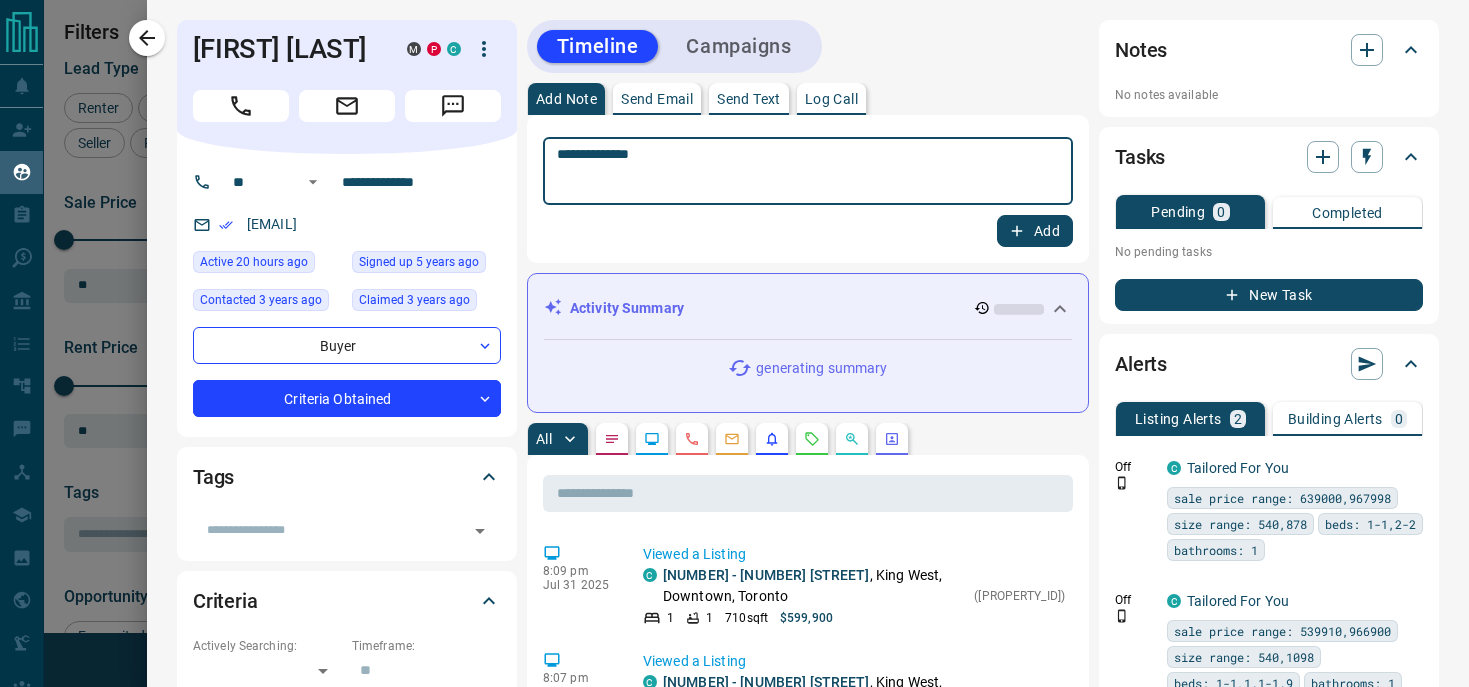 type on "**********" 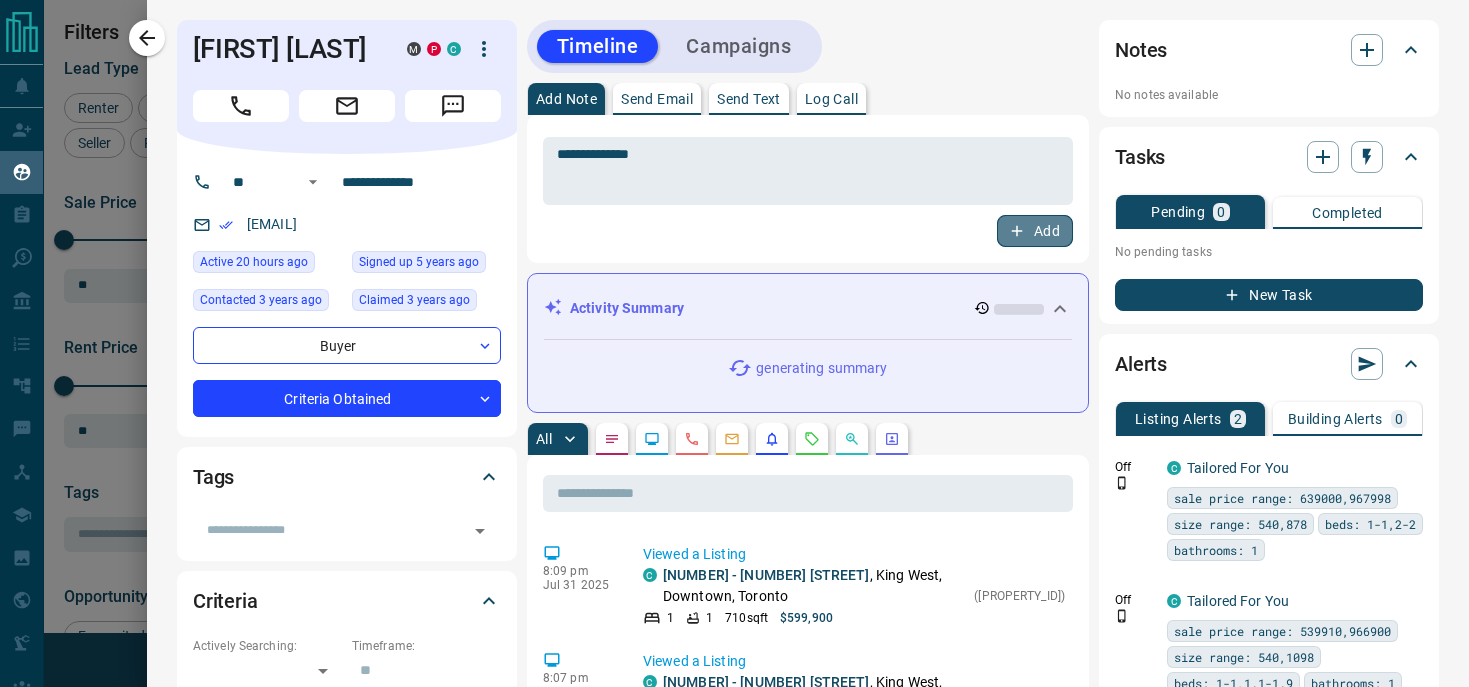 click on "Add" at bounding box center (1035, 231) 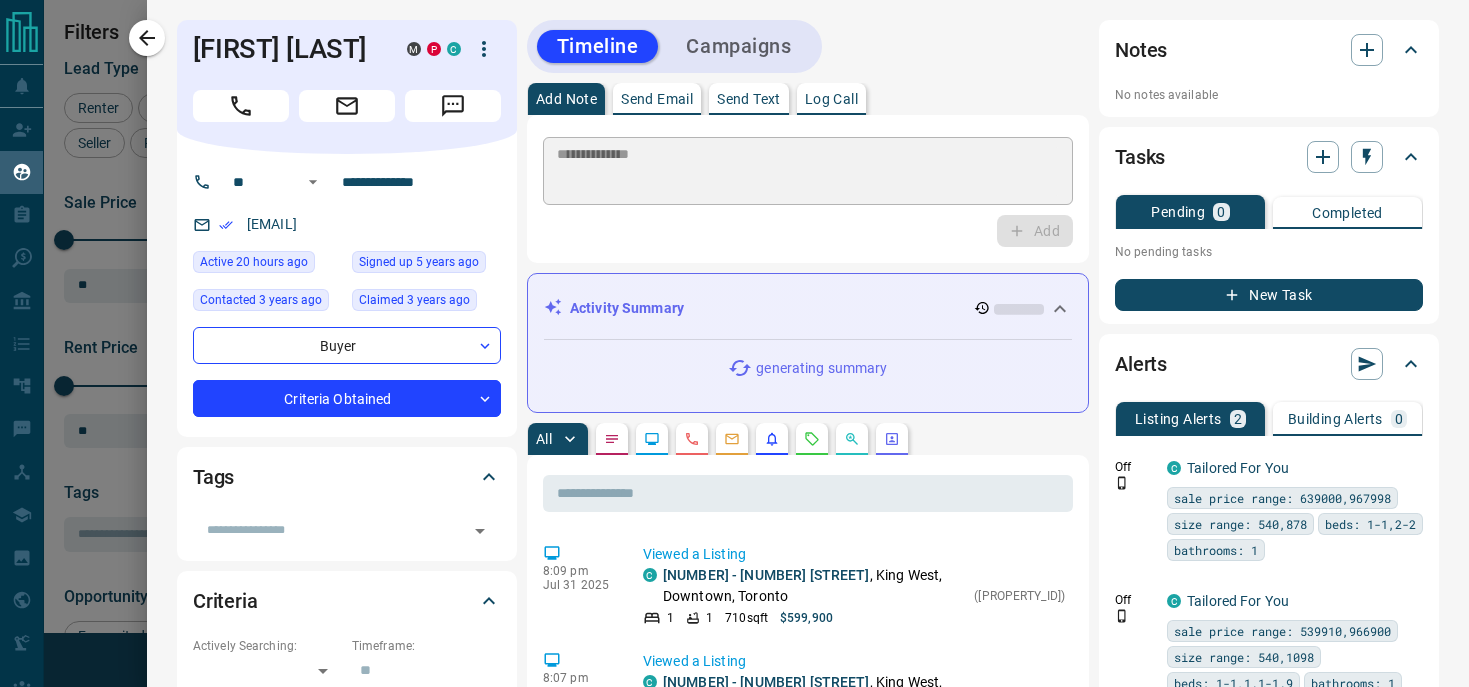 type 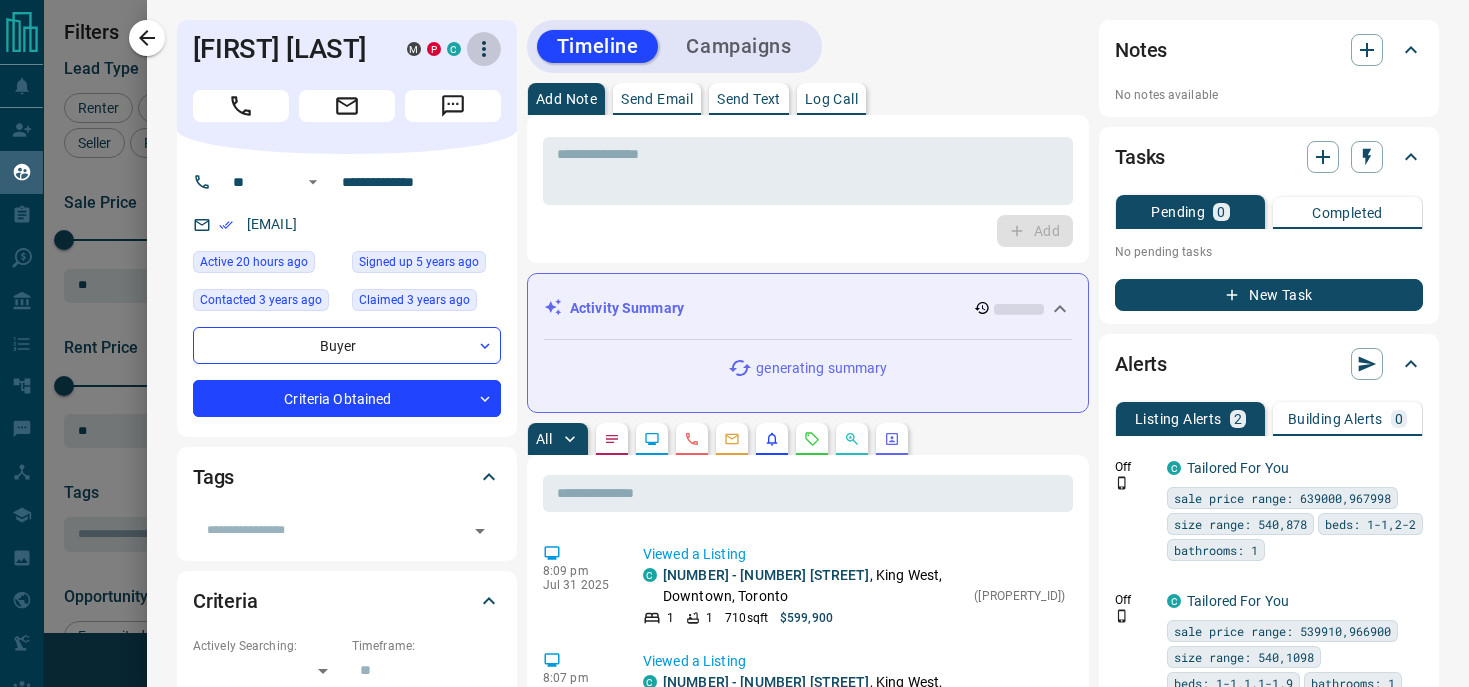 click at bounding box center (484, 49) 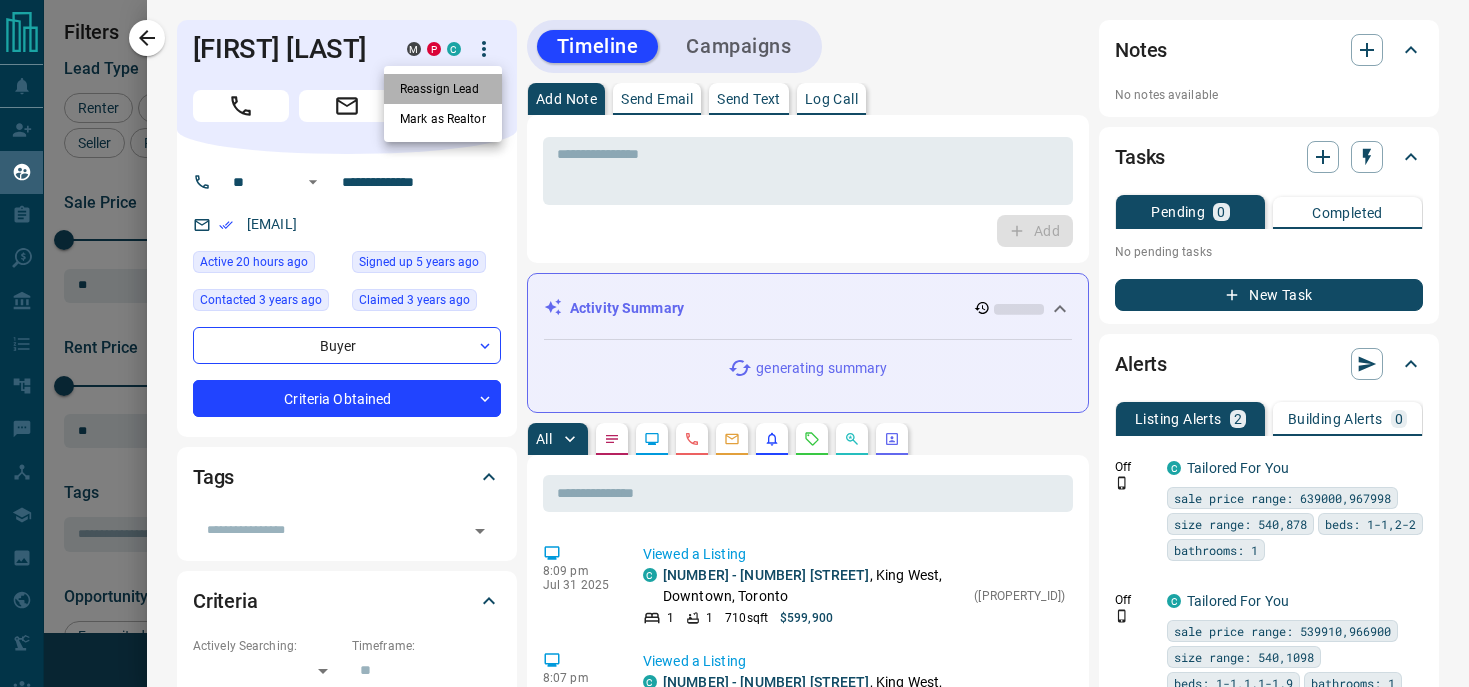 click on "Reassign Lead" at bounding box center [443, 89] 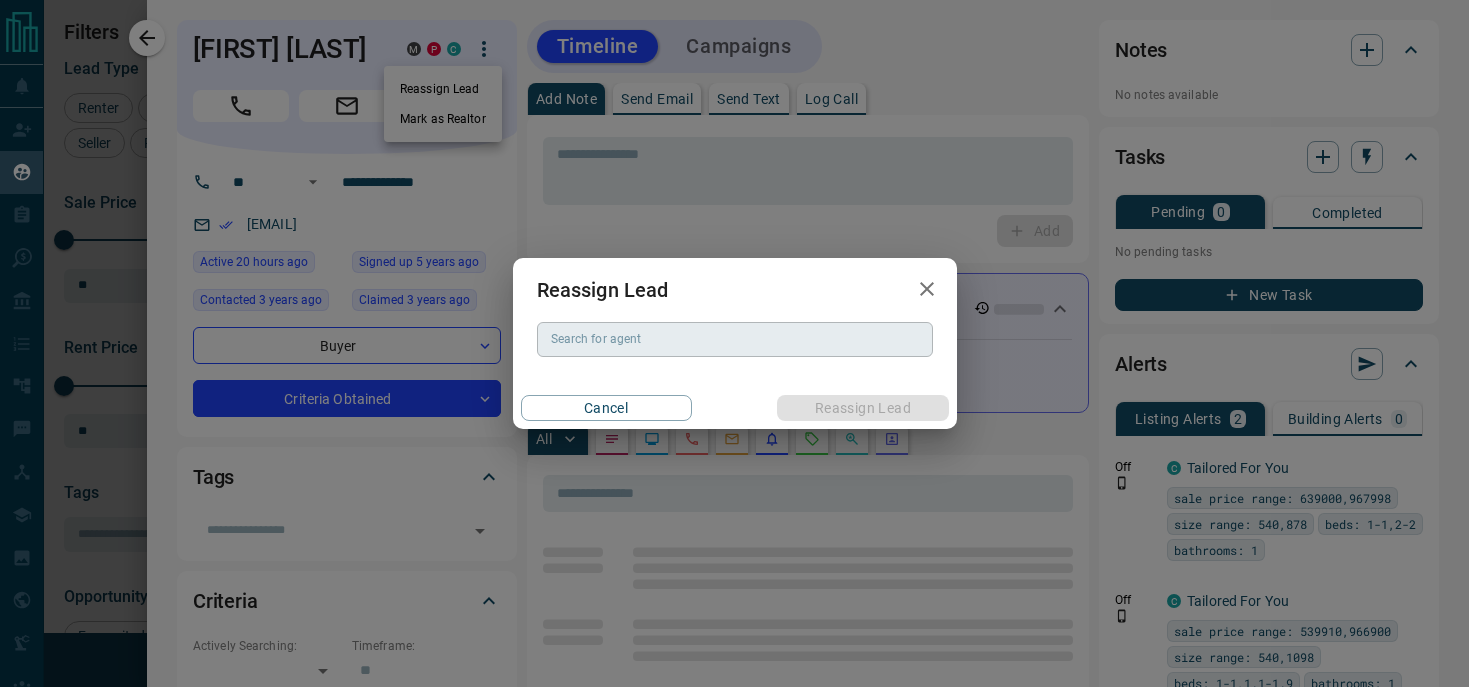 click on "Search for agent" at bounding box center [733, 339] 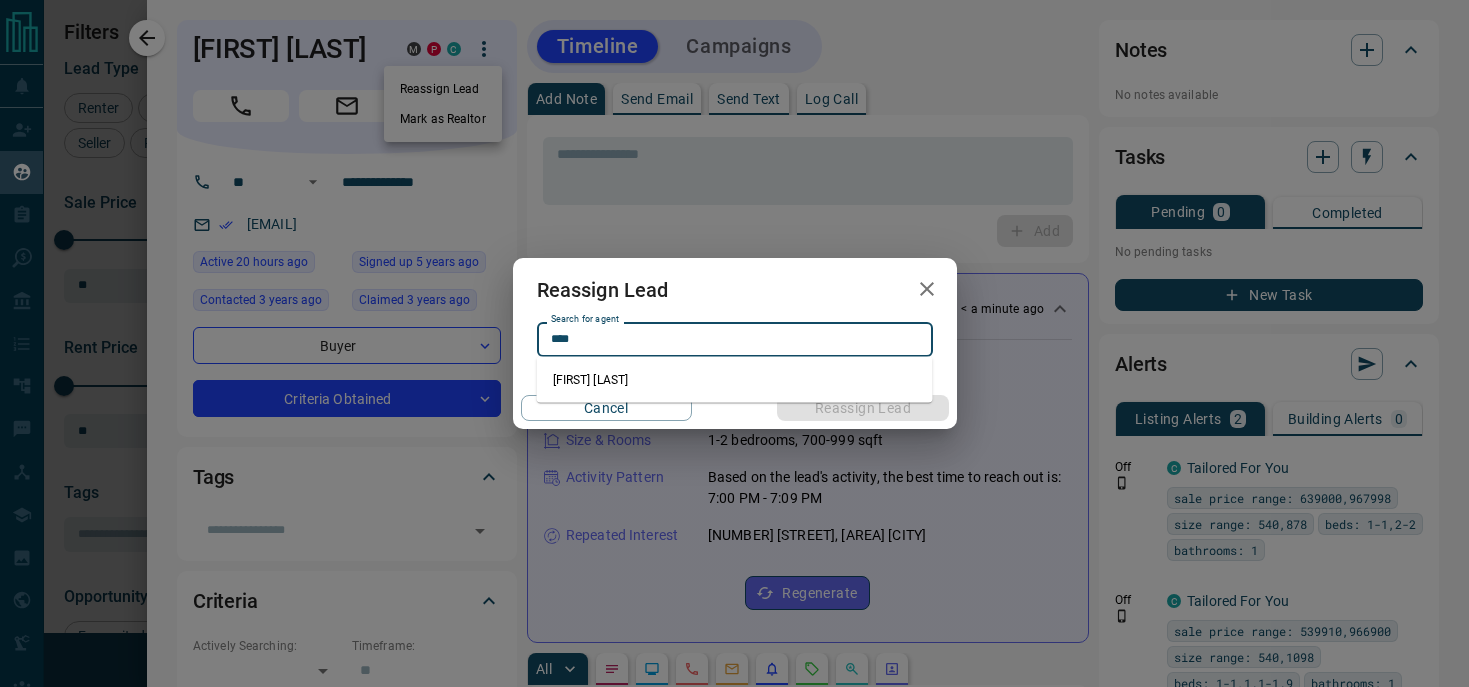 click on "[FIRST] [LAST]" at bounding box center (735, 380) 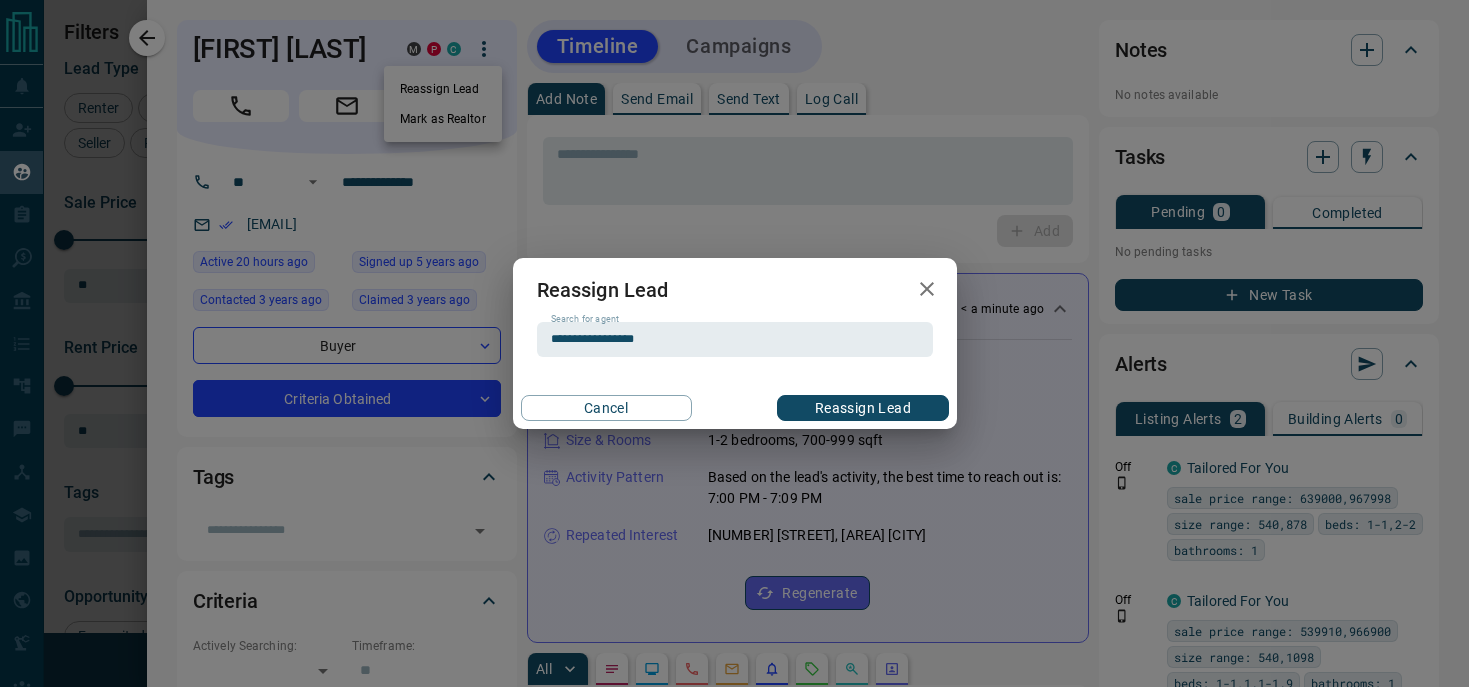 click on "Reassign Lead" at bounding box center [862, 408] 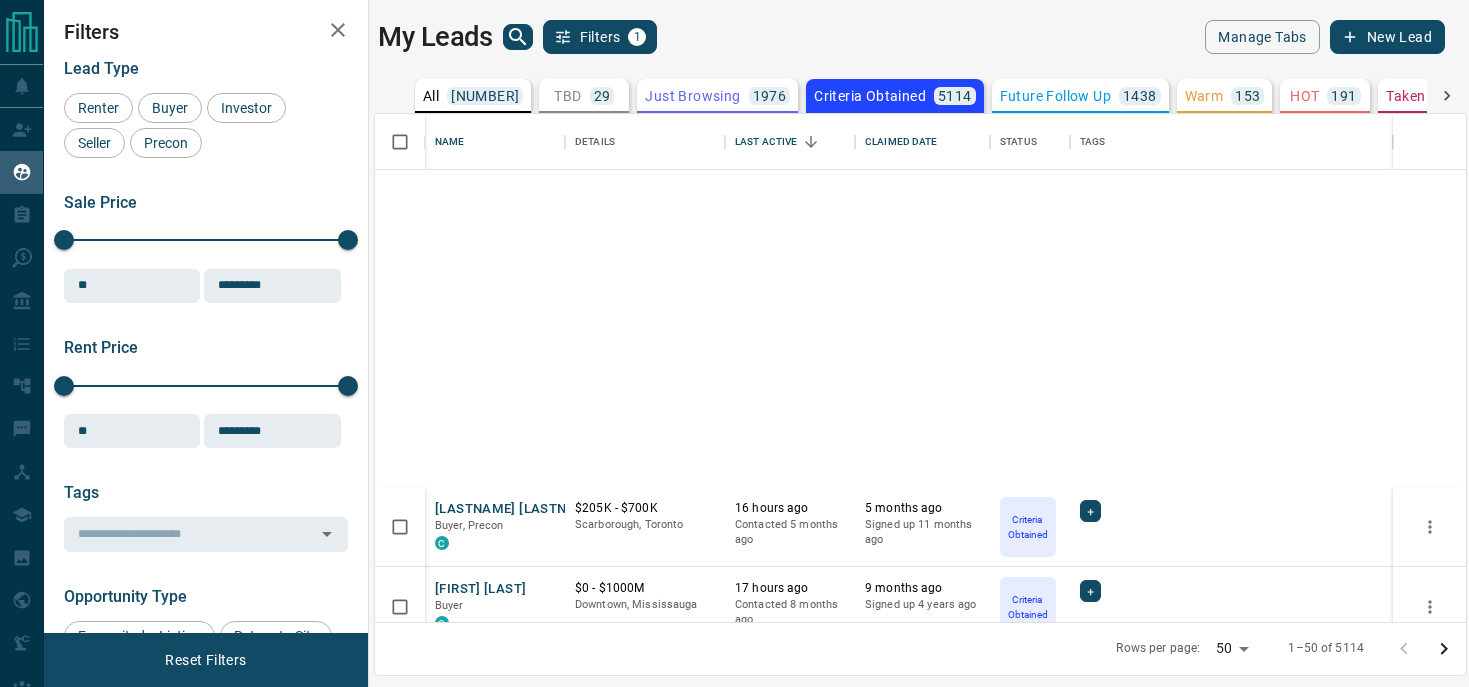 scroll, scrollTop: 2102, scrollLeft: 0, axis: vertical 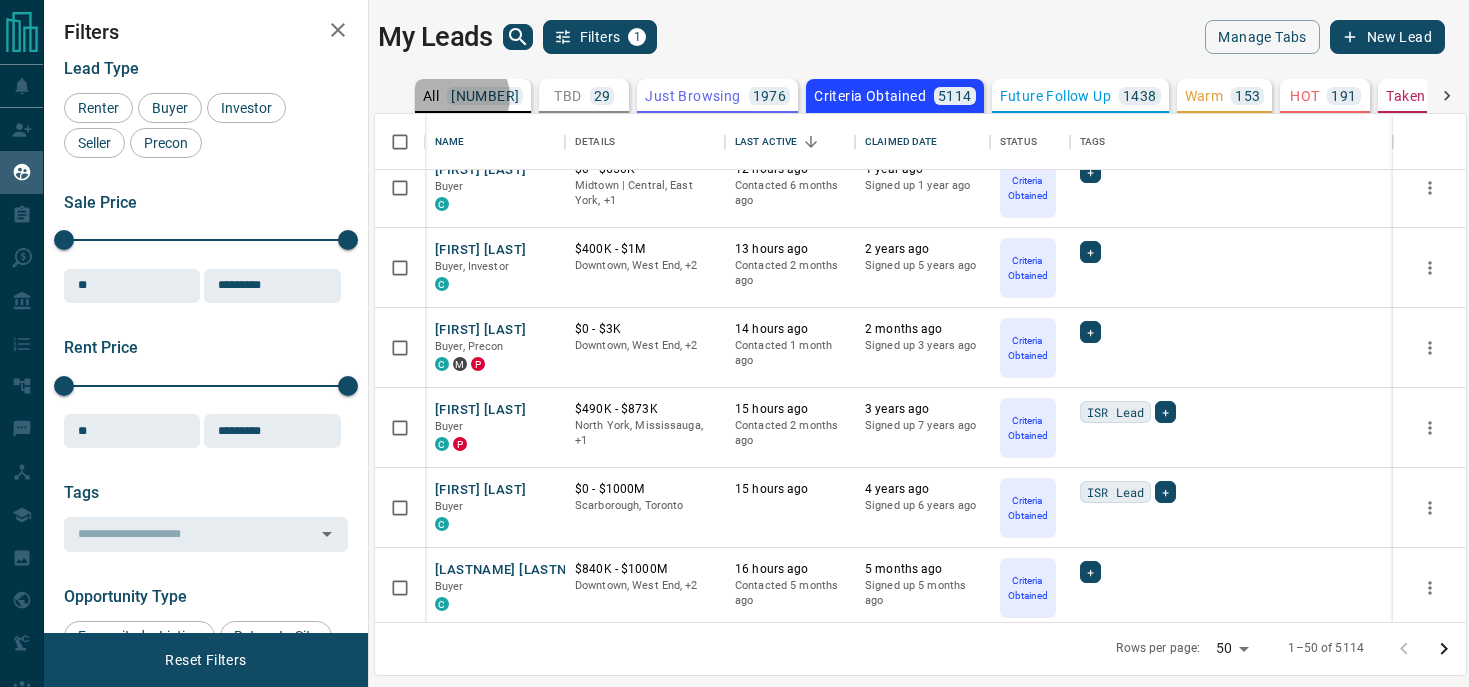 click on "[NUMBER]" at bounding box center (485, 96) 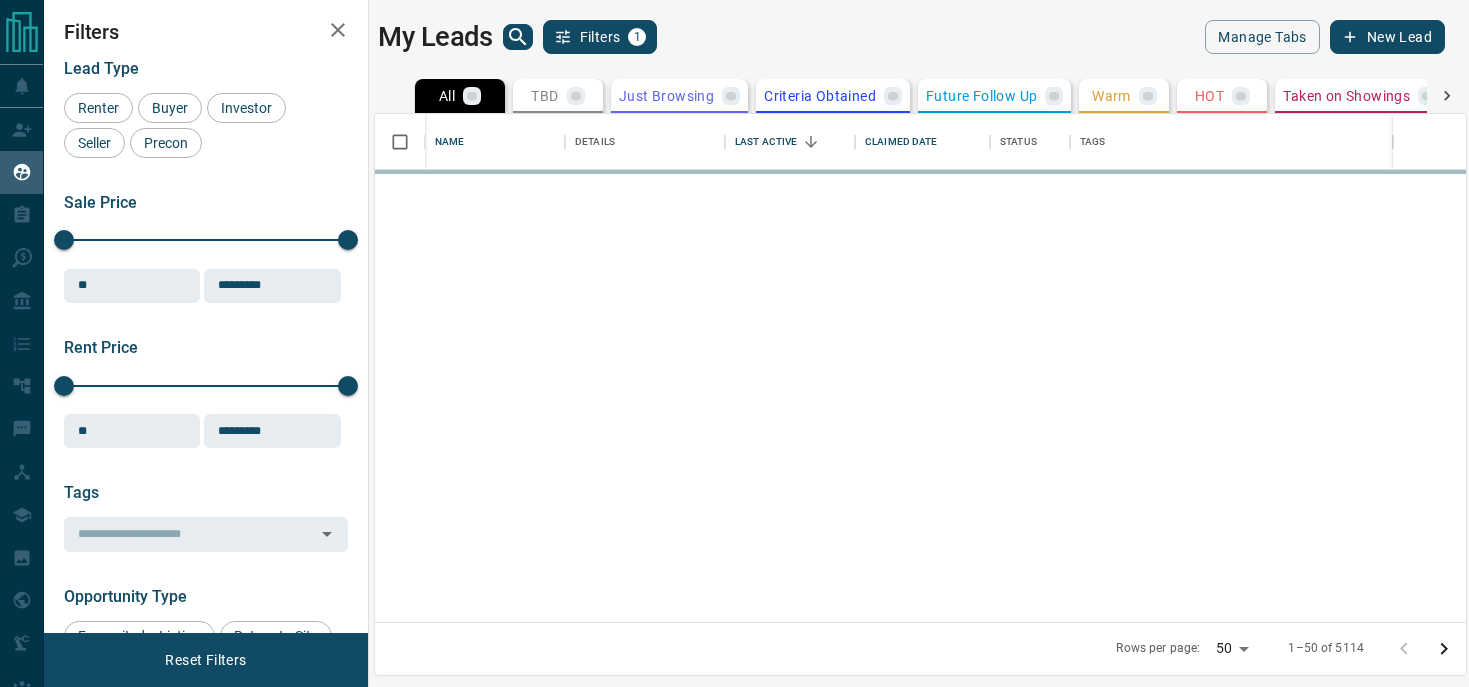 scroll, scrollTop: 0, scrollLeft: 0, axis: both 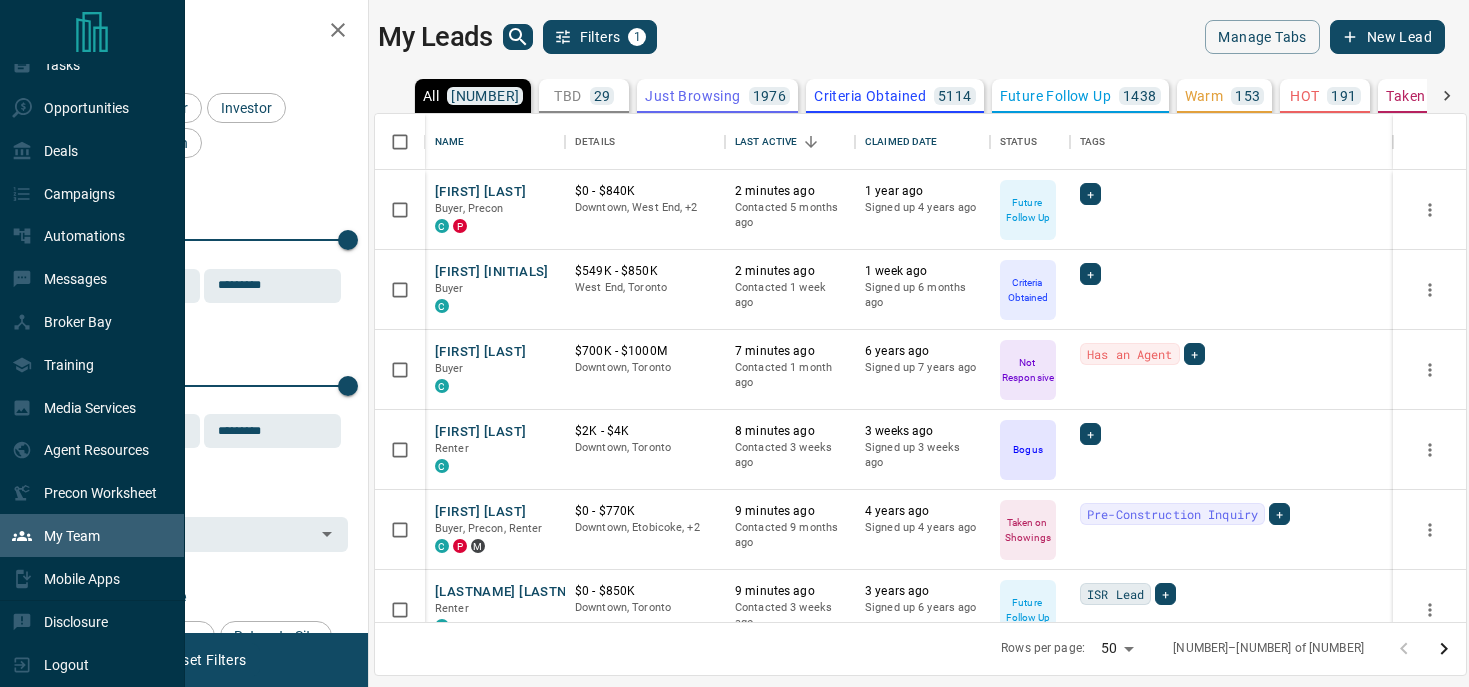 click on "My Team" at bounding box center [72, 536] 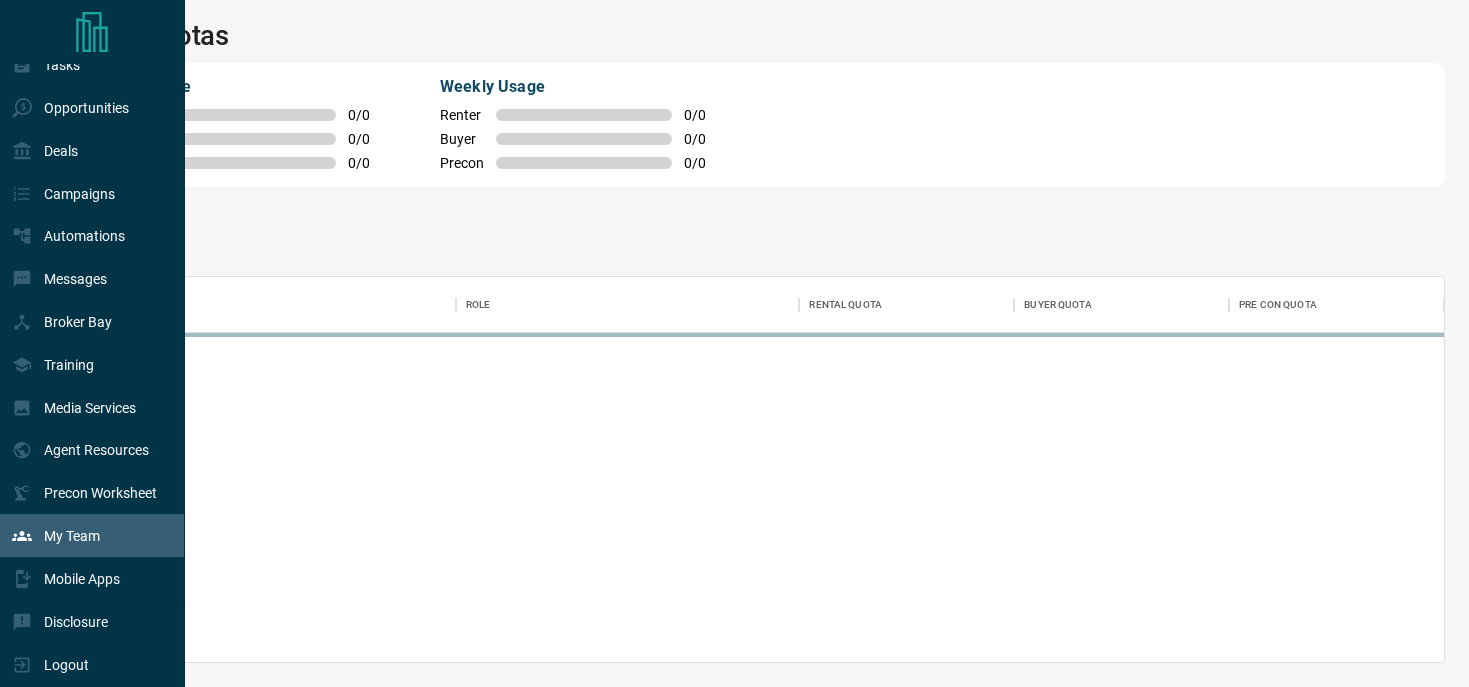 scroll, scrollTop: 1, scrollLeft: 1, axis: both 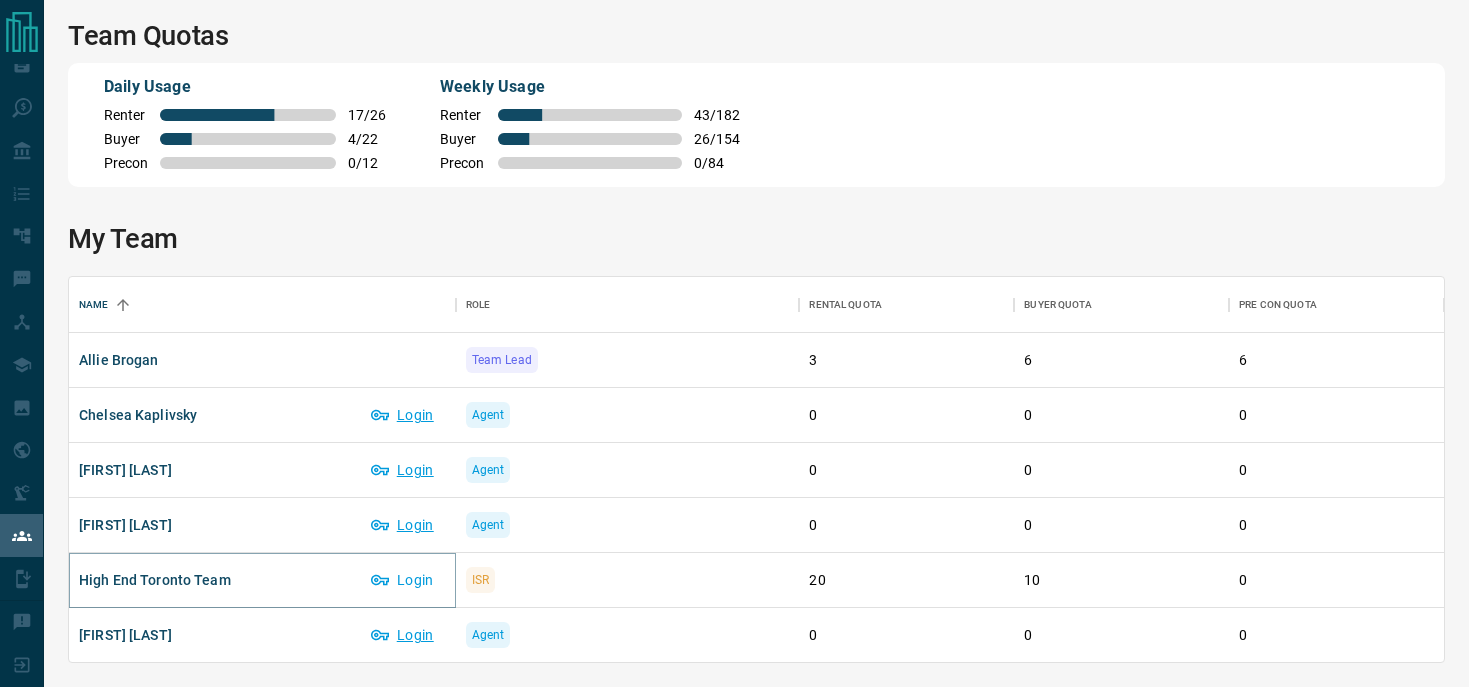 click on "Login" at bounding box center [403, 580] 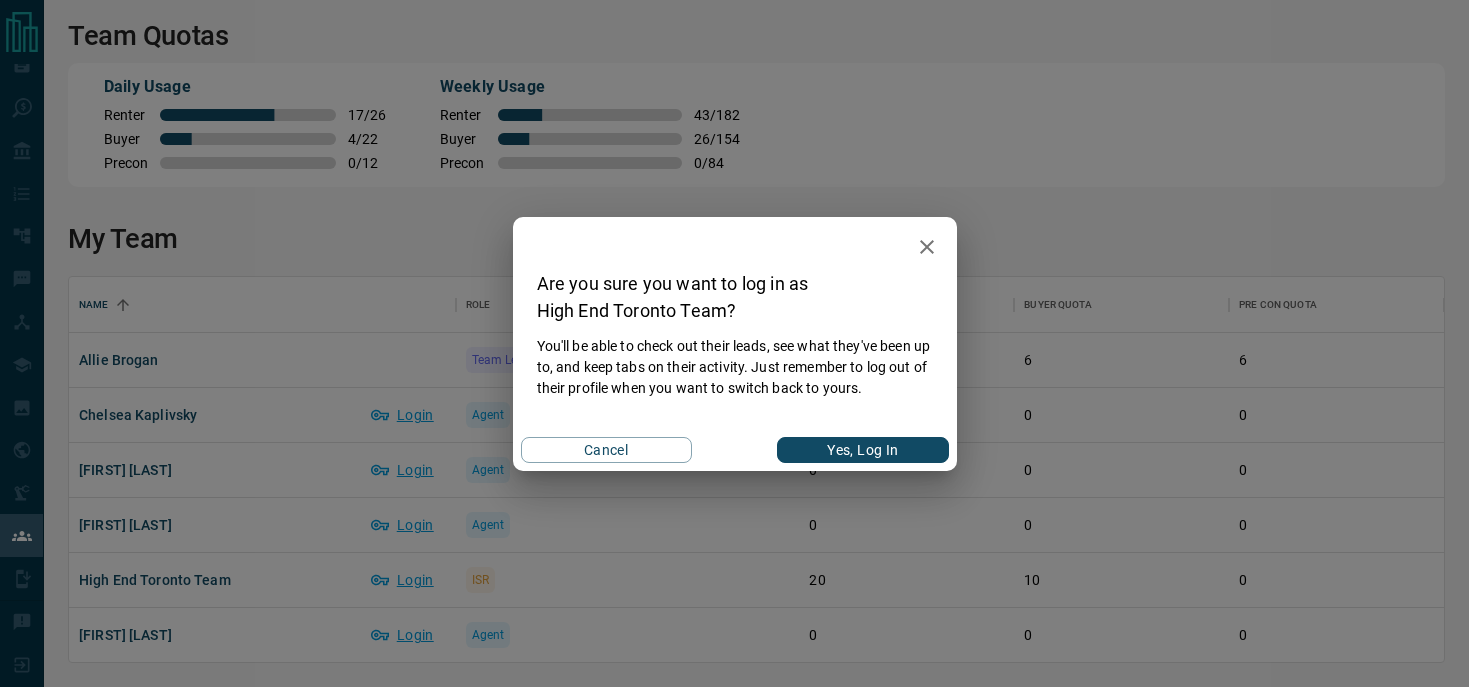 click on "Yes, Log In" at bounding box center (862, 450) 